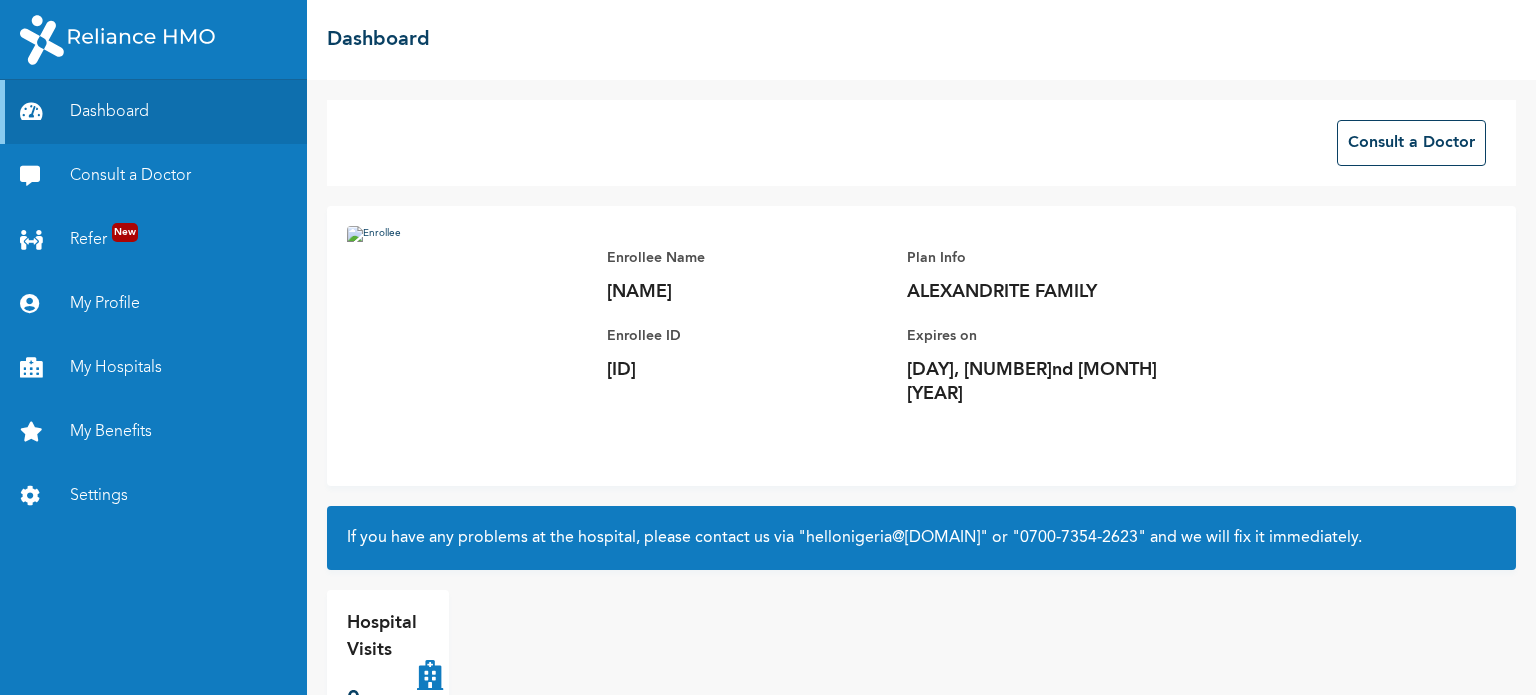 scroll, scrollTop: 0, scrollLeft: 0, axis: both 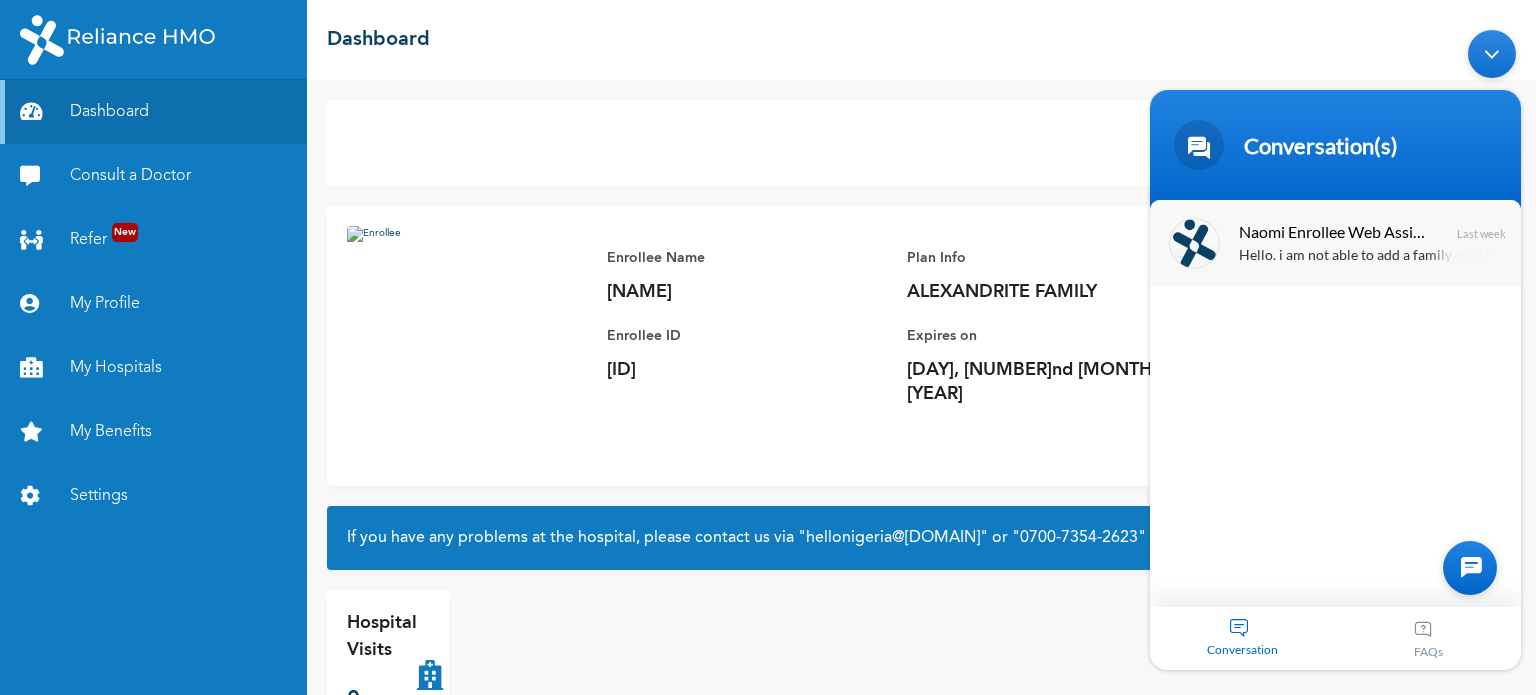 click on "[NAME] Enrollee Web Assistant Hello. i am not able to add a family member on my profile and my plan says i can add a spouse and up to 4 children Last week" at bounding box center (1335, 242) 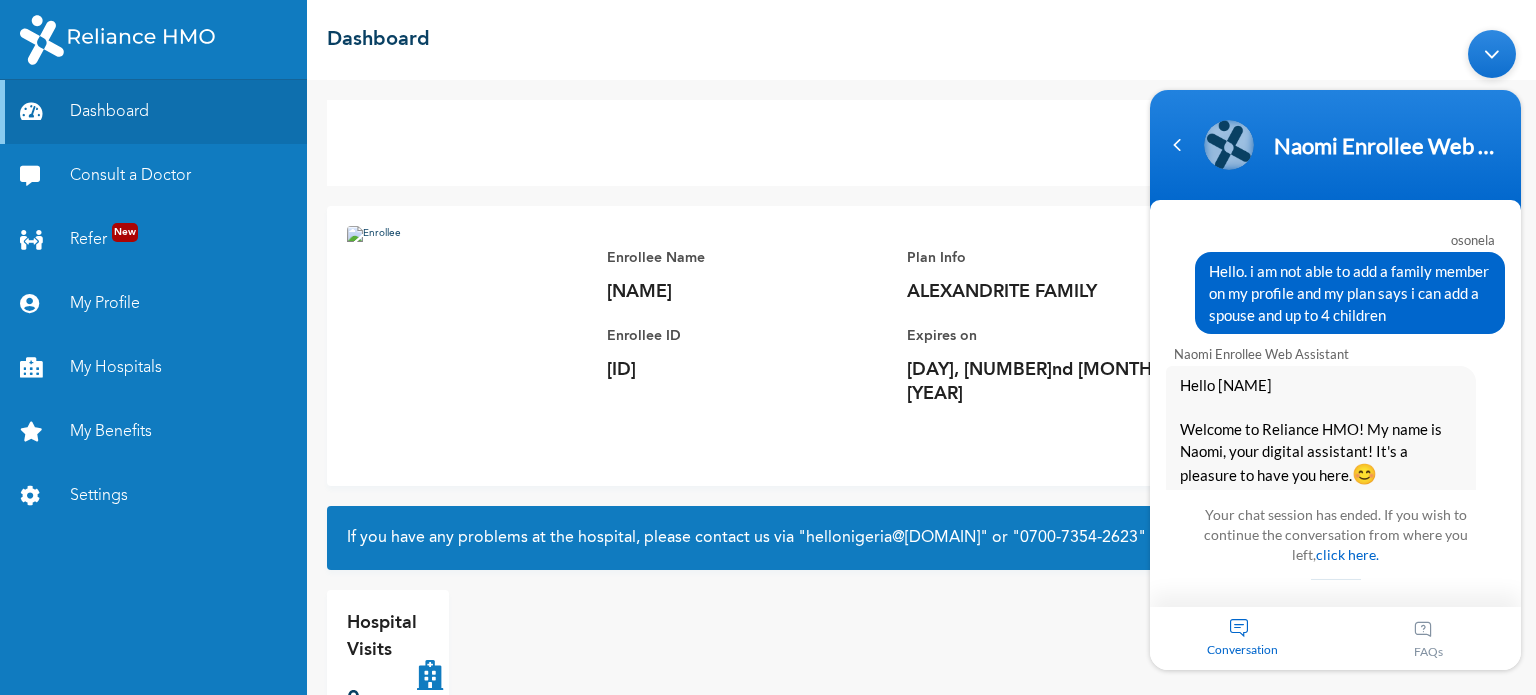 click at bounding box center (1492, 53) 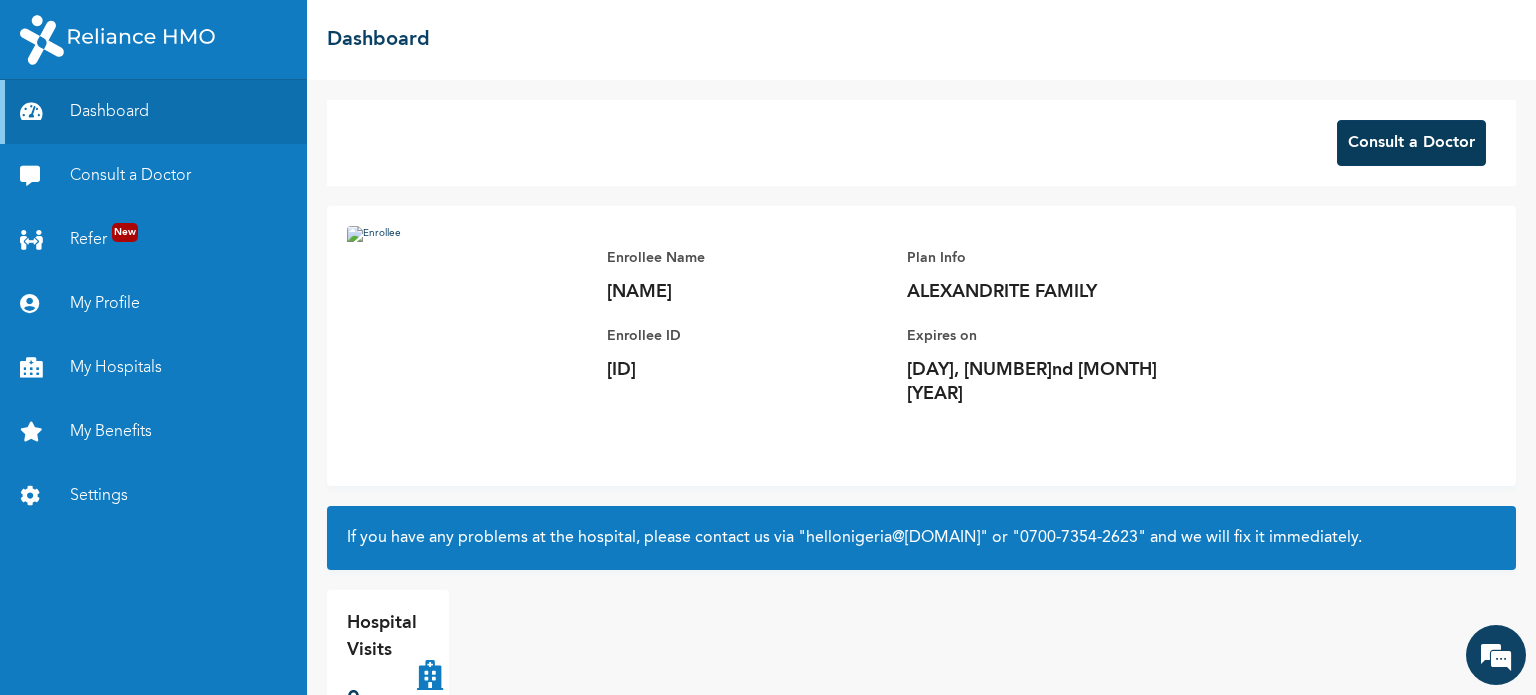 click on "Consult a Doctor" at bounding box center [1411, 143] 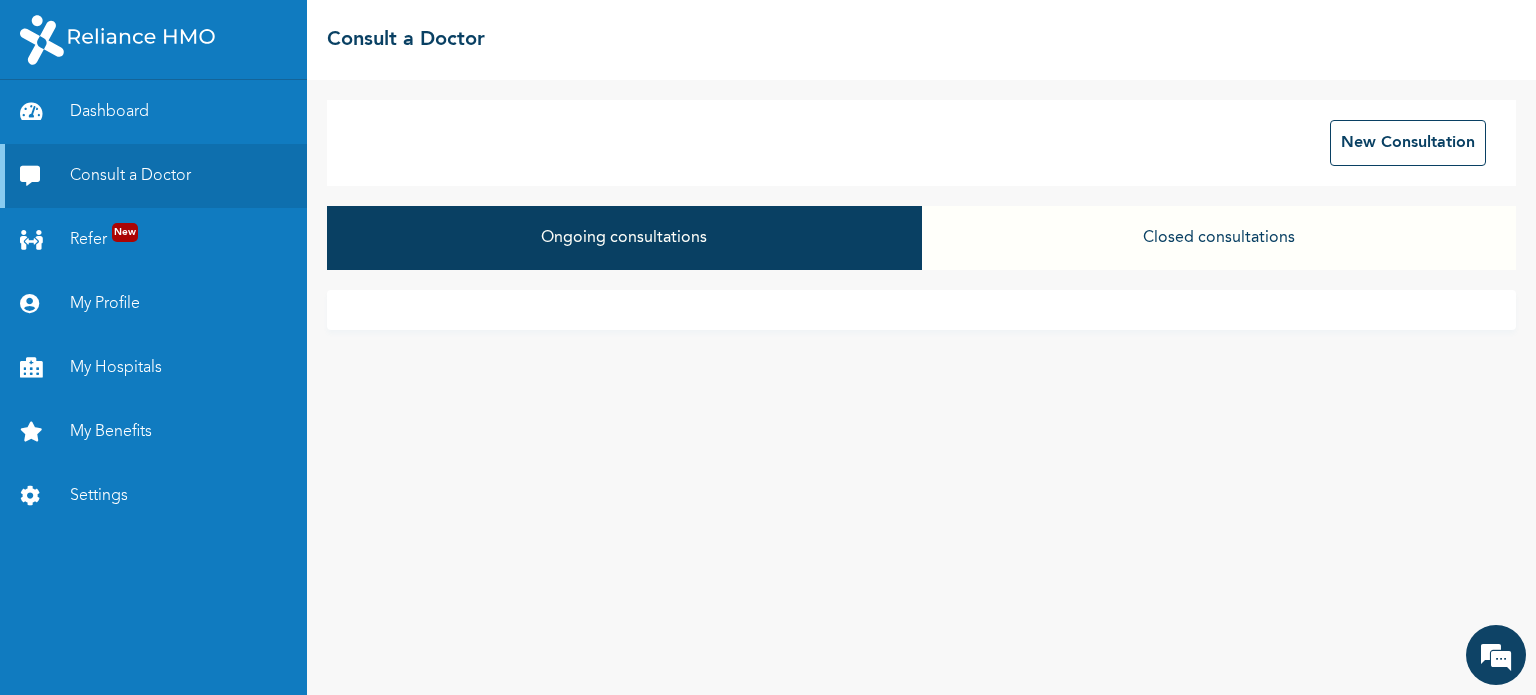click on "Closed consultations" at bounding box center [1219, 238] 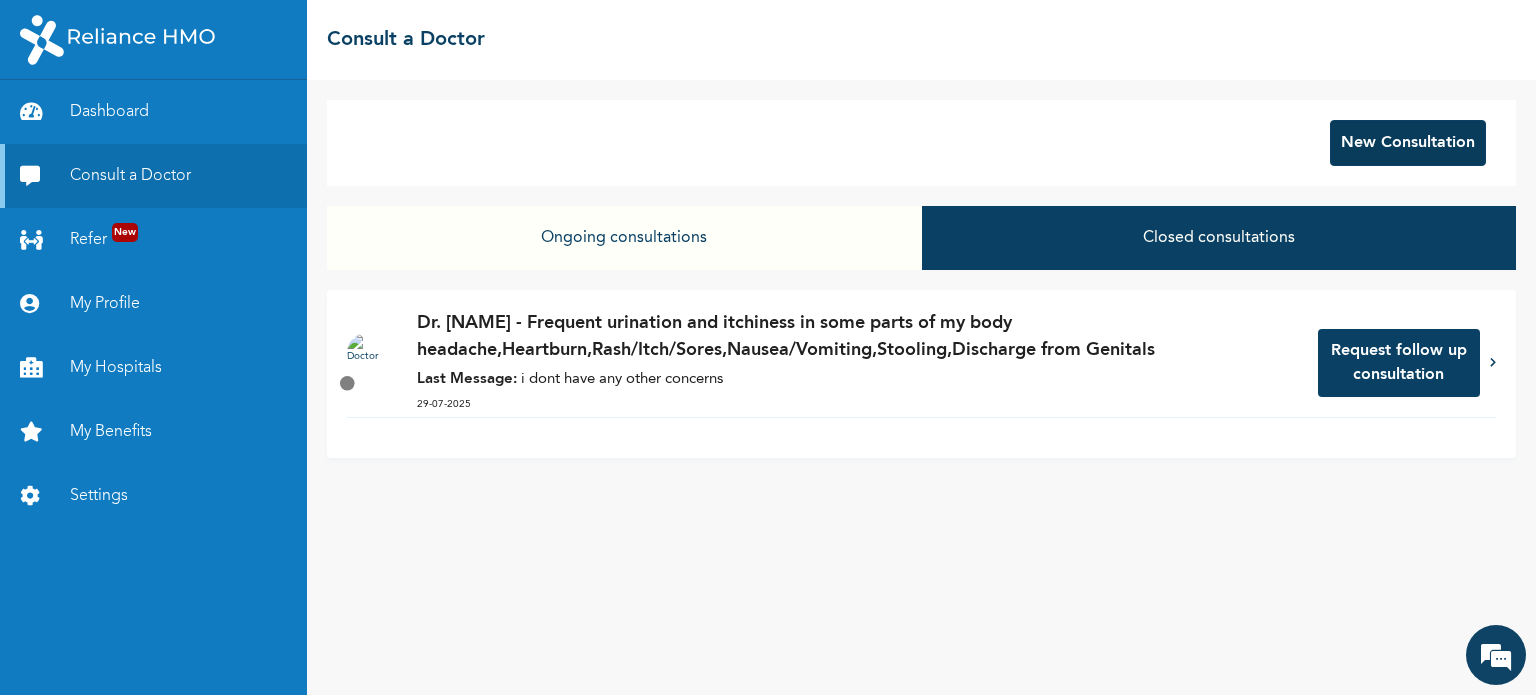 click on "New Consultation" at bounding box center [1408, 143] 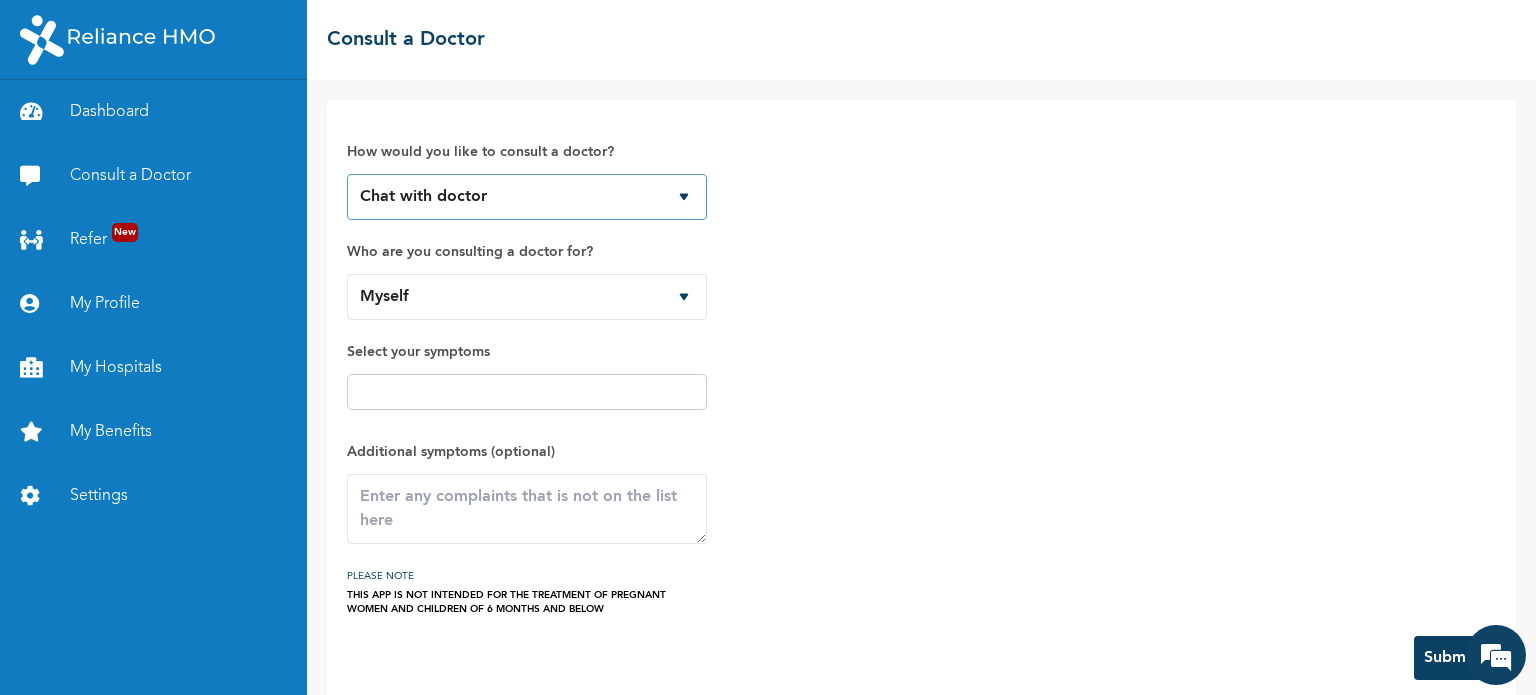 click on "Chat with doctor Phone Call" at bounding box center [527, 197] 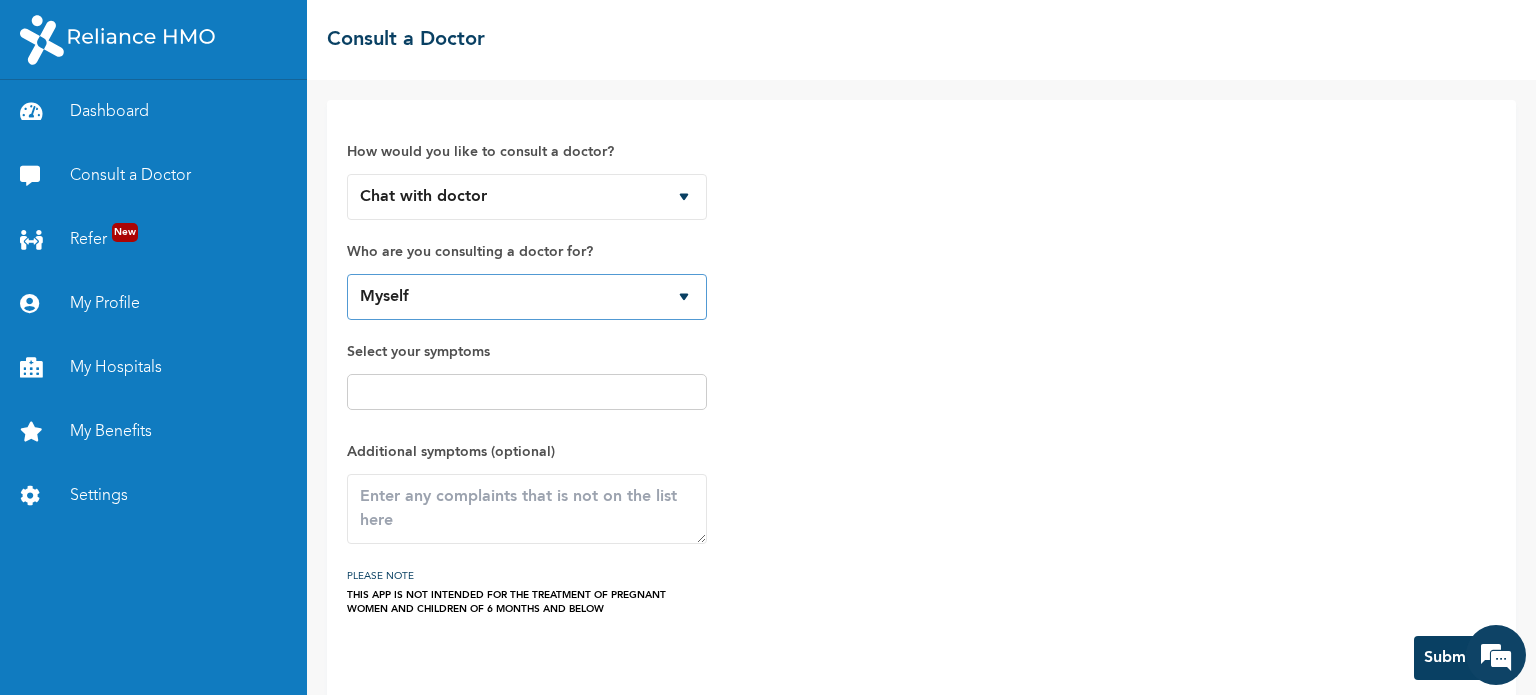 click on "Myself" at bounding box center (527, 297) 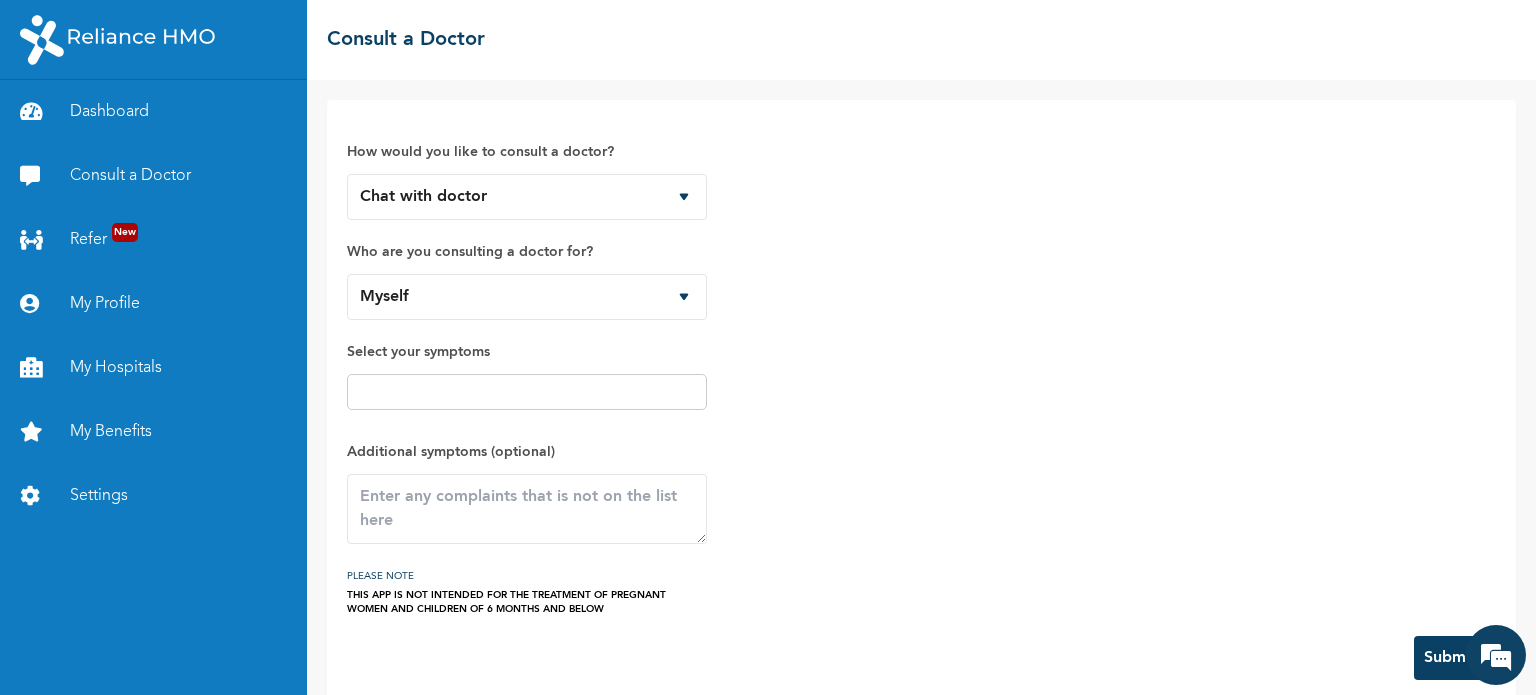click at bounding box center [527, 392] 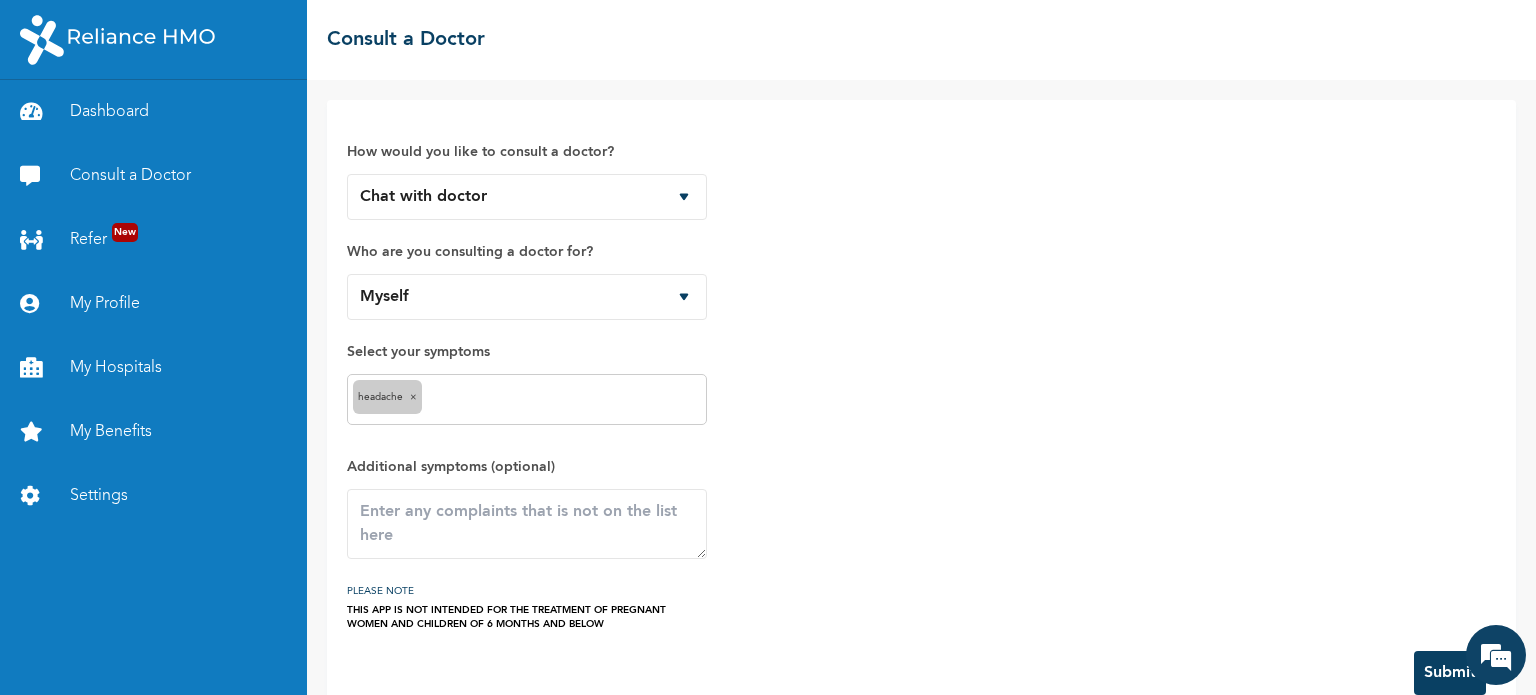 click at bounding box center (564, 400) 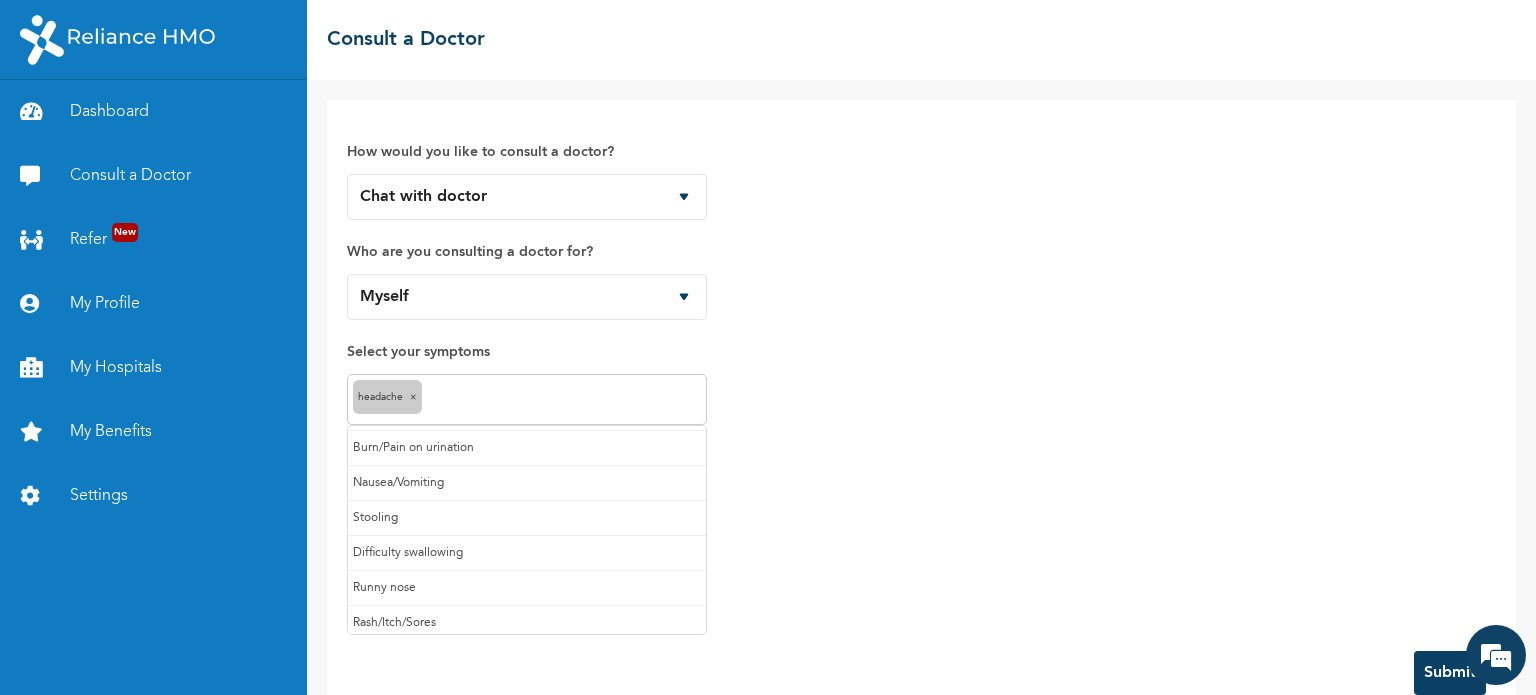 scroll, scrollTop: 137, scrollLeft: 0, axis: vertical 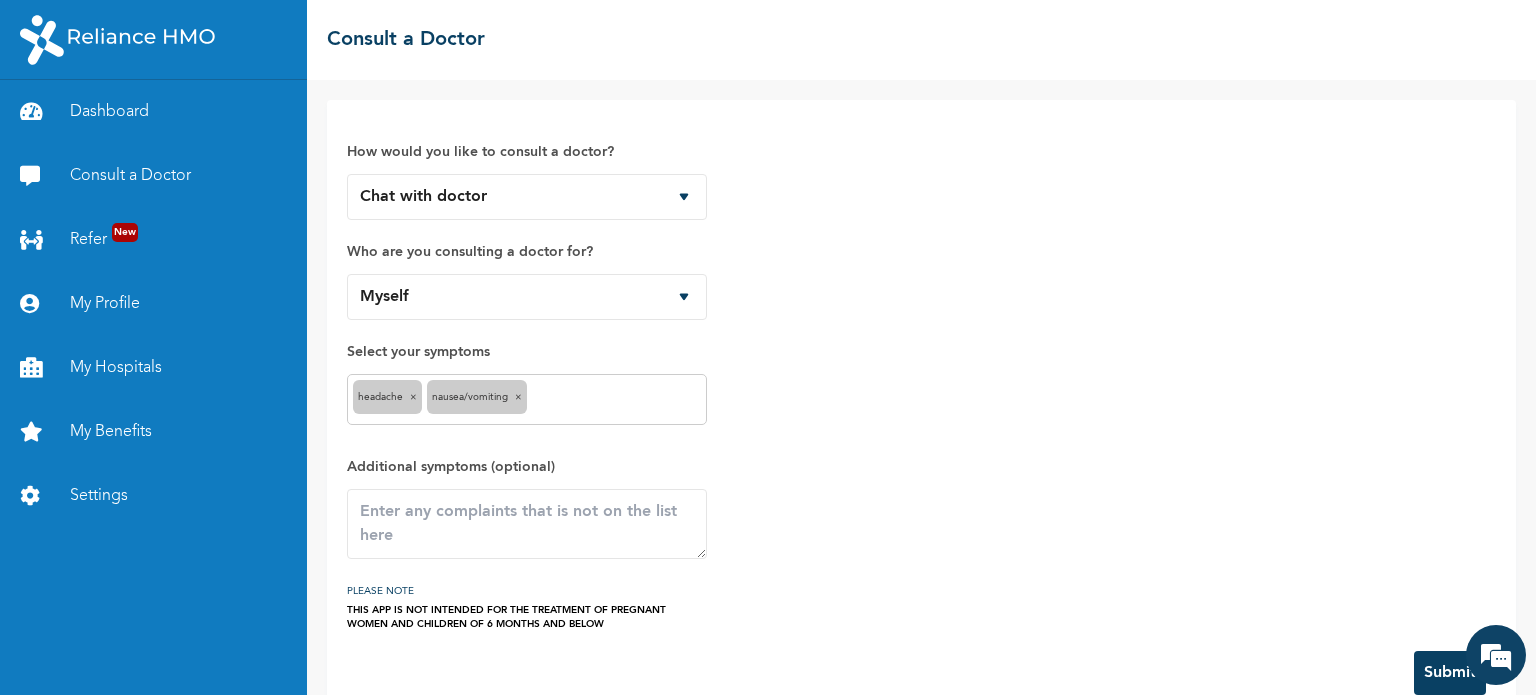 click at bounding box center [616, 400] 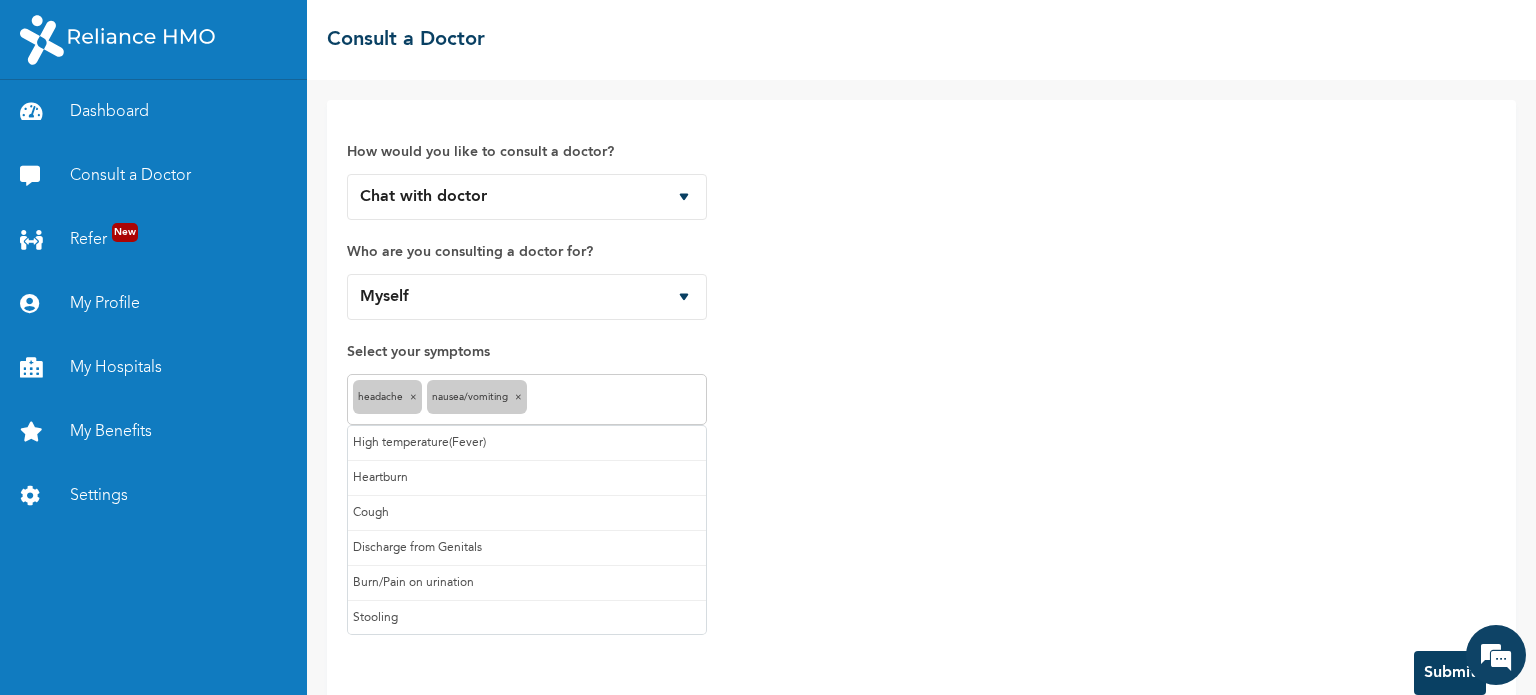 click at bounding box center (616, 400) 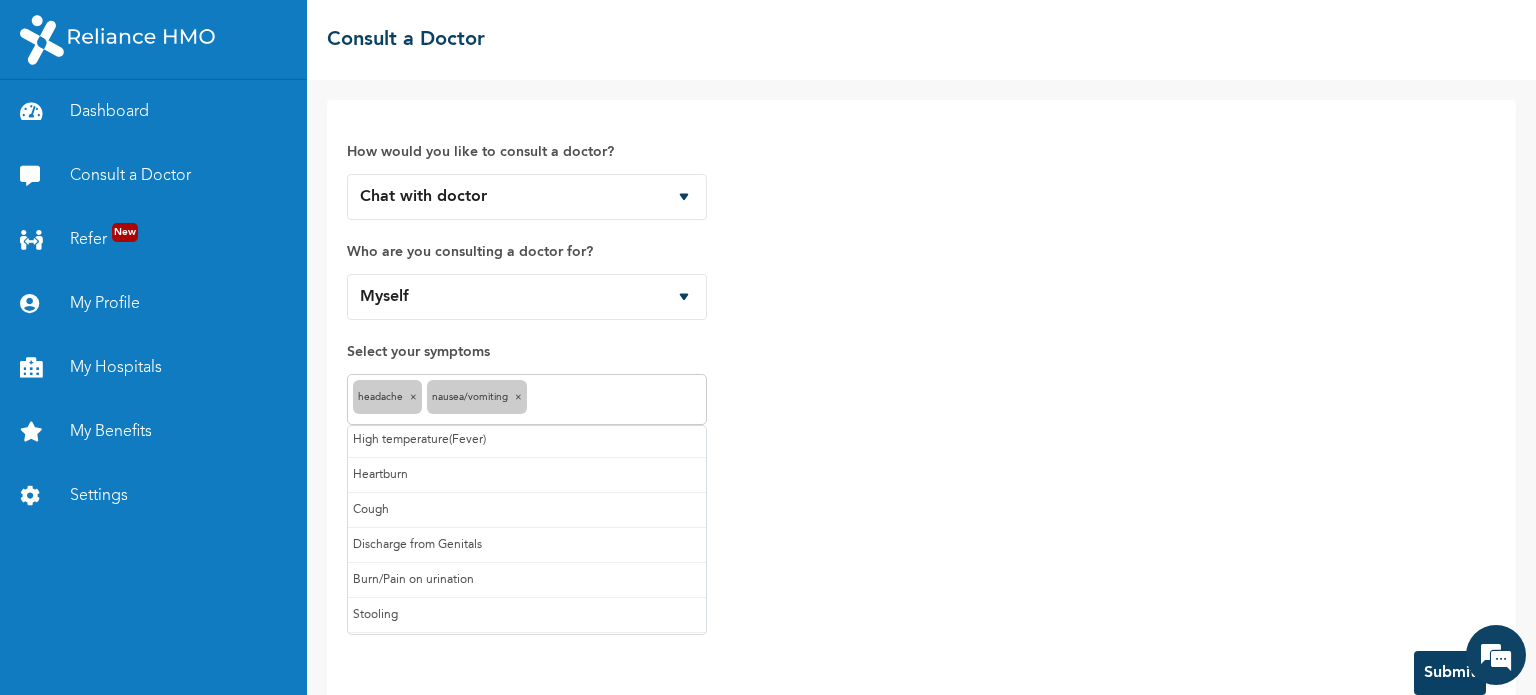 scroll, scrollTop: 0, scrollLeft: 0, axis: both 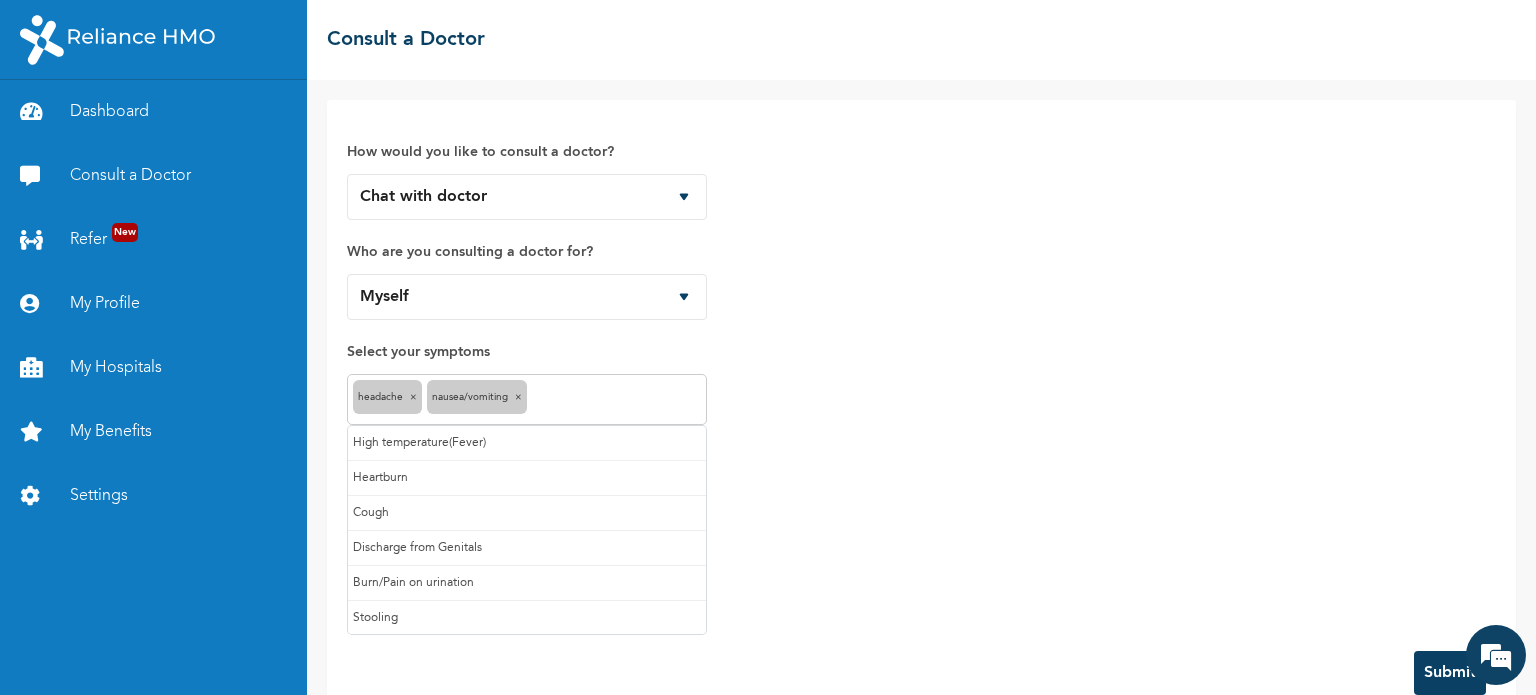 click at bounding box center [616, 400] 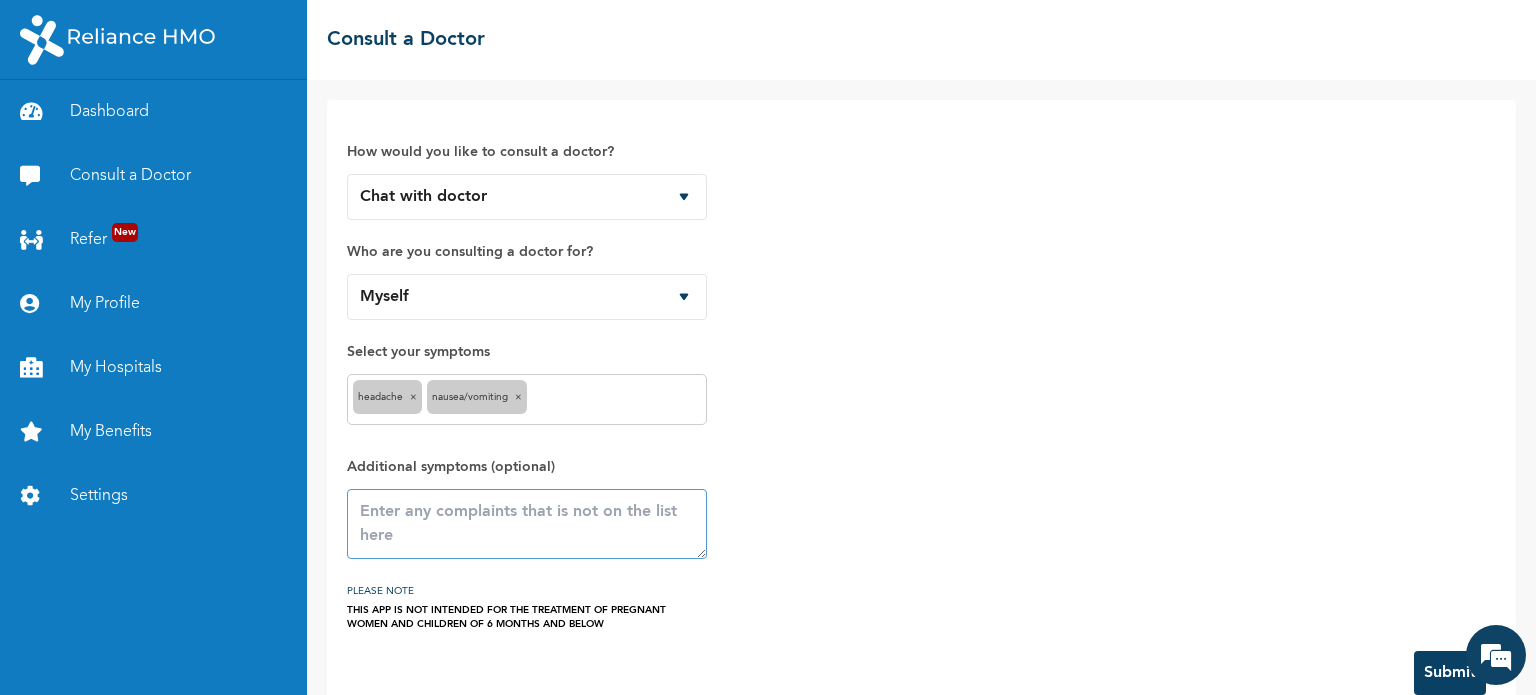 click at bounding box center (527, 524) 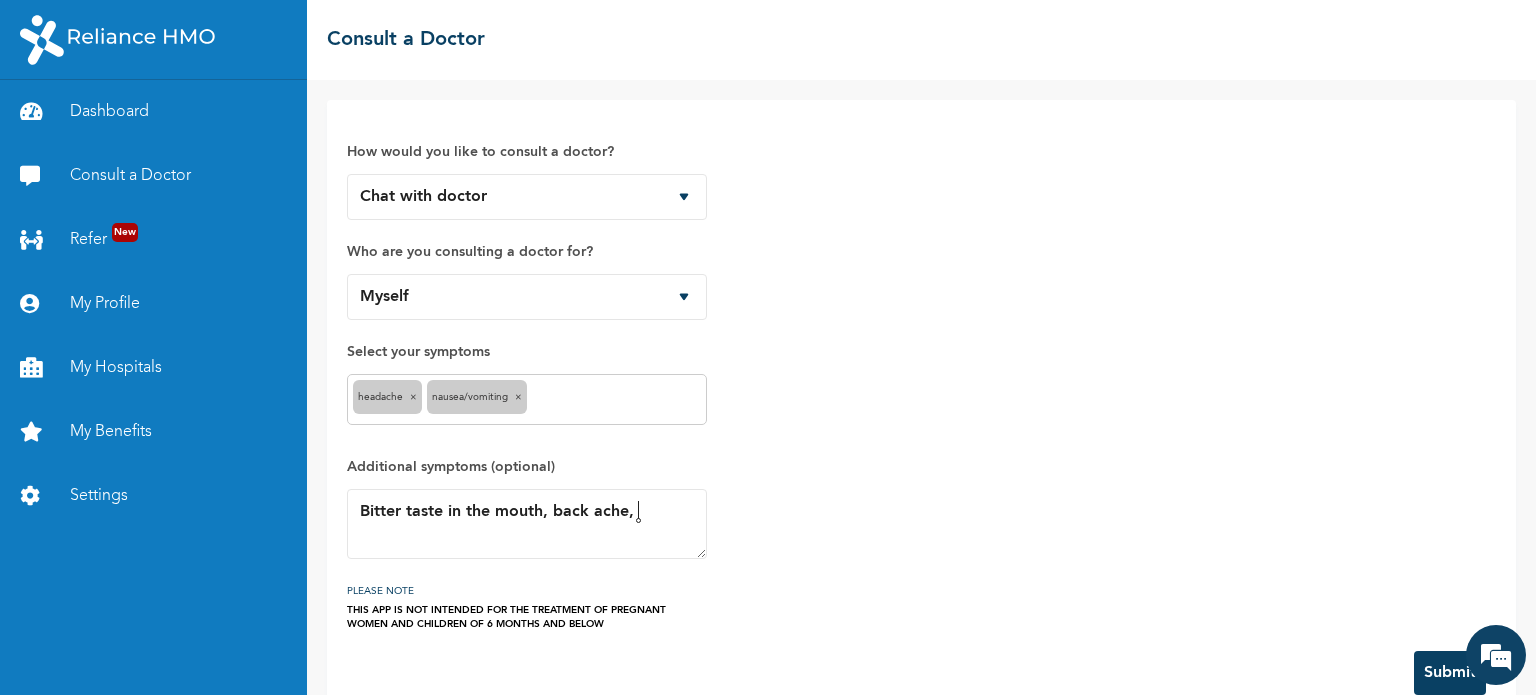 click at bounding box center [616, 400] 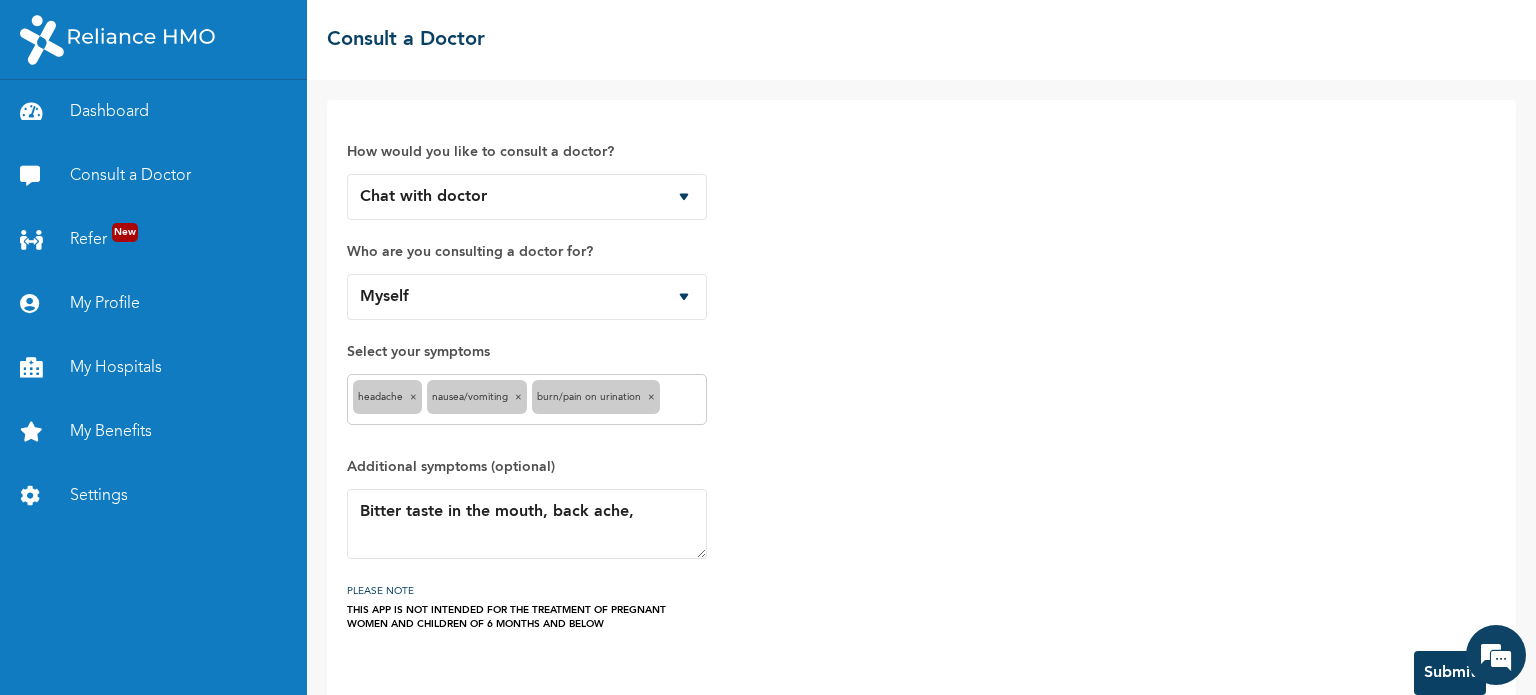 click on "×" at bounding box center (651, 397) 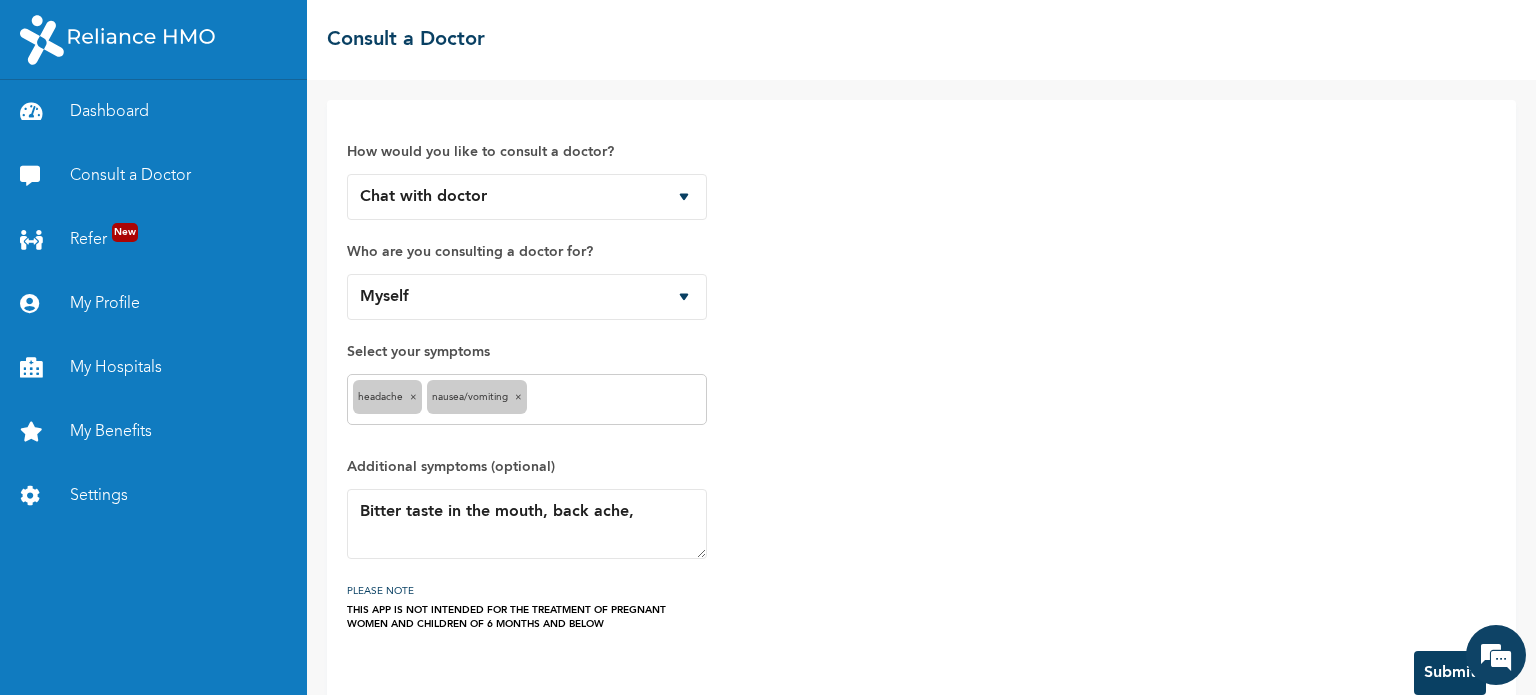 click at bounding box center (616, 400) 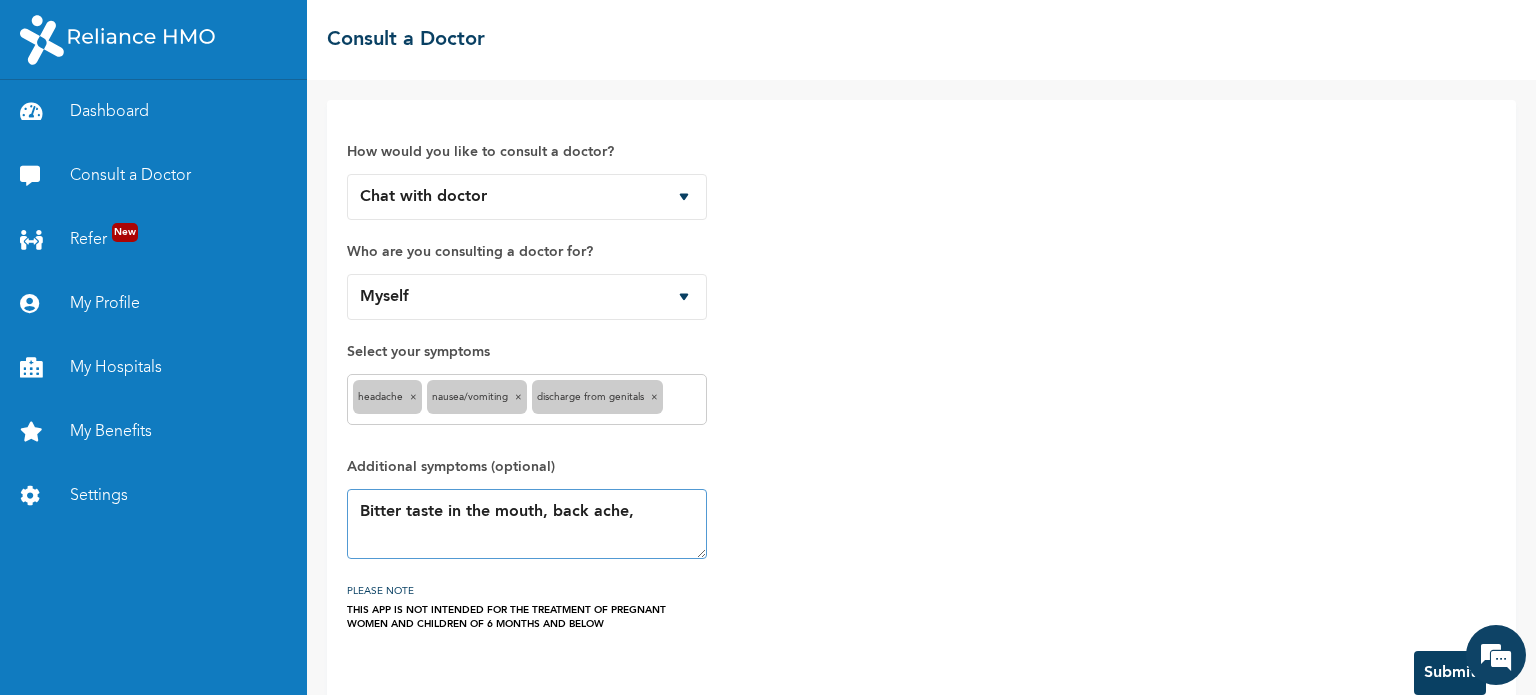 click on "Bitter taste in the mouth, back ache," at bounding box center (527, 524) 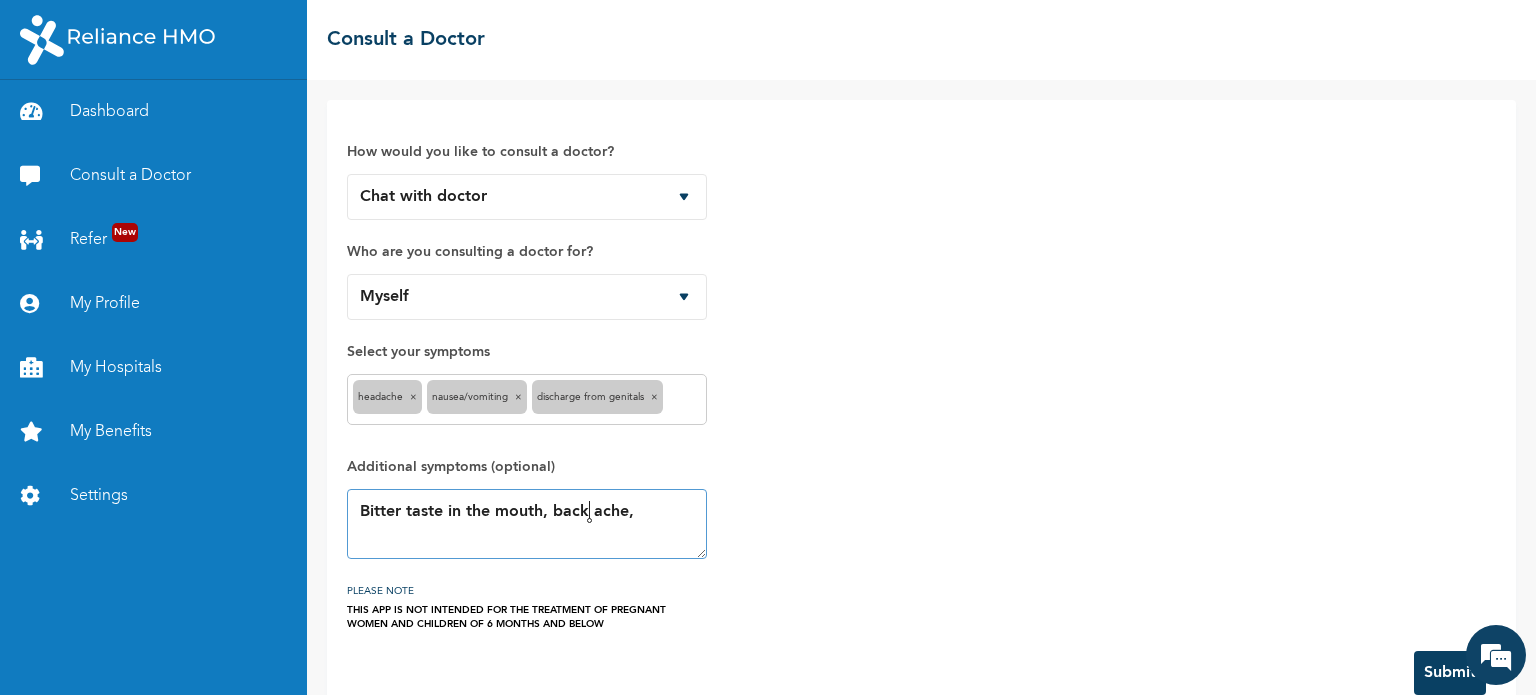 click on "backache" 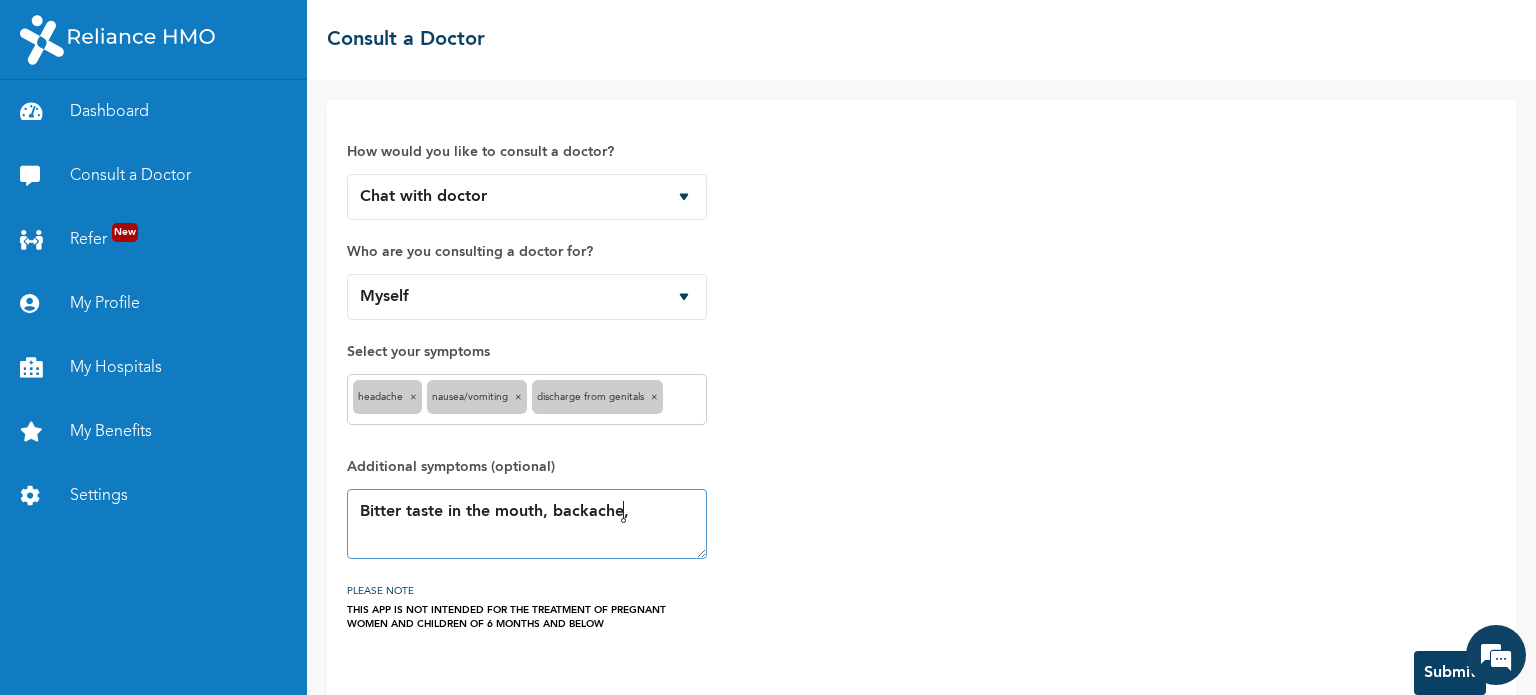 click on "Bitter taste in the mouth, backache," at bounding box center [527, 524] 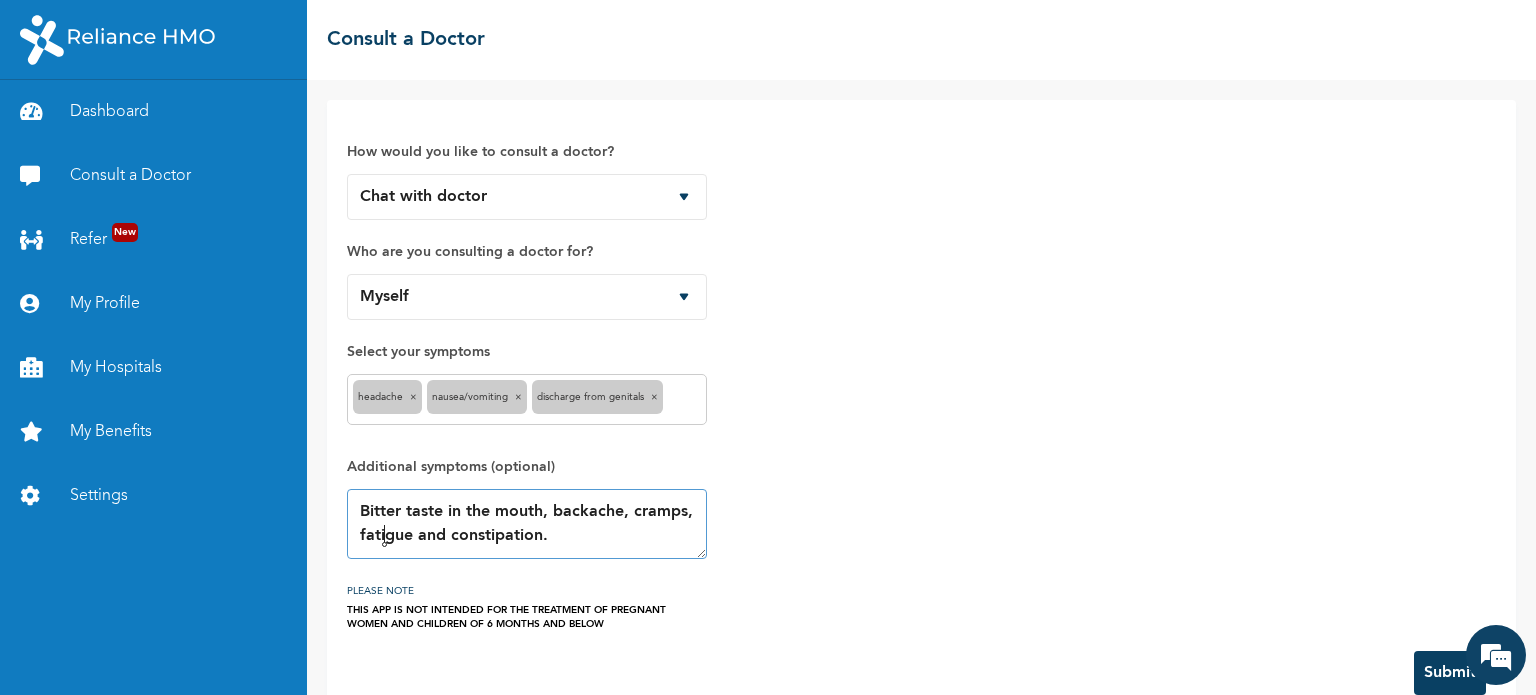 click on "Bitter taste in the mouth, backache, cramps, fatigue and constipation." at bounding box center [527, 524] 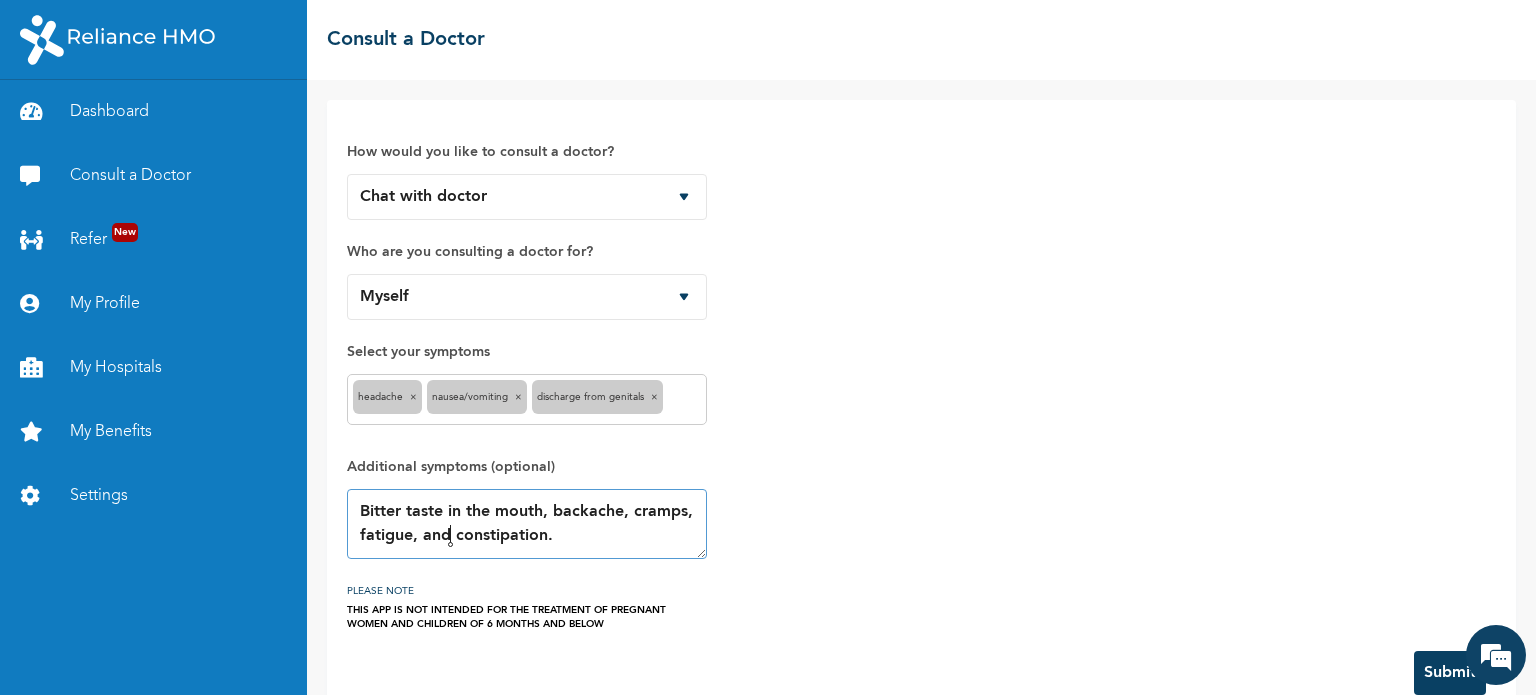 type on "Bitter taste in the mouth, backache, cramps, fatigue, and constipation." 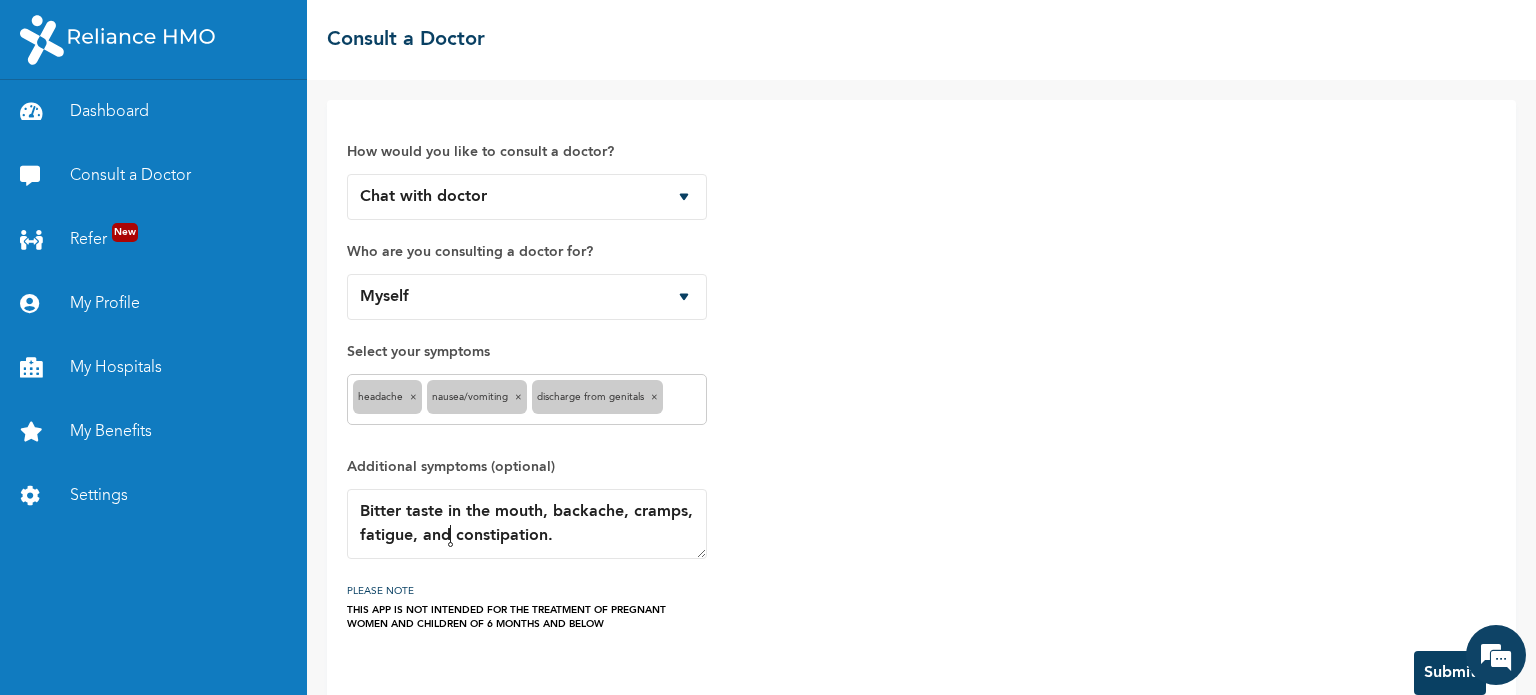 click on "How would you like to consult a doctor? Chat with doctor Phone Call Who are you consulting a doctor for? Myself Select your symptoms headache × Nausea/Vomiting × Additional symptoms (optional) Bitter taste in the mouth, backache, cramps, fatigue, and constipation. PLEASE NOTE THIS APP IS NOT INTENDED FOR THE TREATMENT OF PREGNANT WOMEN AND CHILDREN OF 6 MONTHS AND BELOW" at bounding box center (921, 375) 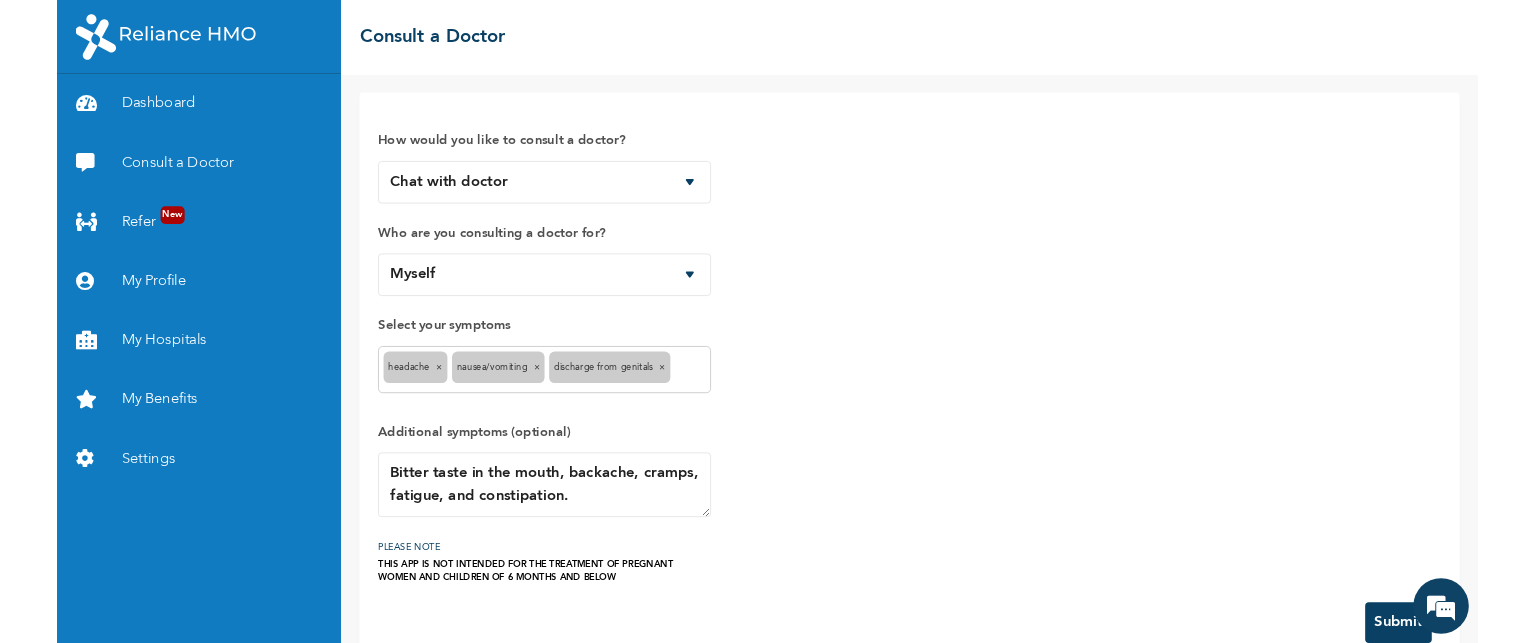 scroll, scrollTop: 38, scrollLeft: 0, axis: vertical 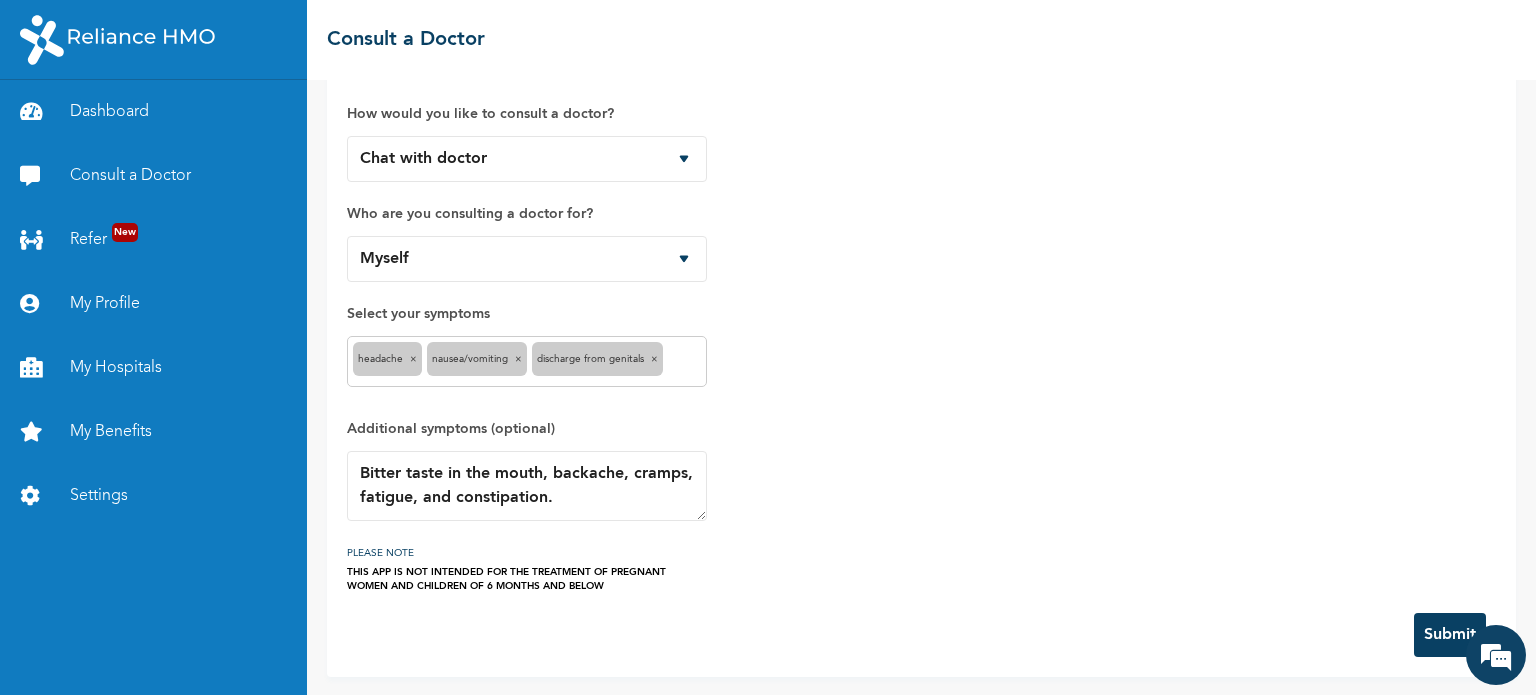 click on "Submit" at bounding box center [1450, 635] 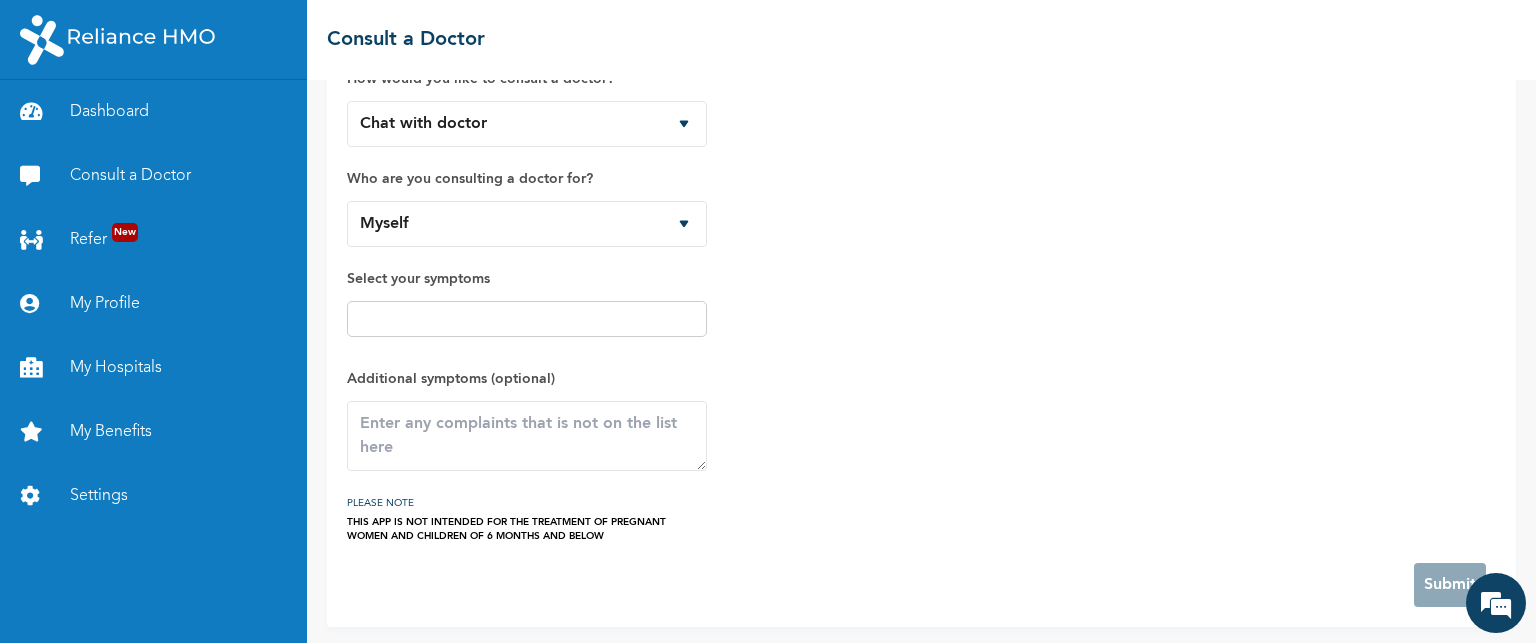 scroll, scrollTop: 155, scrollLeft: 0, axis: vertical 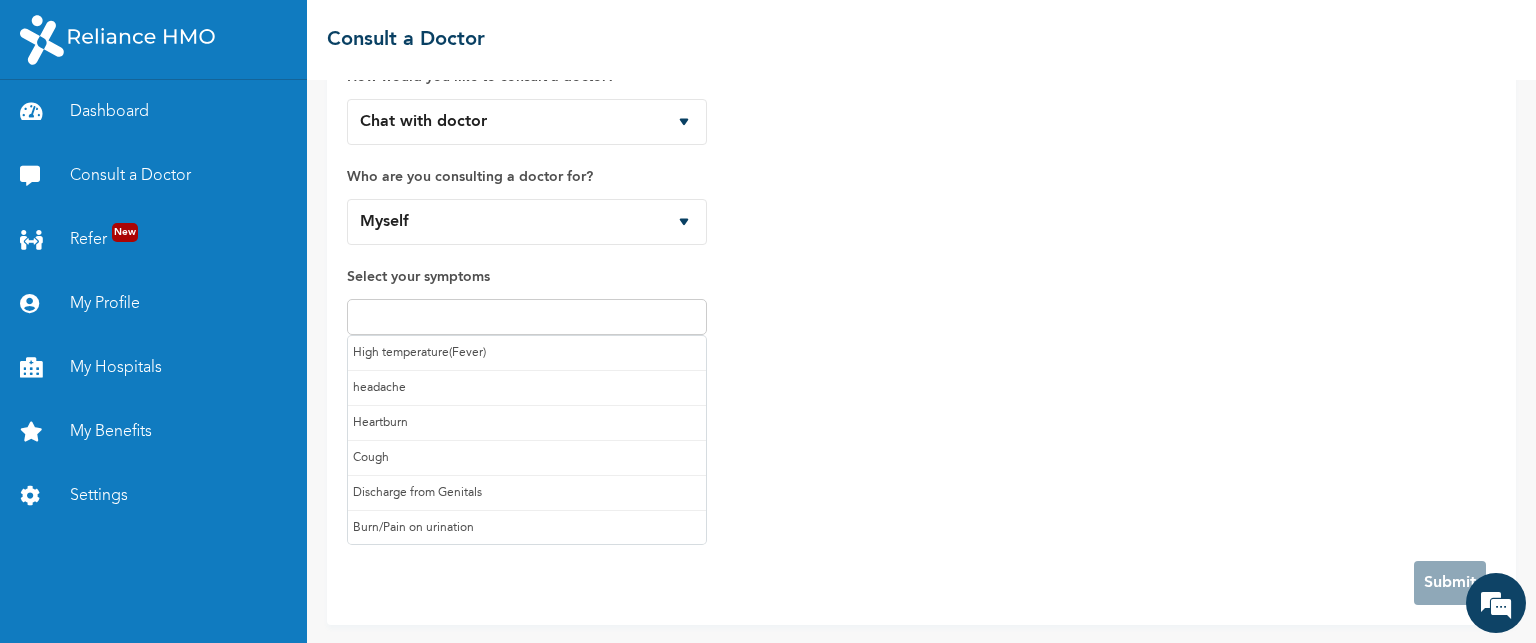 click at bounding box center [527, 317] 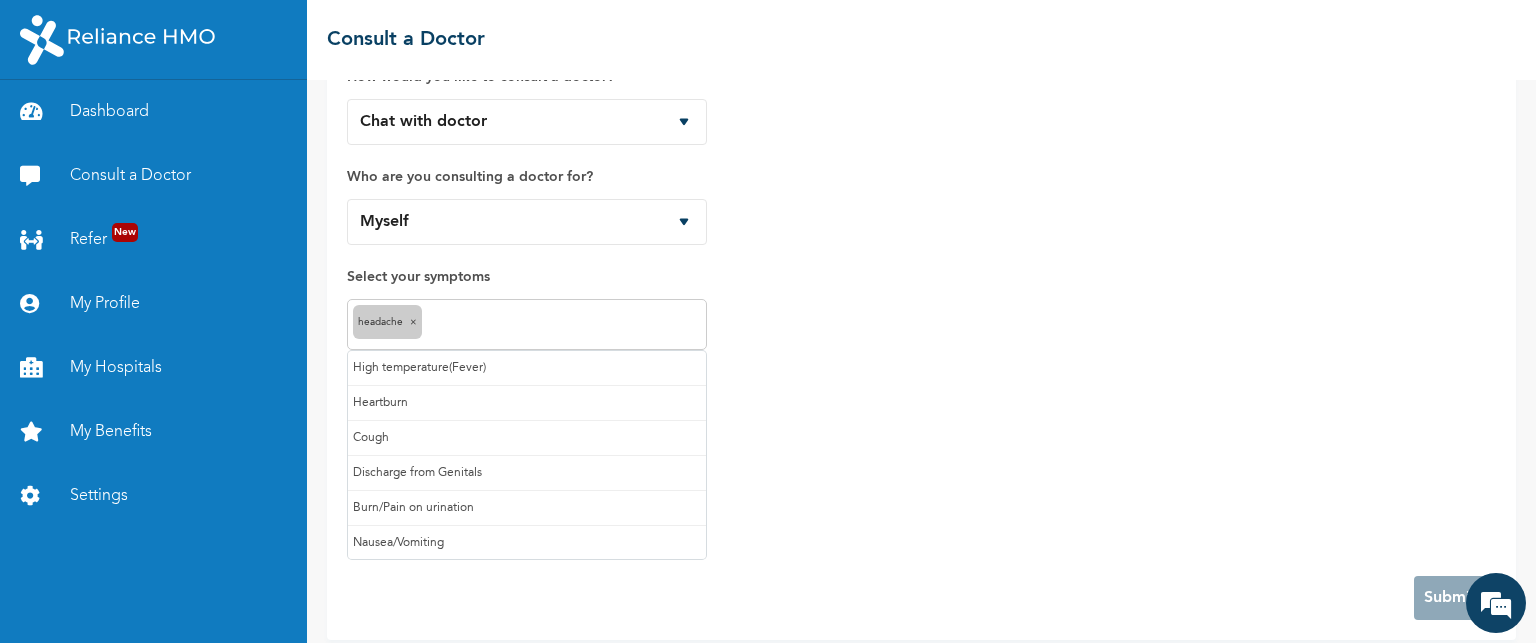 click at bounding box center (564, 325) 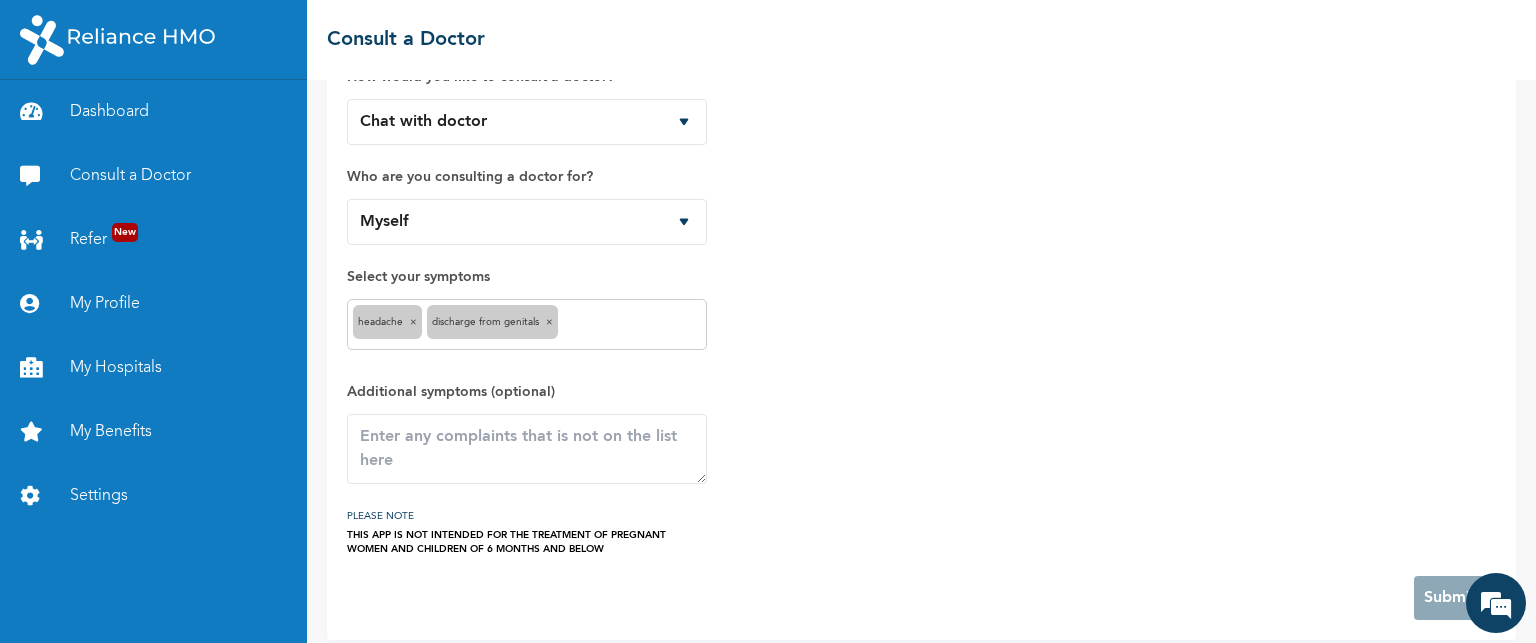 click at bounding box center (632, 325) 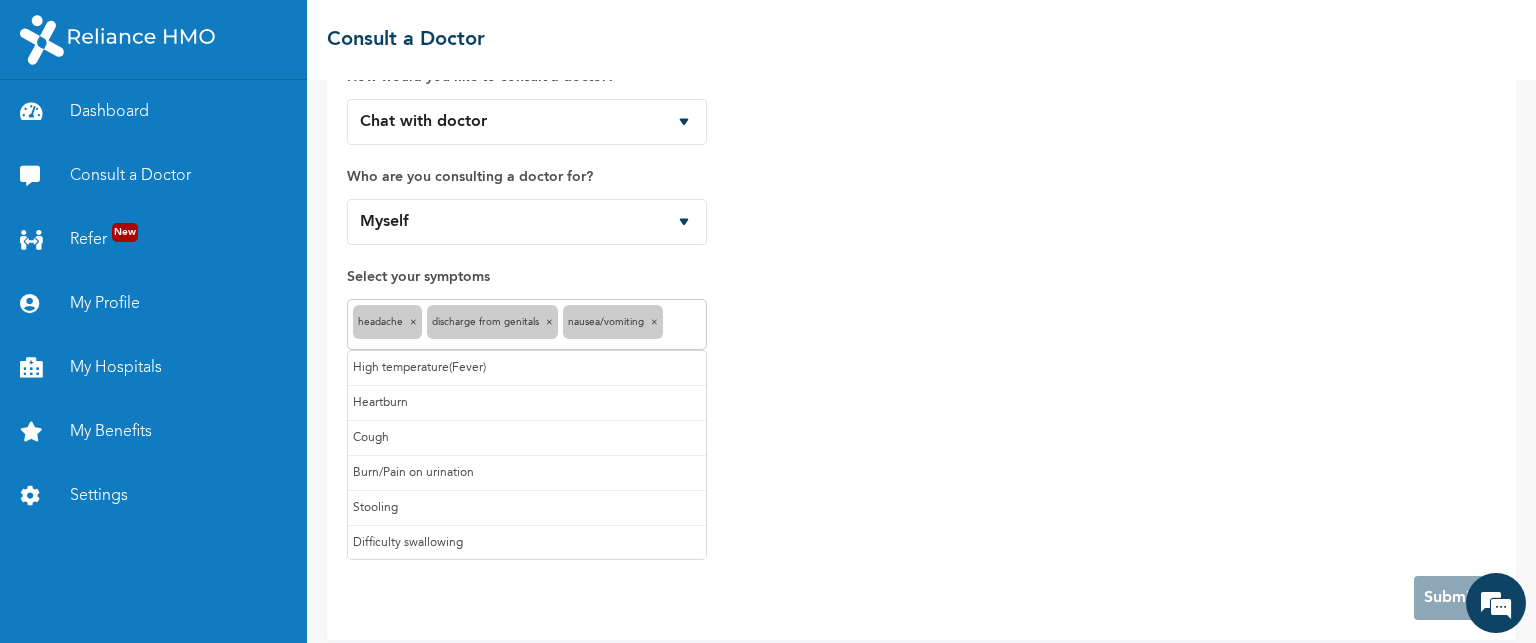 click at bounding box center [684, 325] 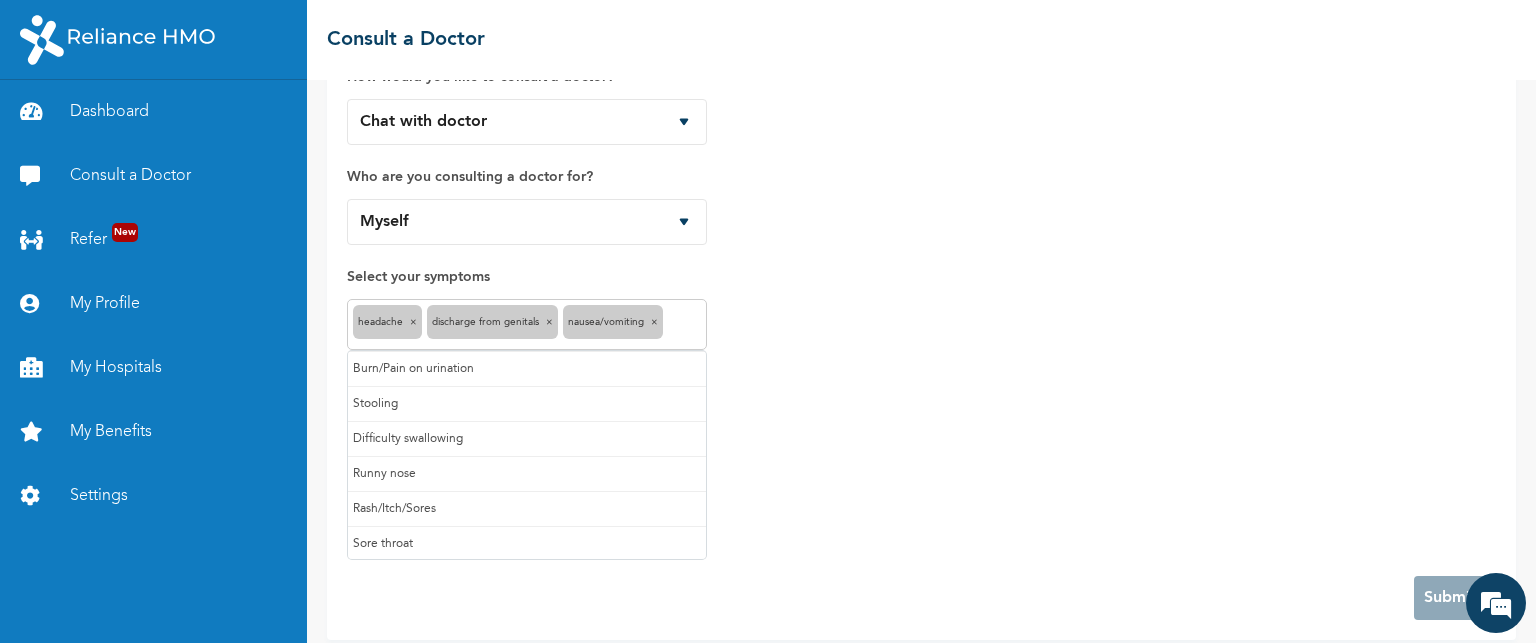 scroll, scrollTop: 104, scrollLeft: 0, axis: vertical 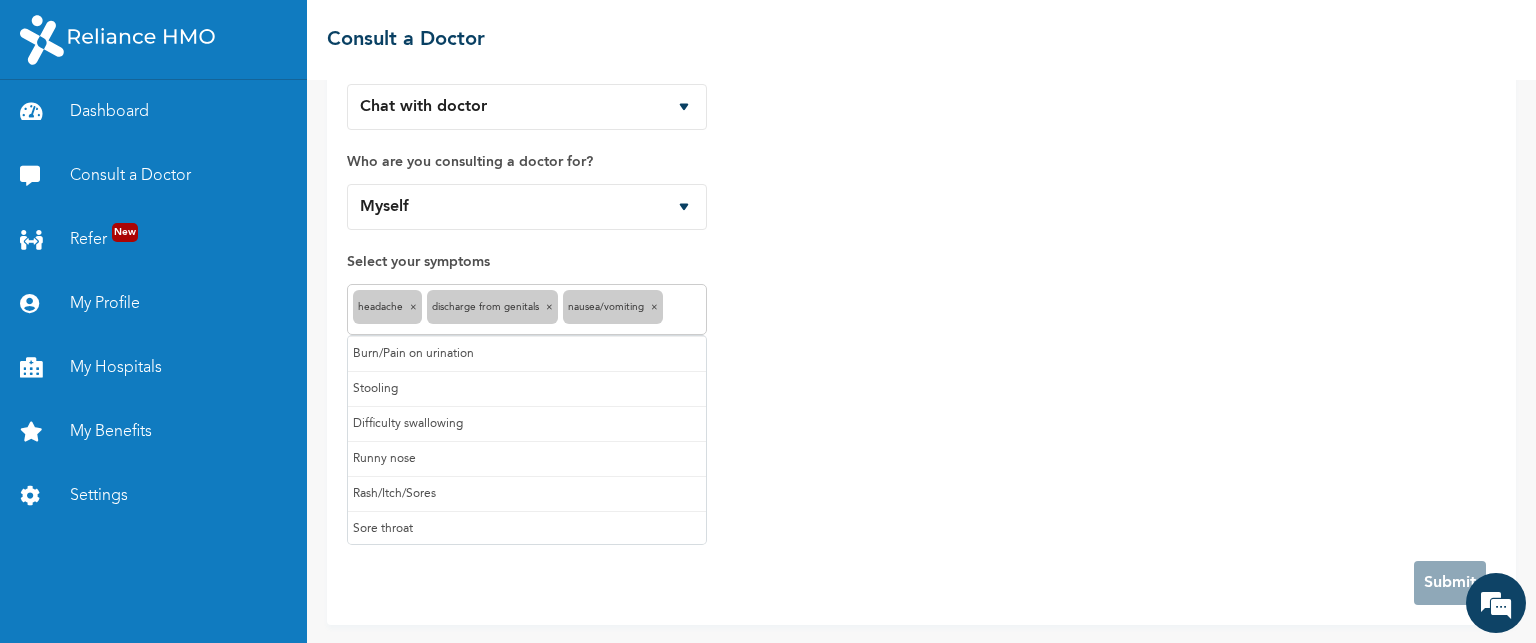 click on "How would you like to consult a doctor? Chat with doctor Phone Call Who are you consulting a doctor for? Myself Select your symptoms headache × Discharge from Genitals × Nausea/Vomiting × High temperature(Fever) Heartburn Cough Burn/Pain on urination Stooling Difficulty swallowing Runny nose Rash/Itch/Sores Sore throat Additional symptoms (optional) PLEASE NOTE THIS APP IS NOT INTENDED FOR THE TREATMENT OF PREGNANT WOMEN AND CHILDREN OF 6 MONTHS AND BELOW" at bounding box center [921, 285] 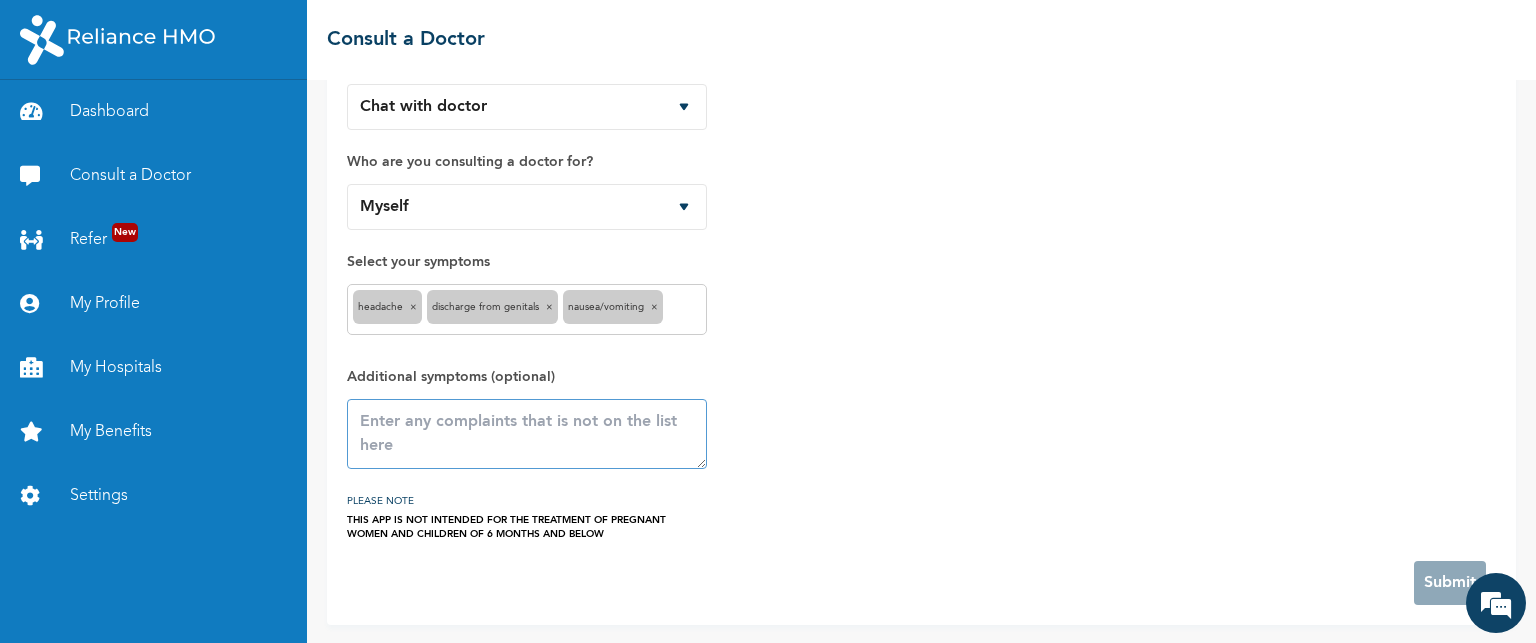 drag, startPoint x: 364, startPoint y: 418, endPoint x: 417, endPoint y: 401, distance: 55.65968 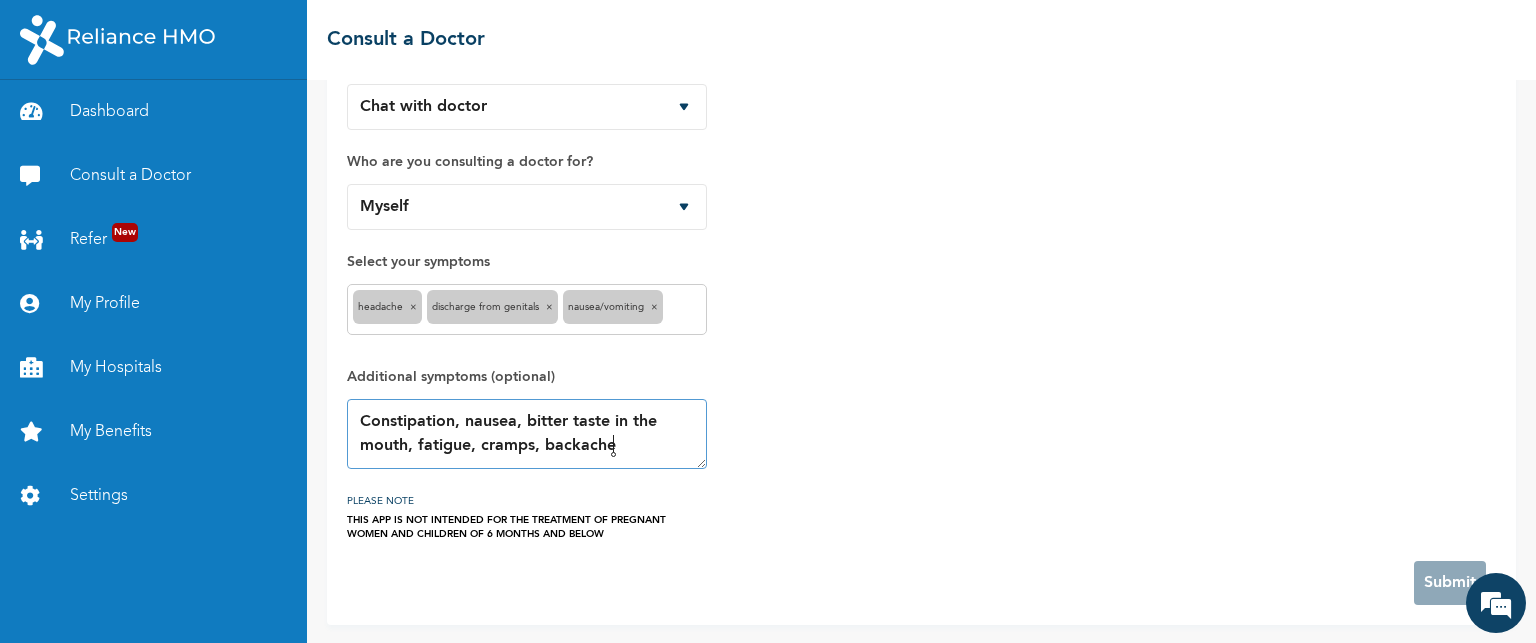 type on "Constipation, nausea, bitter taste in the mouth, fatigue, cramps, backache" 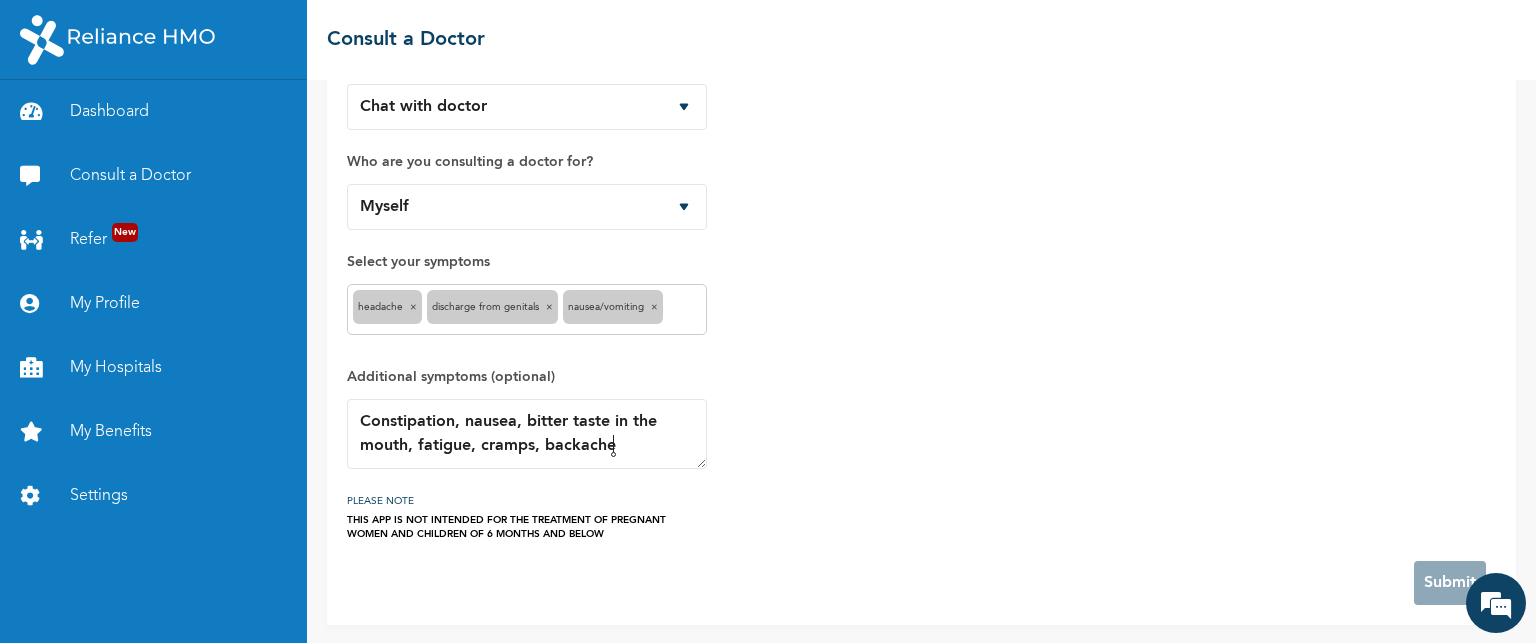 click on "How would you like to consult a doctor? Chat with doctor Phone Call Who are you consulting a doctor for? Myself Select your symptoms headache × Discharge from Genitals × Nausea/Vomiting × Additional symptoms (optional) Constipation, nausea, bitter taste in the mouth, fatigue, cramps, backache PLEASE NOTE THIS APP IS NOT INTENDED FOR THE TREATMENT OF PREGNANT WOMEN AND CHILDREN OF 6 MONTHS AND BELOW" at bounding box center [921, 285] 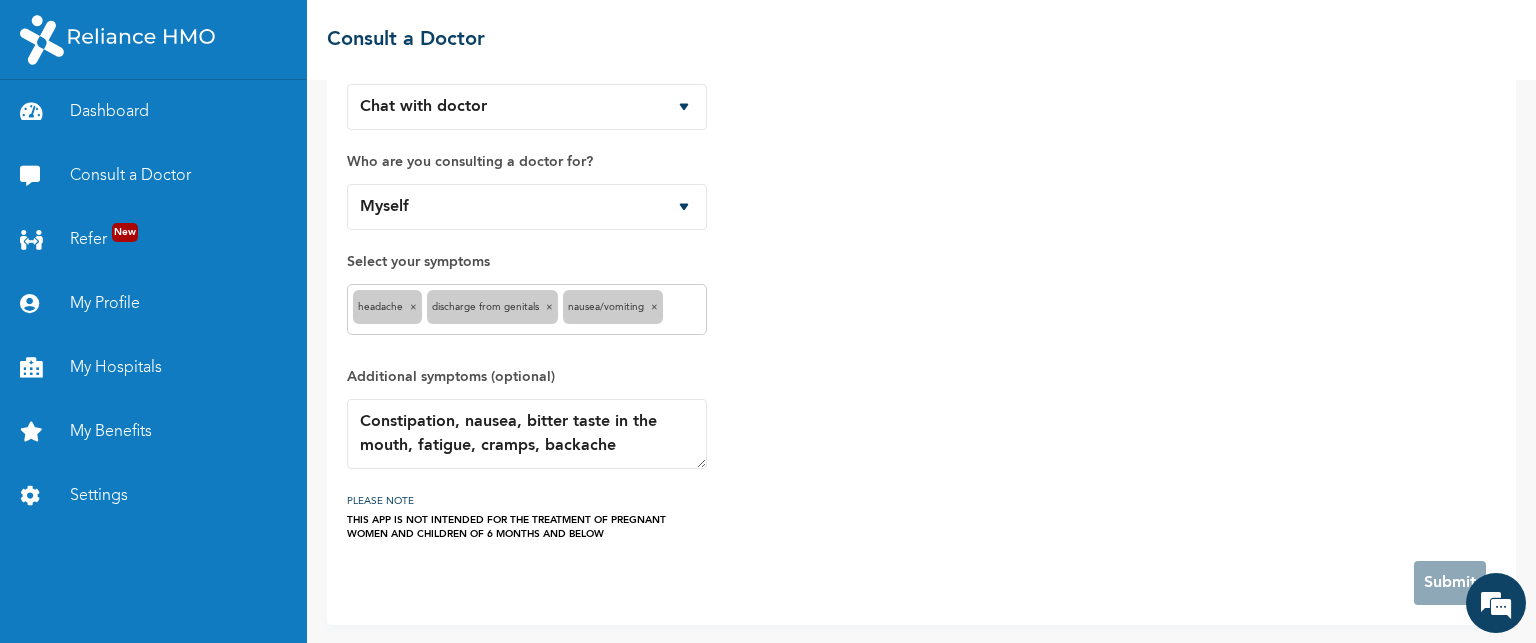 click on "How would you like to consult a doctor? Chat with doctor Phone Call Who are you consulting a doctor for? Myself Select your symptoms headache × Discharge from Genitals × Nausea/Vomiting × Additional symptoms (optional) Constipation, nausea, bitter taste in the mouth, fatigue, cramps, backache PLEASE NOTE THIS APP IS NOT INTENDED FOR THE TREATMENT OF PREGNANT WOMEN AND CHILDREN OF 6 MONTHS AND BELOW" at bounding box center (921, 285) 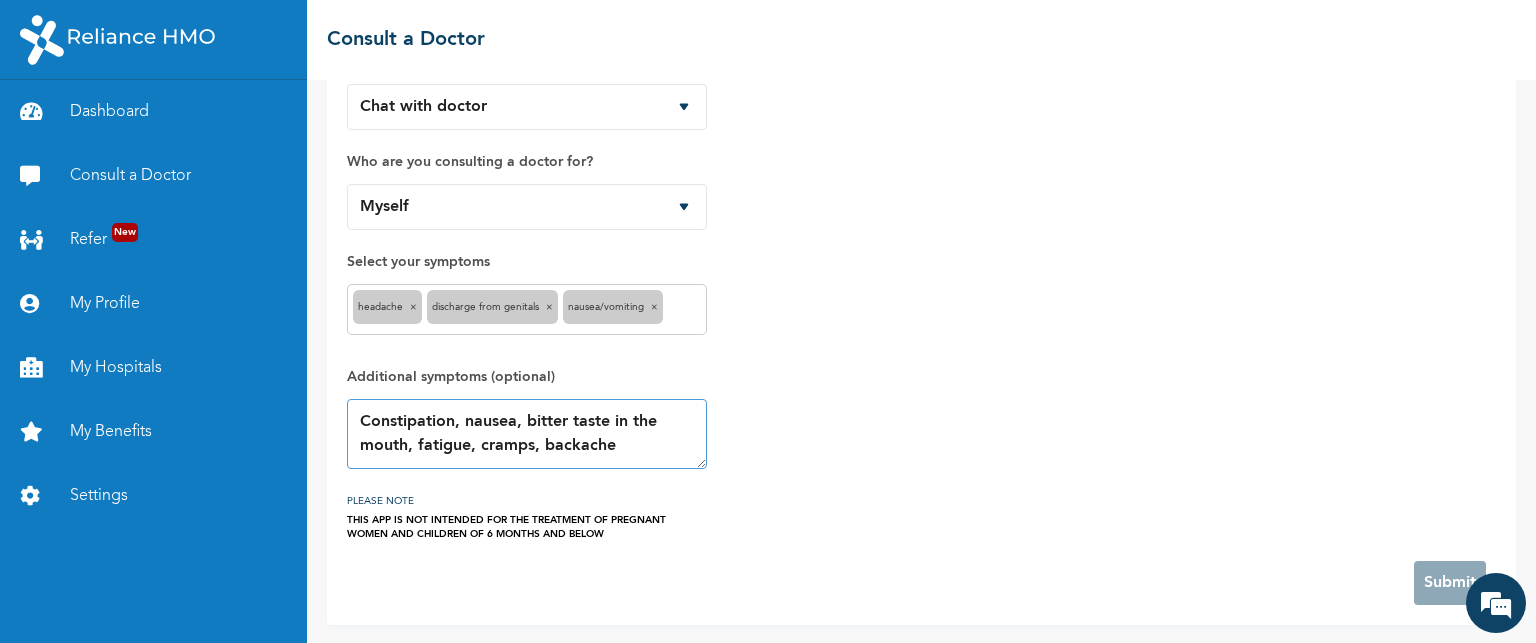 click on "Constipation, nausea, bitter taste in the mouth, fatigue, cramps, backache" at bounding box center (527, 434) 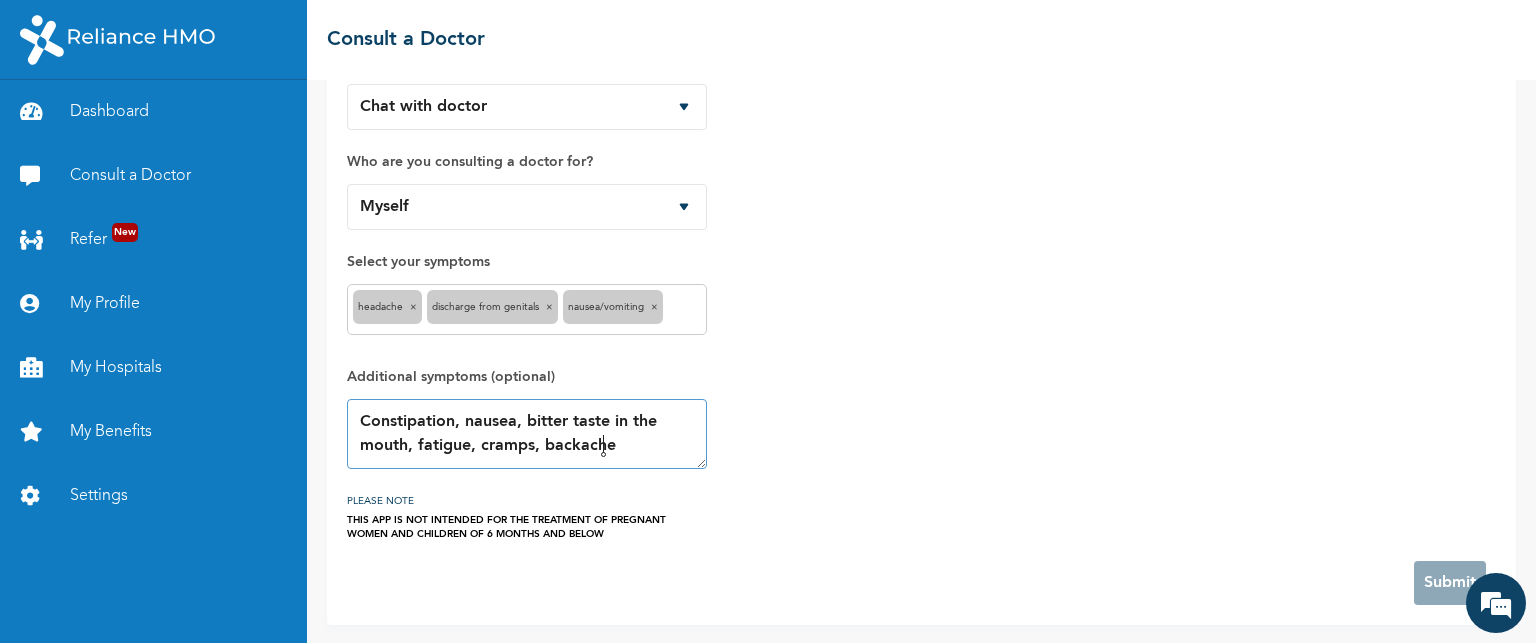 scroll, scrollTop: 0, scrollLeft: 0, axis: both 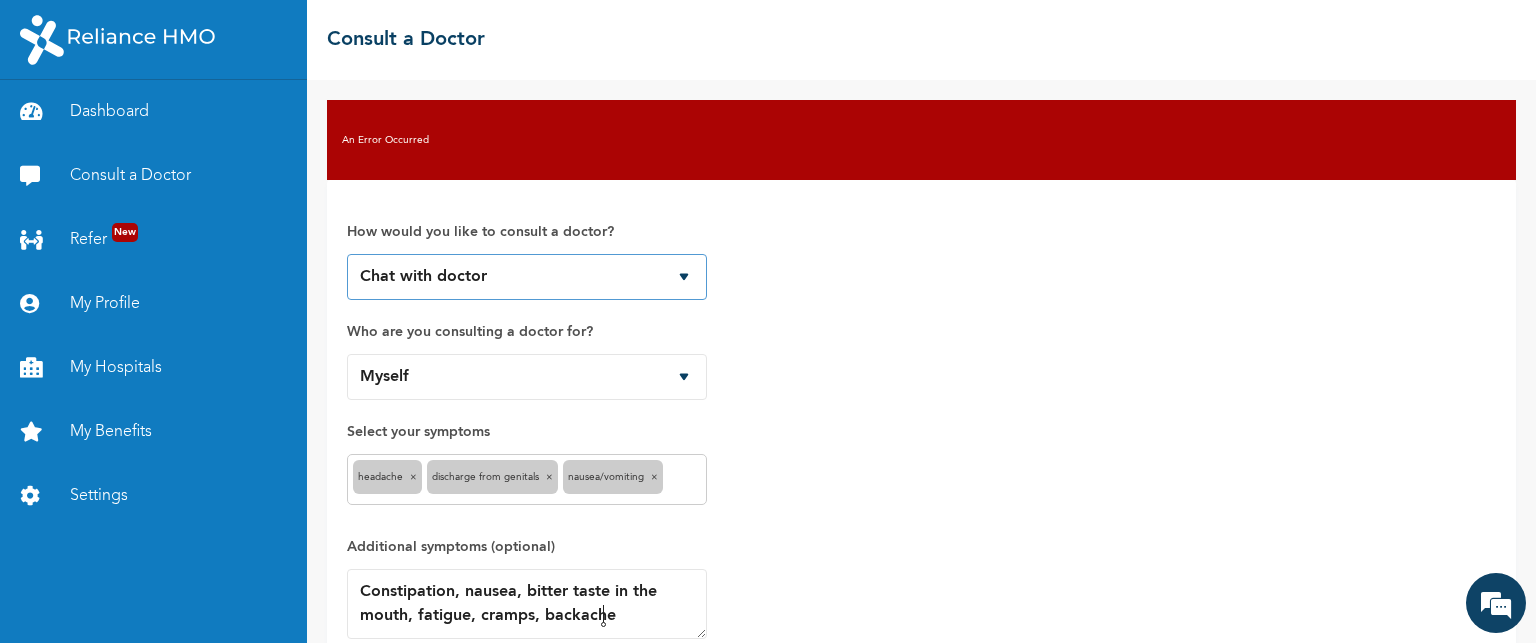 click on "Chat with doctor Phone Call" at bounding box center (527, 277) 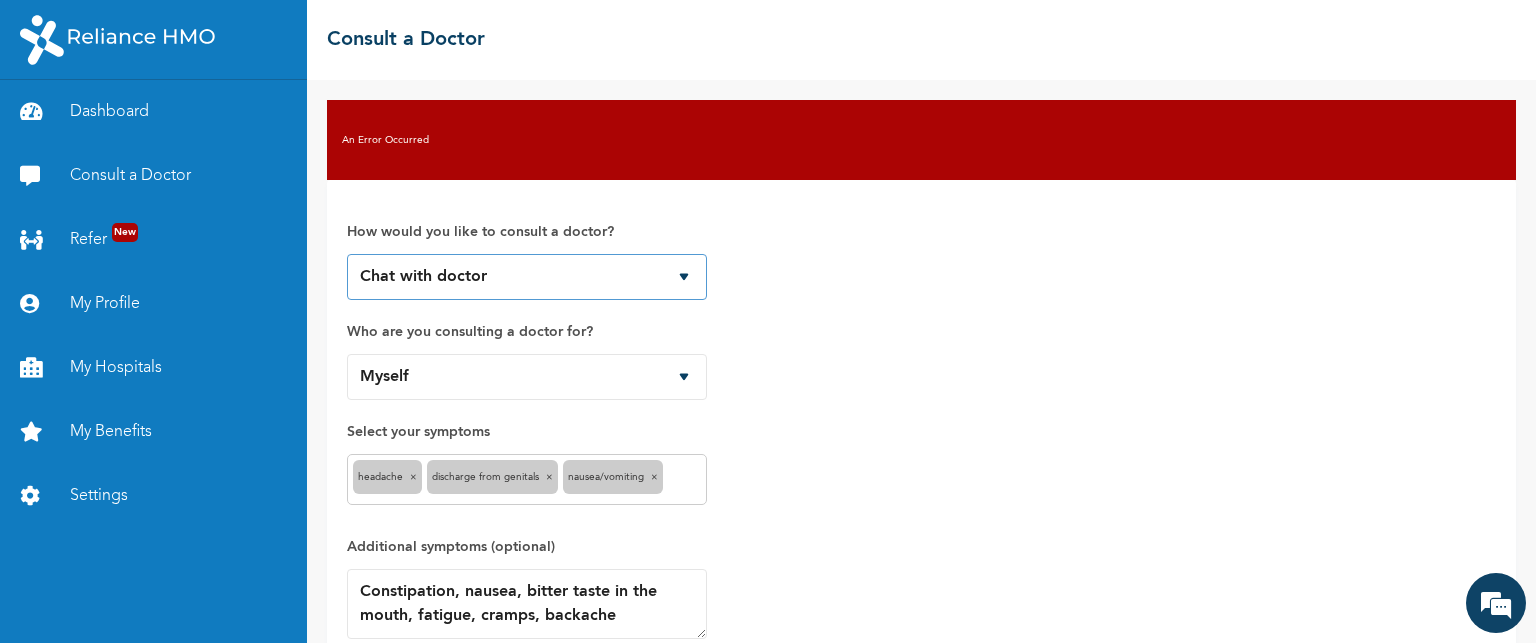 click on "Chat with doctor Phone Call" at bounding box center [527, 277] 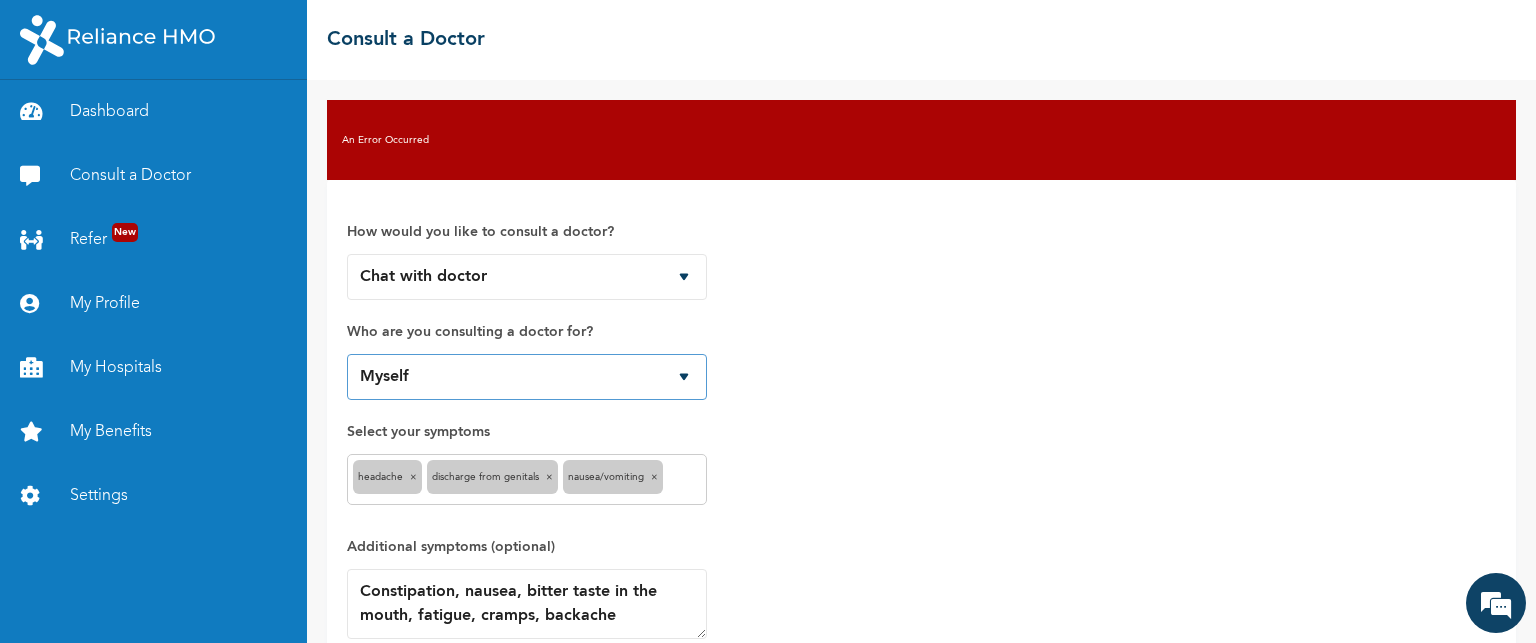 click on "Myself" at bounding box center [527, 377] 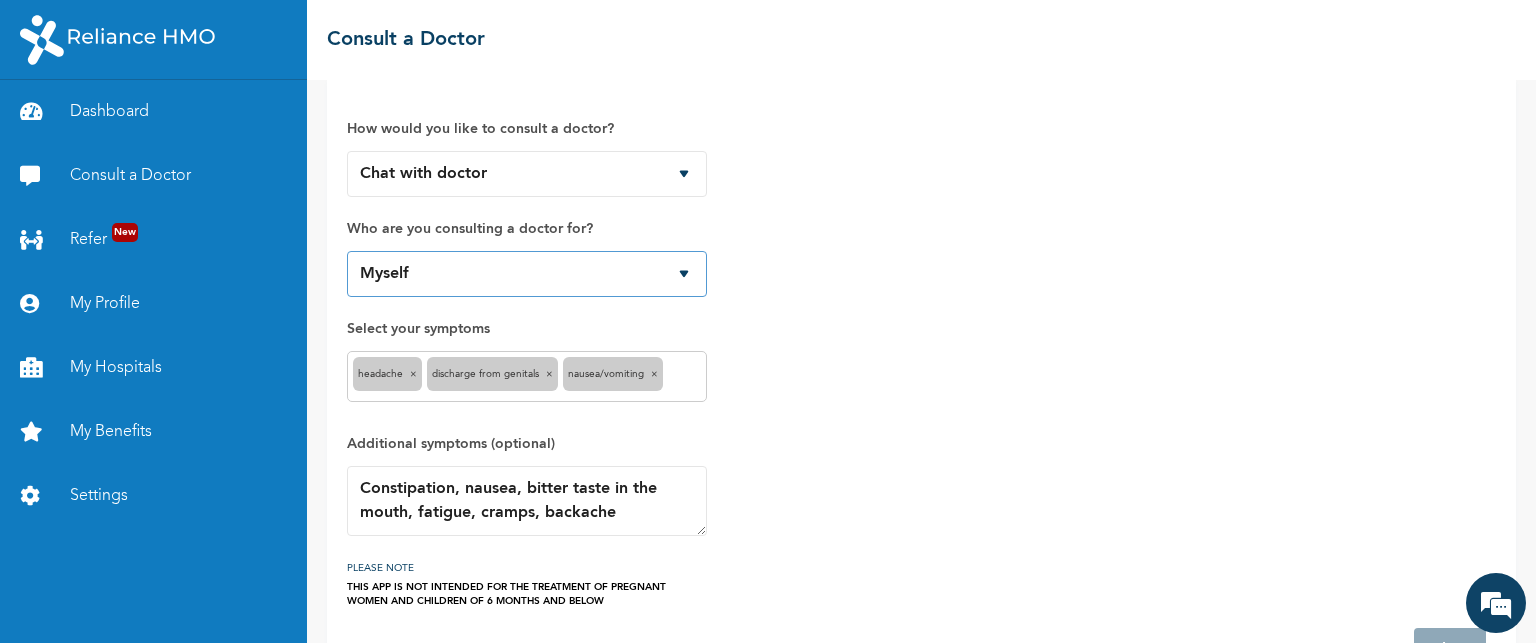 scroll, scrollTop: 170, scrollLeft: 0, axis: vertical 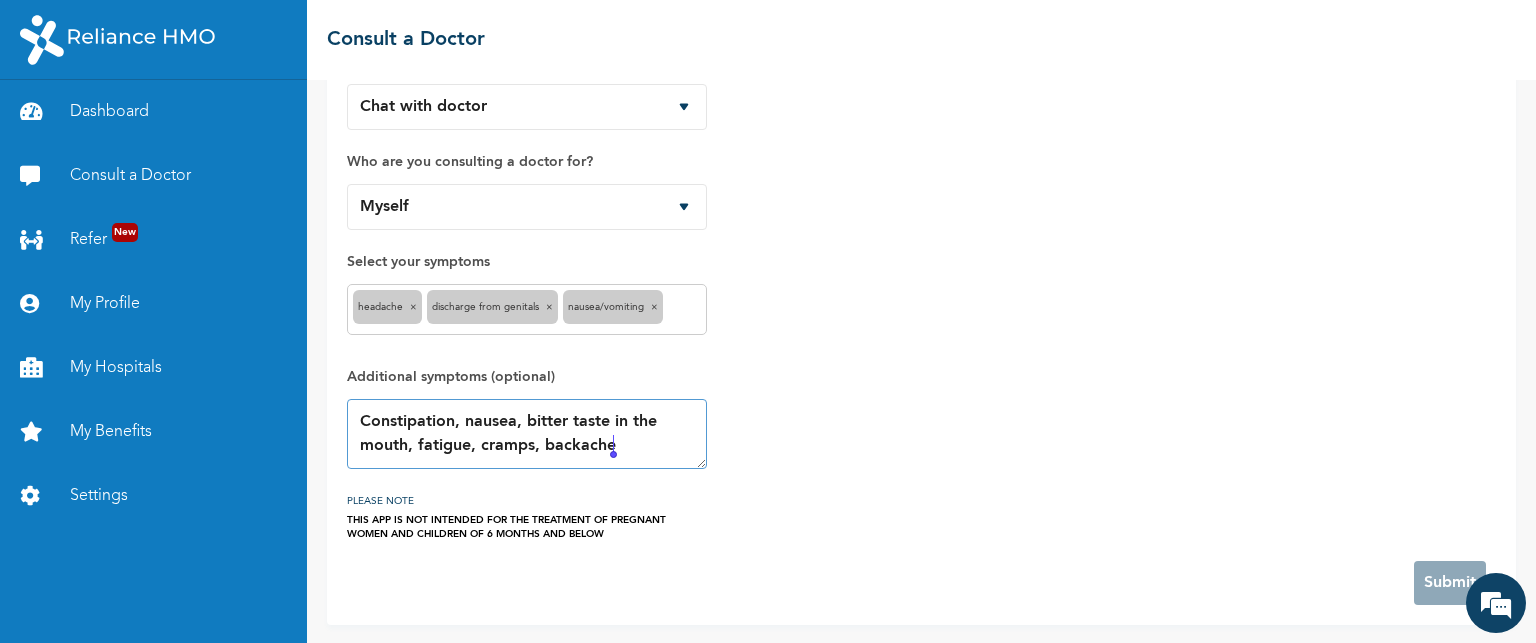 drag, startPoint x: 364, startPoint y: 423, endPoint x: 656, endPoint y: 454, distance: 293.64093 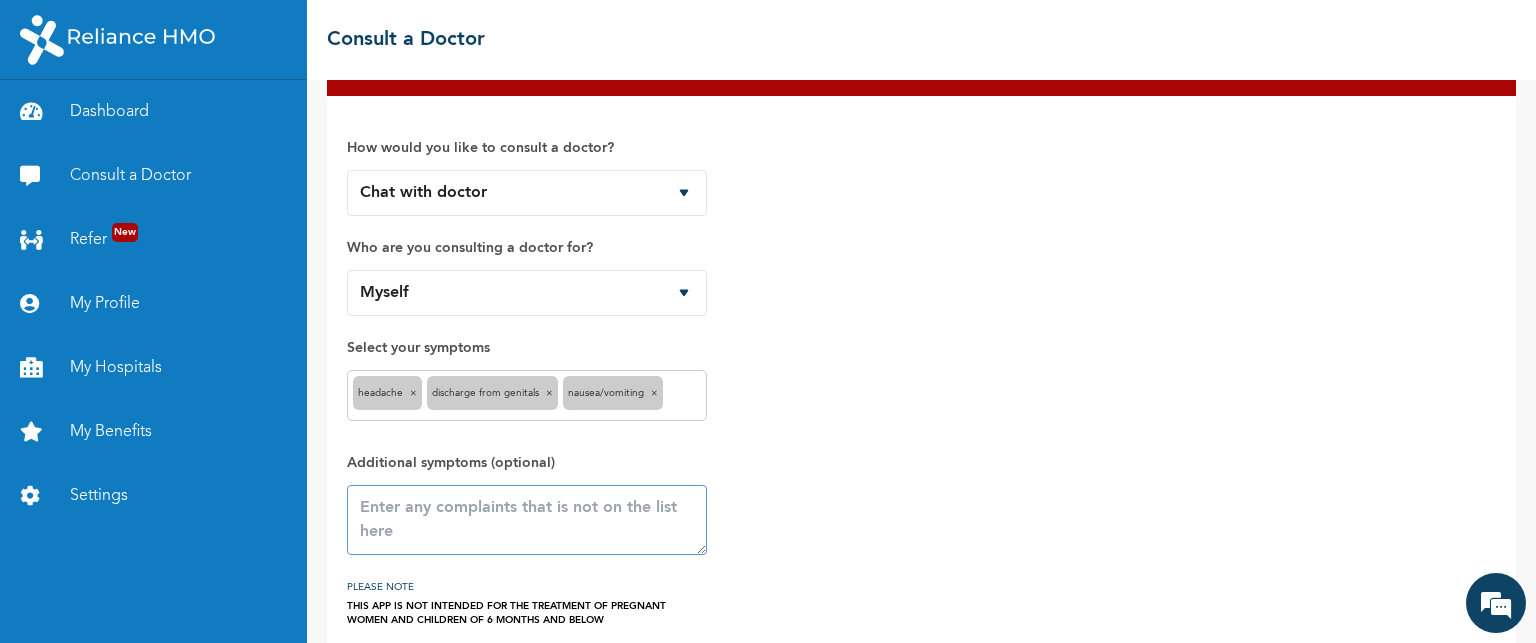 scroll, scrollTop: 0, scrollLeft: 0, axis: both 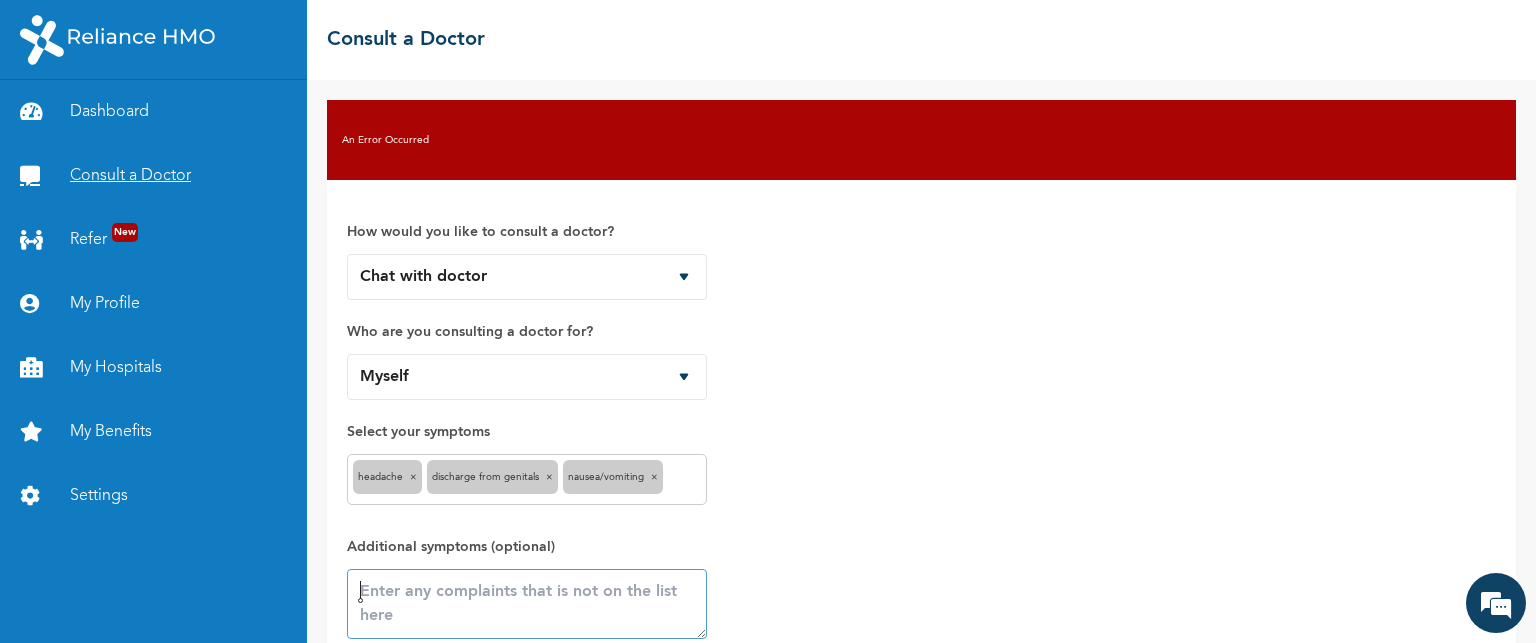 type 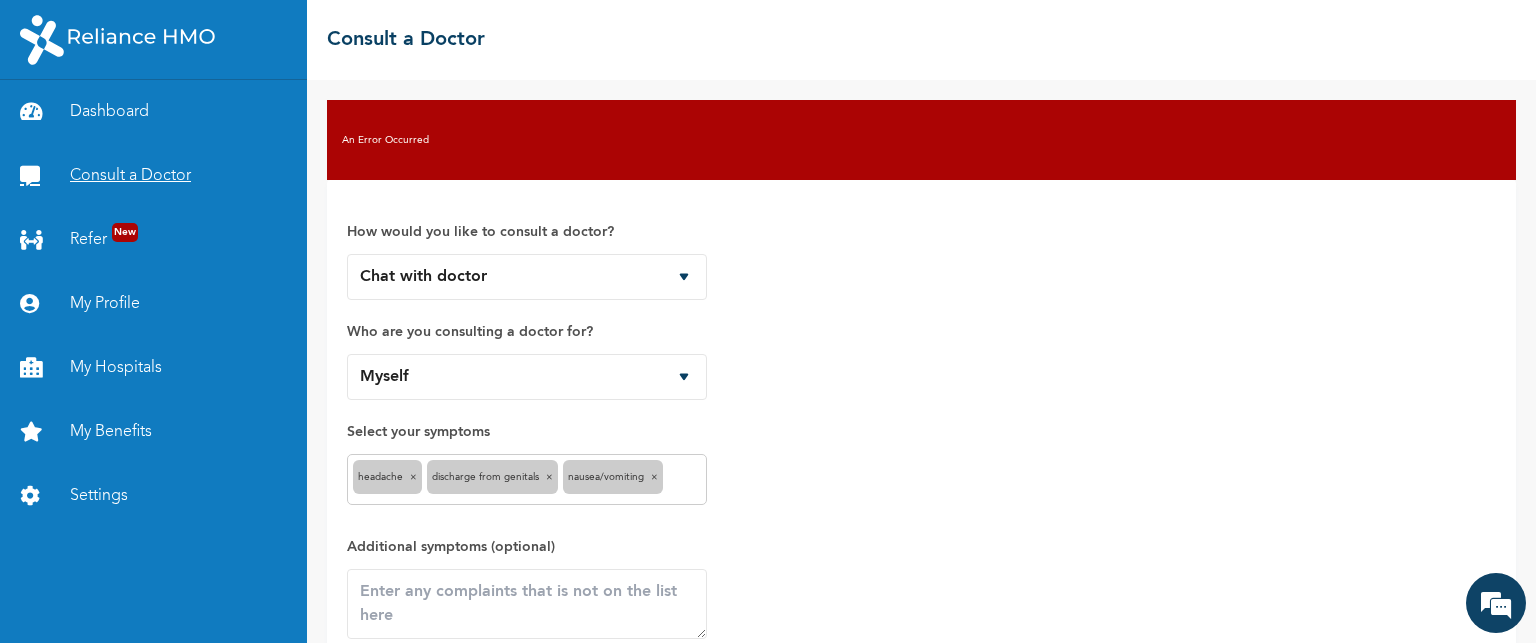 click on "Consult a Doctor" at bounding box center [153, 176] 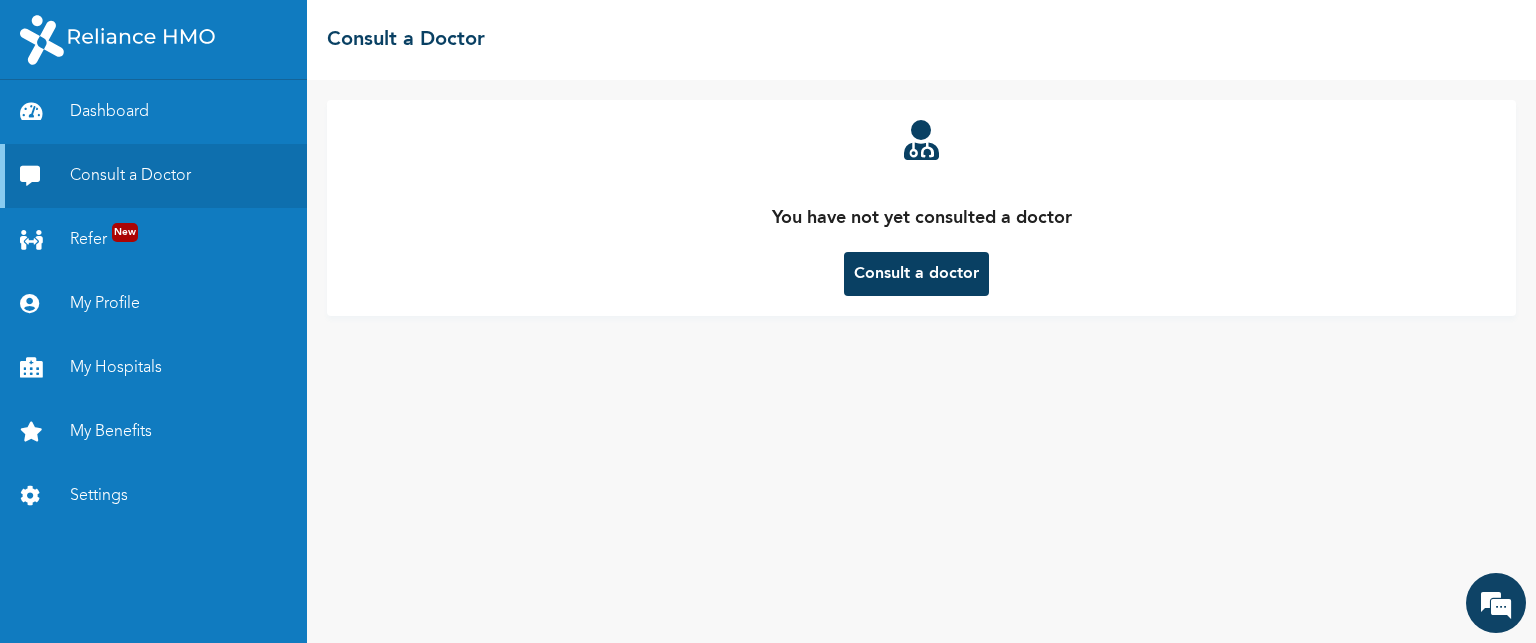 click on "Consult a doctor" at bounding box center [916, 274] 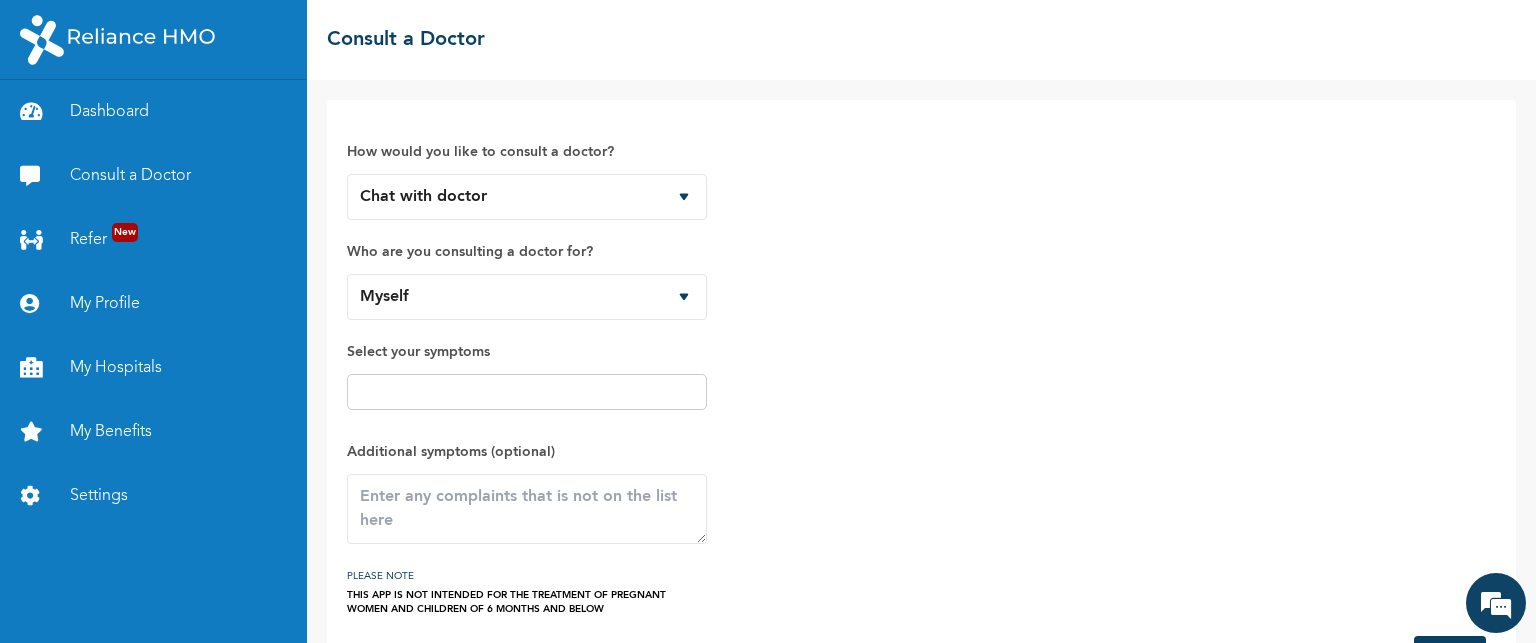 click at bounding box center (527, 392) 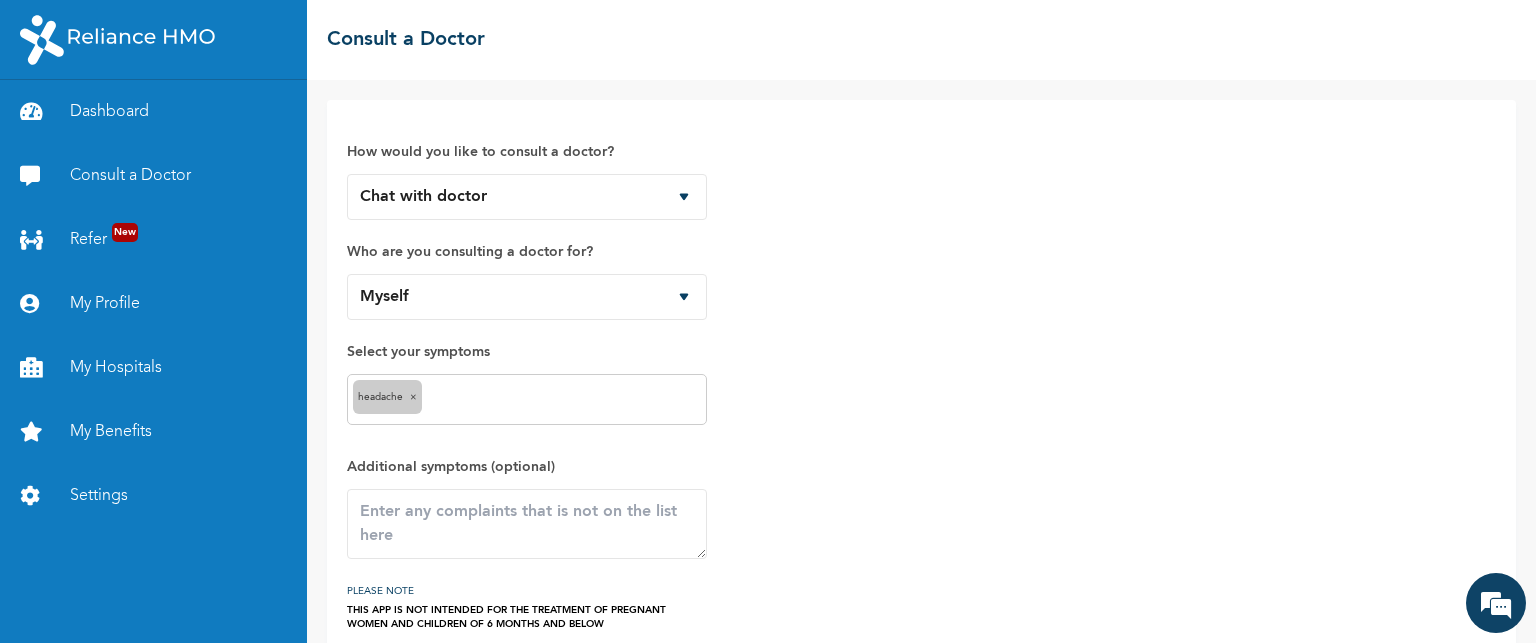 click at bounding box center (564, 400) 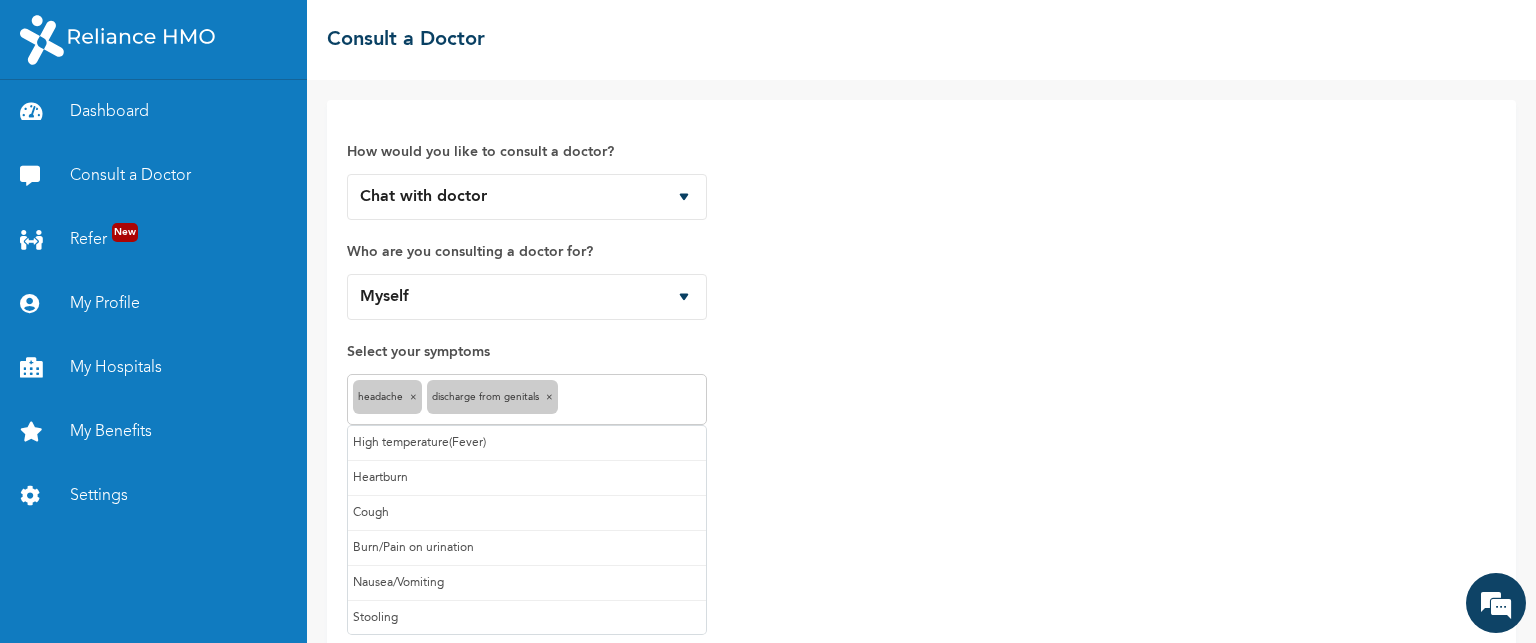 click at bounding box center [632, 400] 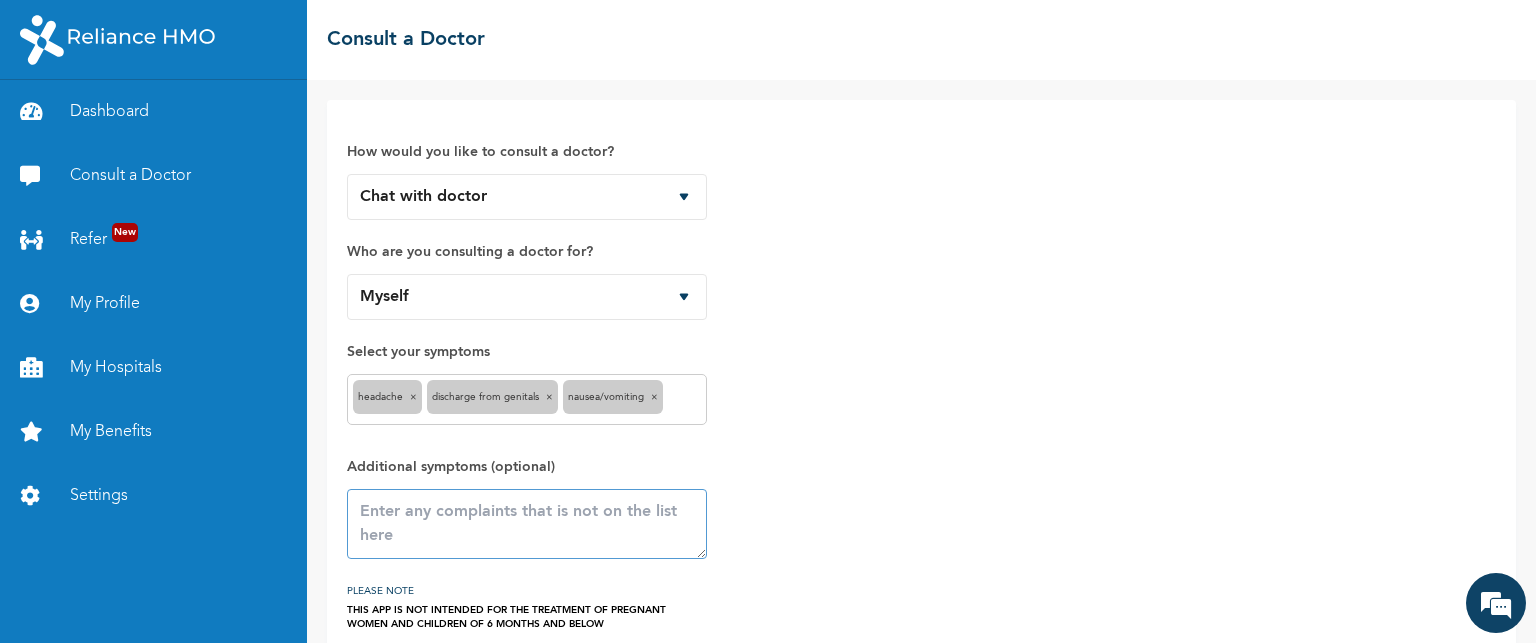 drag, startPoint x: 471, startPoint y: 552, endPoint x: 473, endPoint y: 521, distance: 31.06445 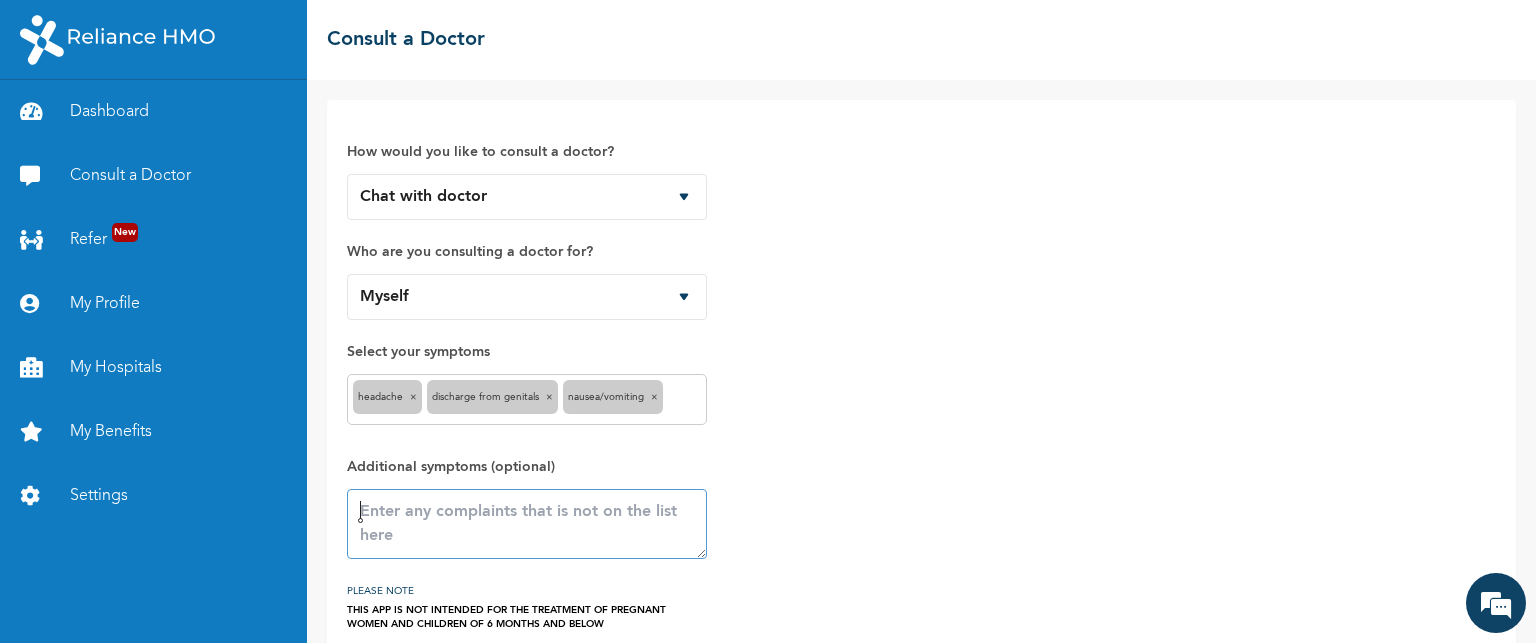 paste on "Constipation, nausea, bitter taste in the mouth, fatigue, cramps, backache" 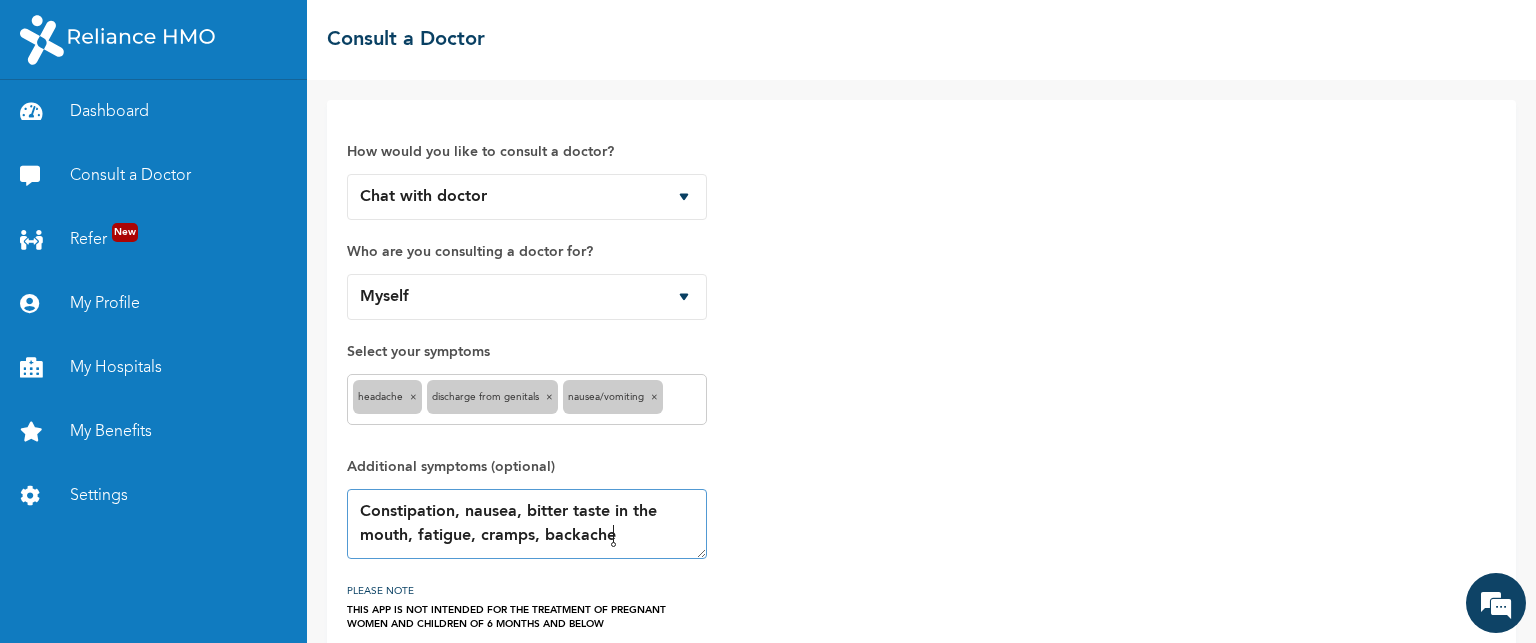type on "Constipation, nausea, bitter taste in the mouth, fatigue, cramps, backache" 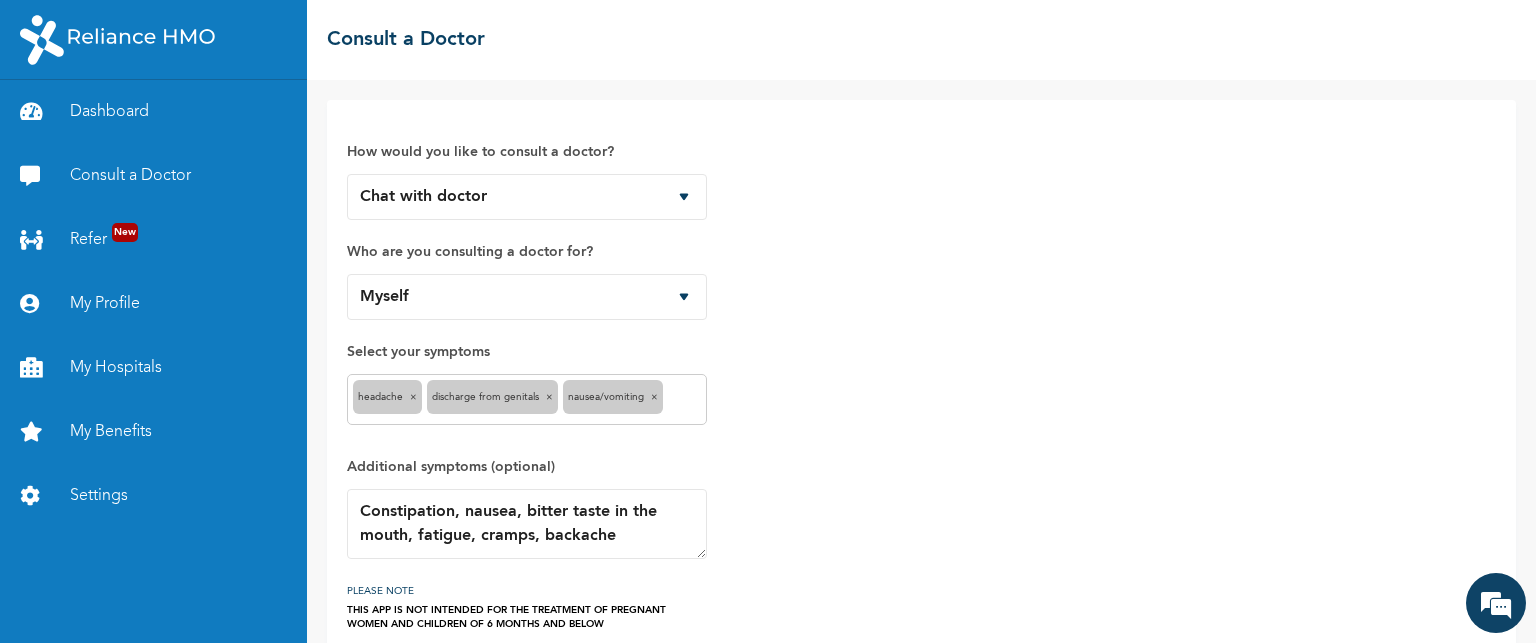 click on "How would you like to consult a doctor? Chat with doctor Phone Call Who are you consulting a doctor for? Myself Select your symptoms headache  ×  Discharge from Genitals  ×  Nausea/Vomiting  ×  Additional symptoms (optional) Constipation, nausea, bitter taste in the mouth, fatigue, cramps, backache PLEASE NOTE THIS APP IS NOT INTENDED FOR THE TREATMENT OF PREGNANT WOMEN AND CHILDREN OF 6 MONTHS AND BELOW" at bounding box center (921, 375) 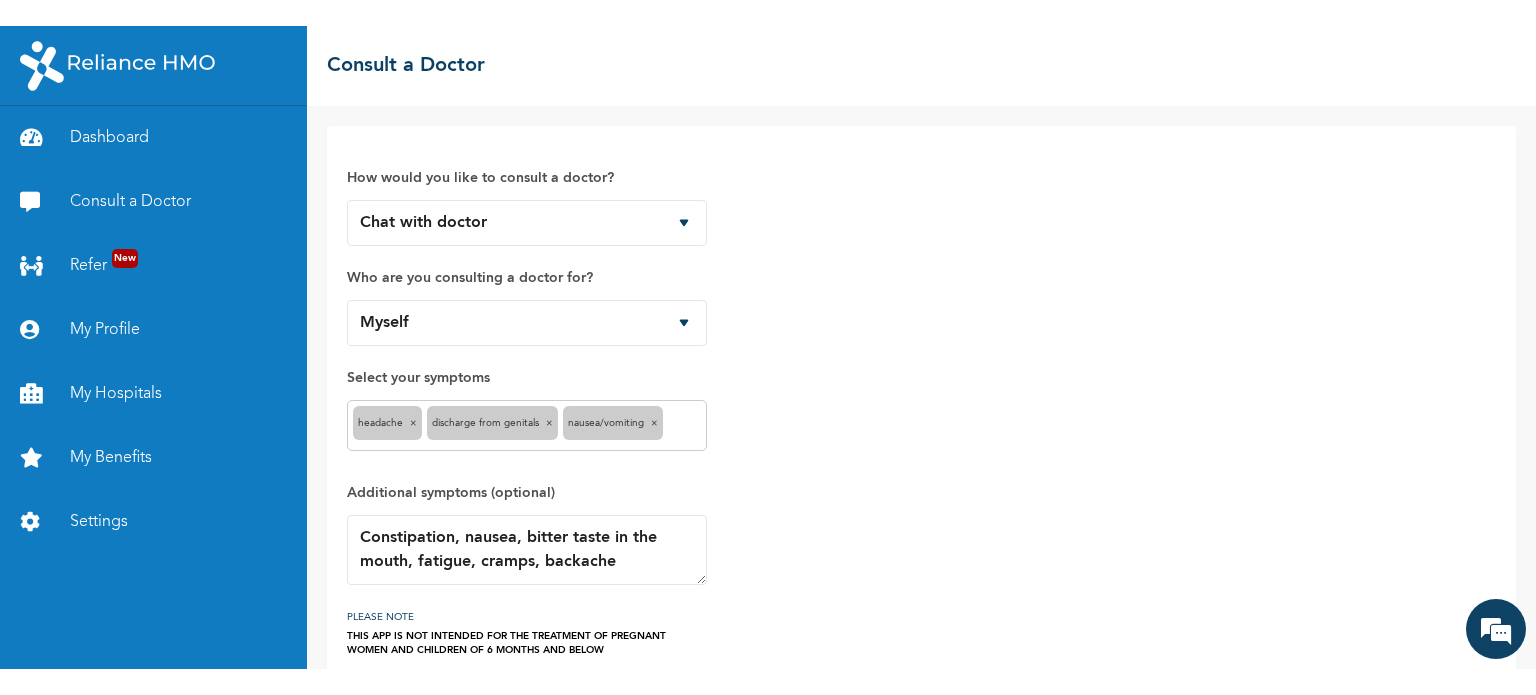 scroll, scrollTop: 90, scrollLeft: 0, axis: vertical 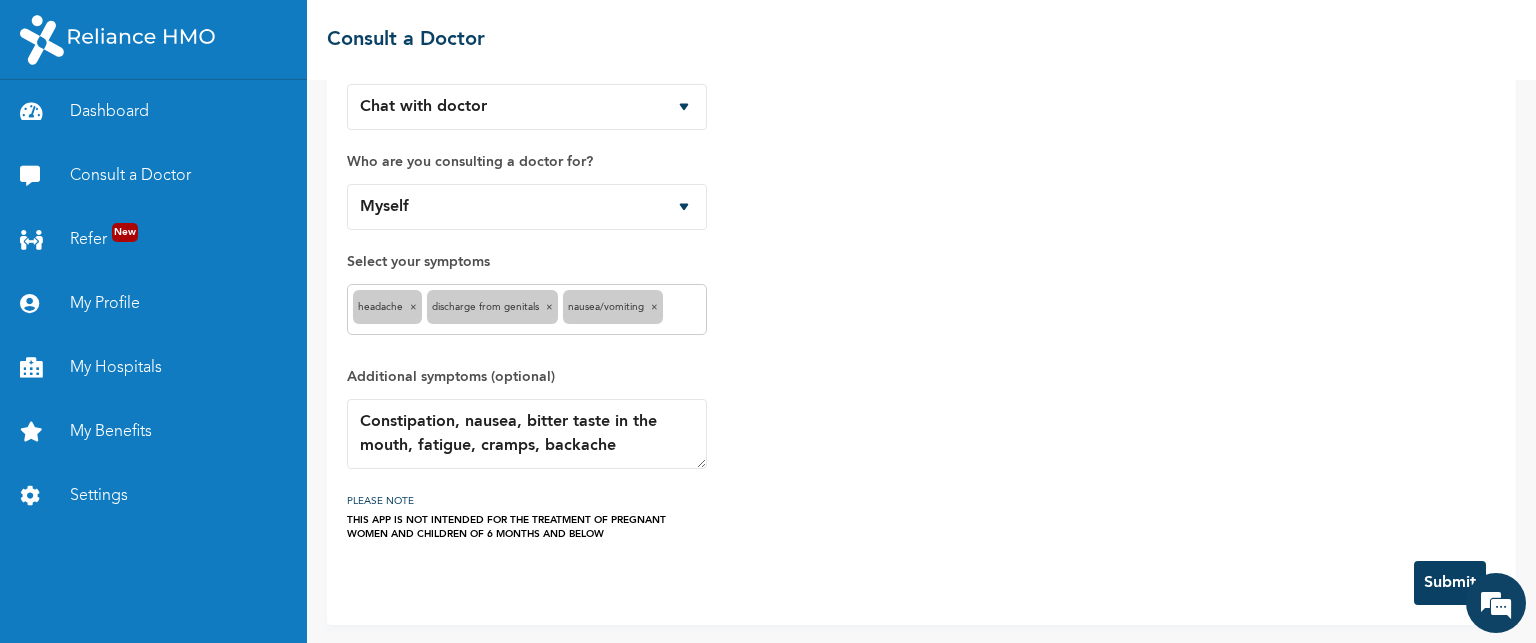click on "Submit" at bounding box center (1450, 583) 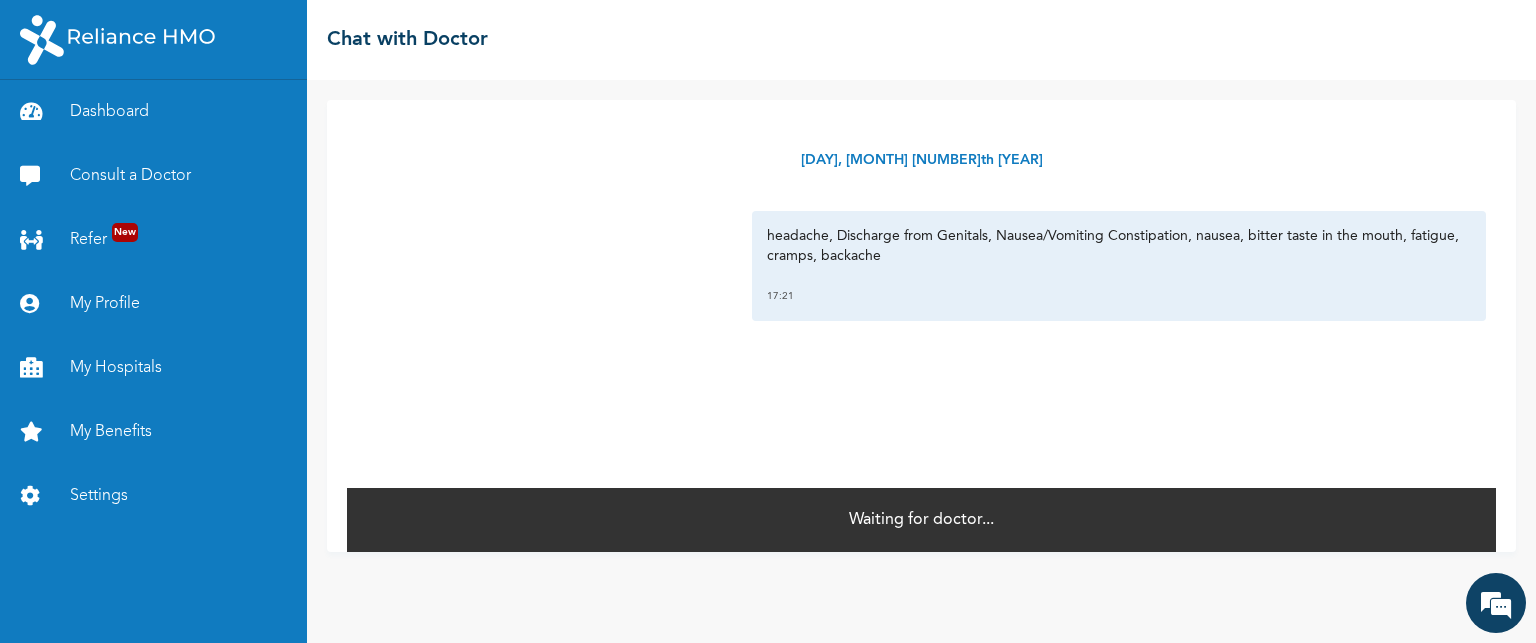 click on "Monday, August 4th 2025    headache, Discharge from Genitals, Nausea/Vomiting Constipation, nausea, bitter taste in the mouth, fatigue, cramps, backache 17:21 * Waiting for doctor..." at bounding box center [921, 361] 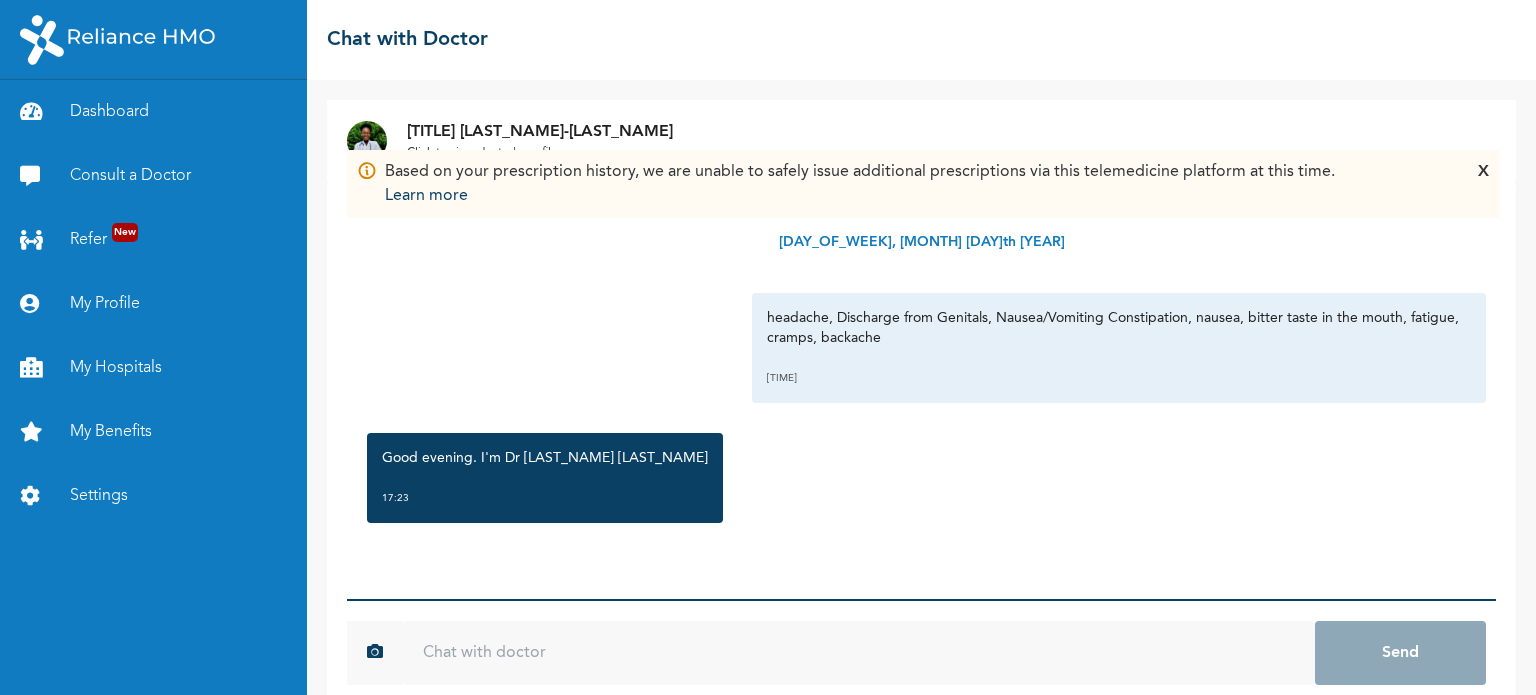 scroll, scrollTop: 0, scrollLeft: 0, axis: both 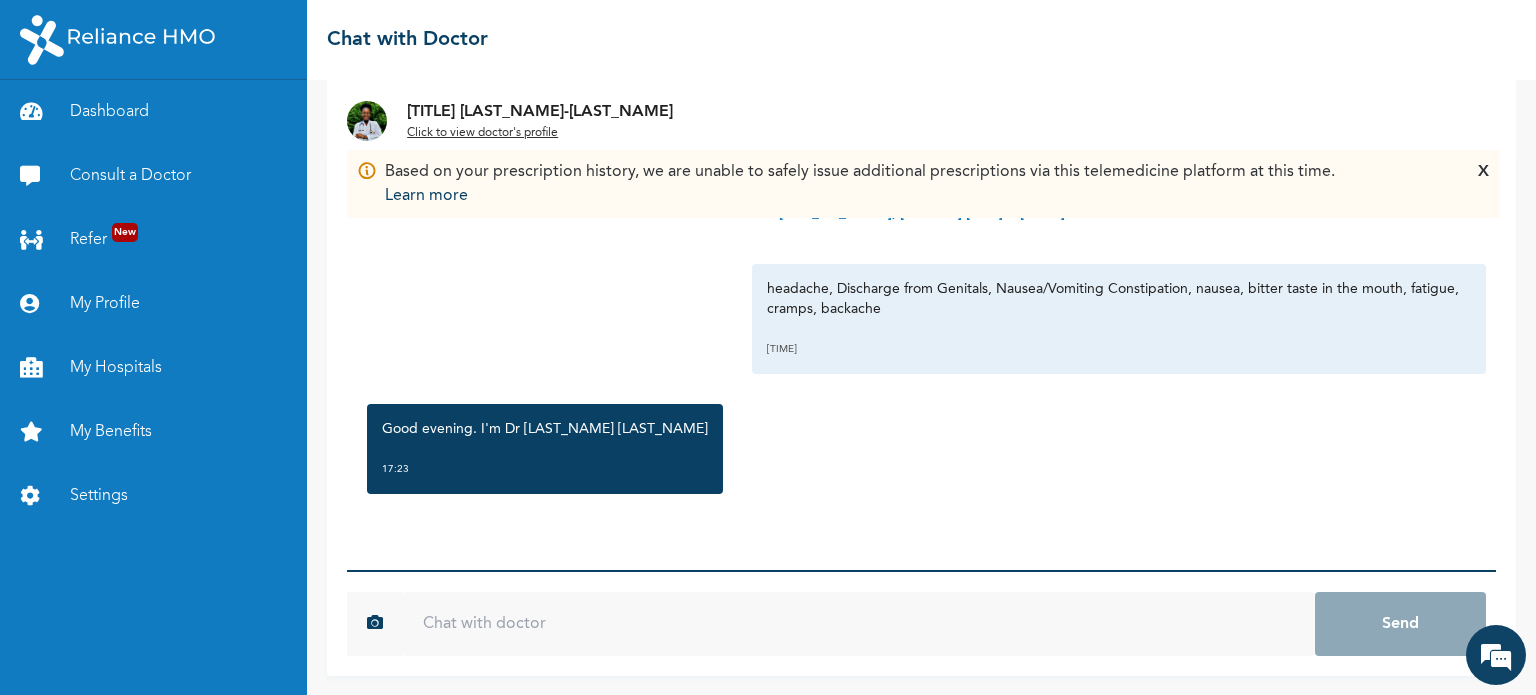 click at bounding box center [859, 624] 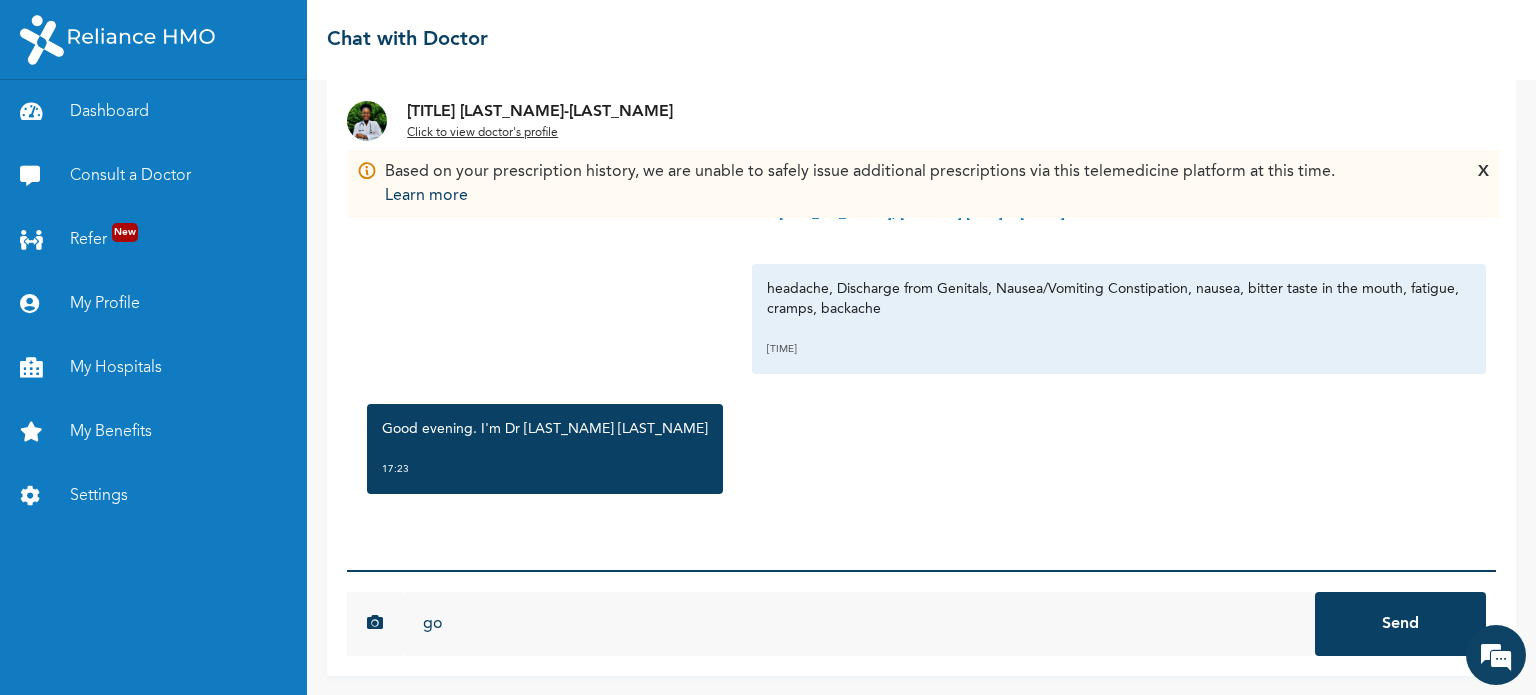 scroll, scrollTop: 0, scrollLeft: 0, axis: both 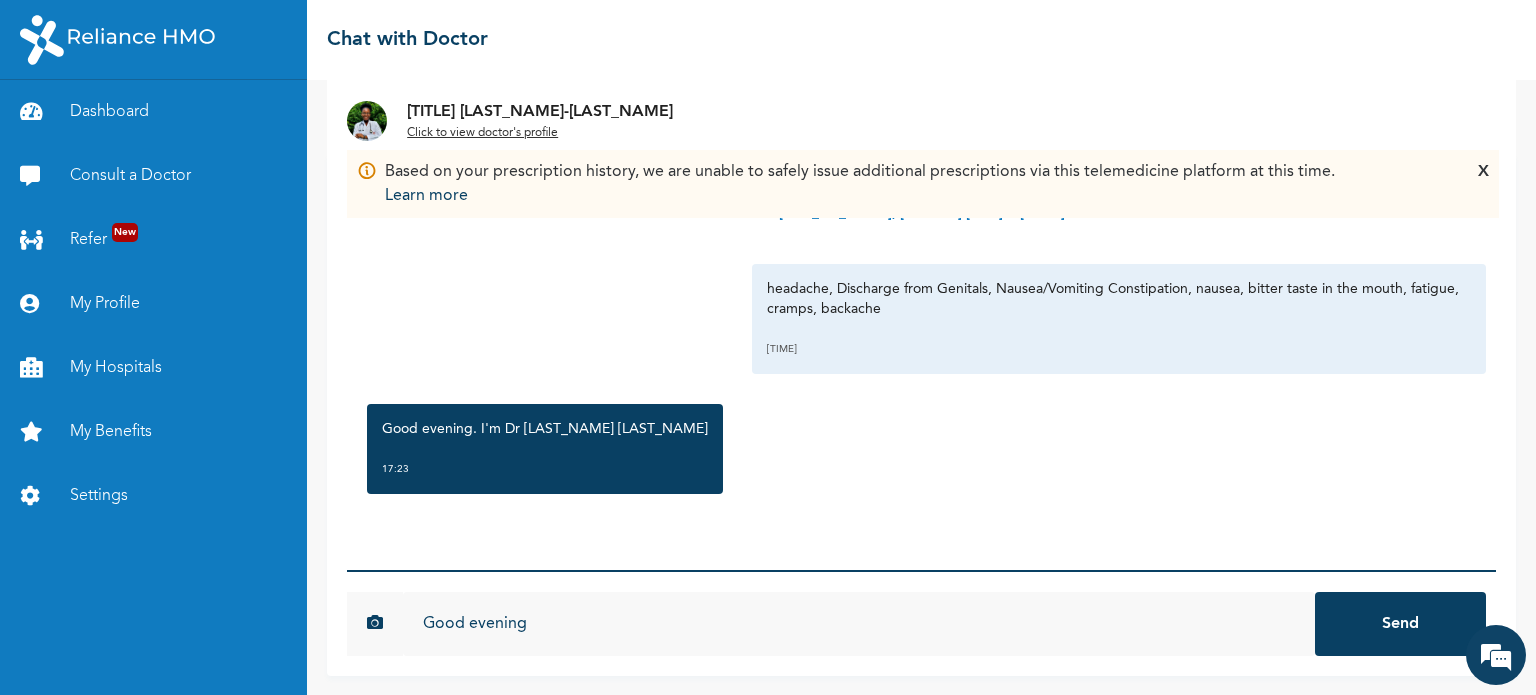 type on "Good evening" 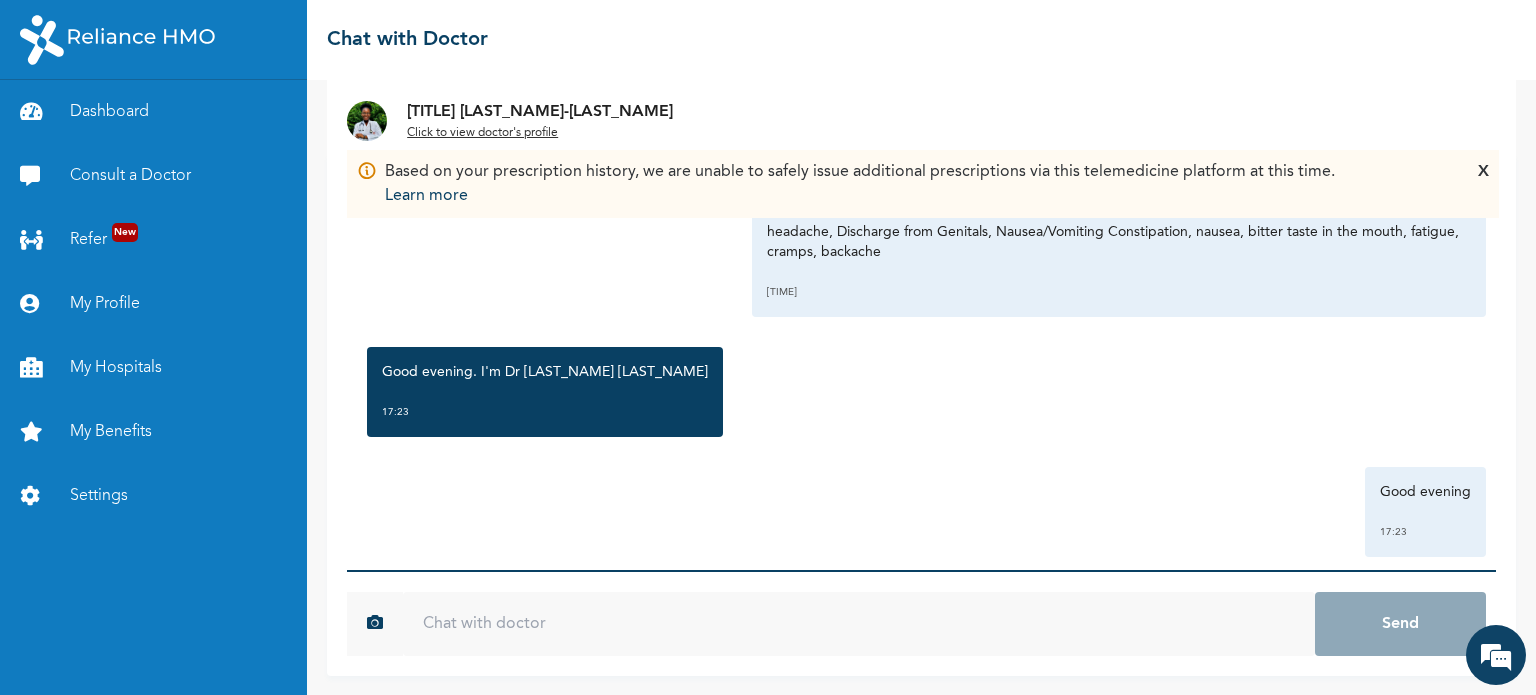 scroll, scrollTop: 88, scrollLeft: 0, axis: vertical 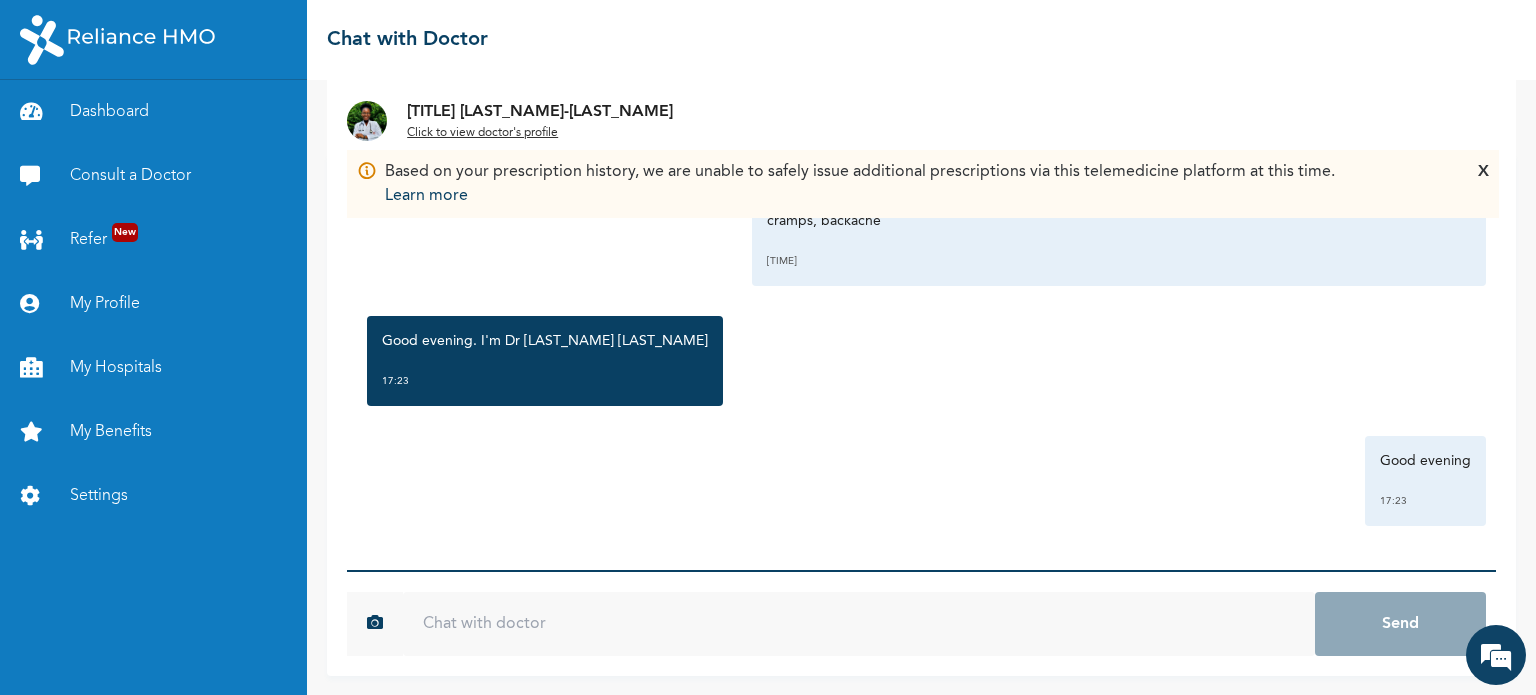 click on "[TIME]" at bounding box center (1119, 261) 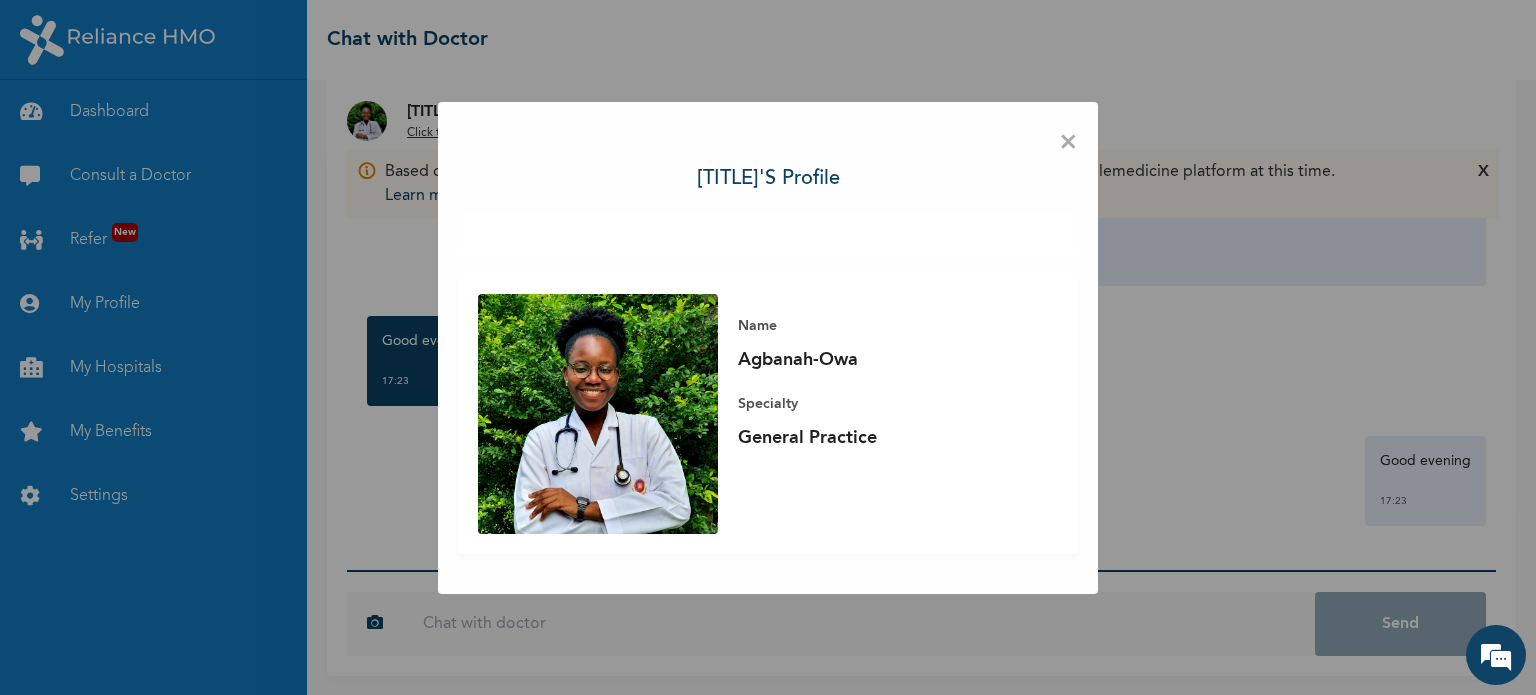 click at bounding box center [598, 414] 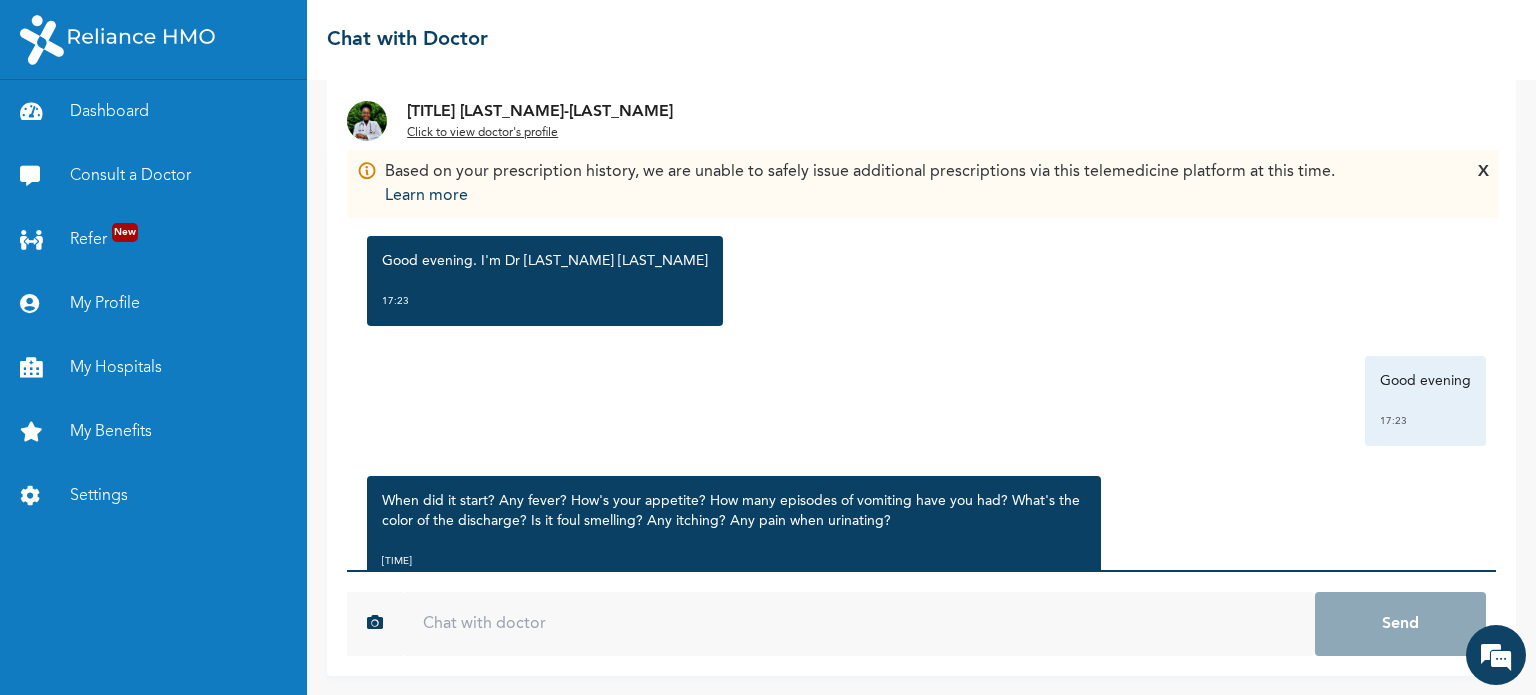 scroll, scrollTop: 239, scrollLeft: 0, axis: vertical 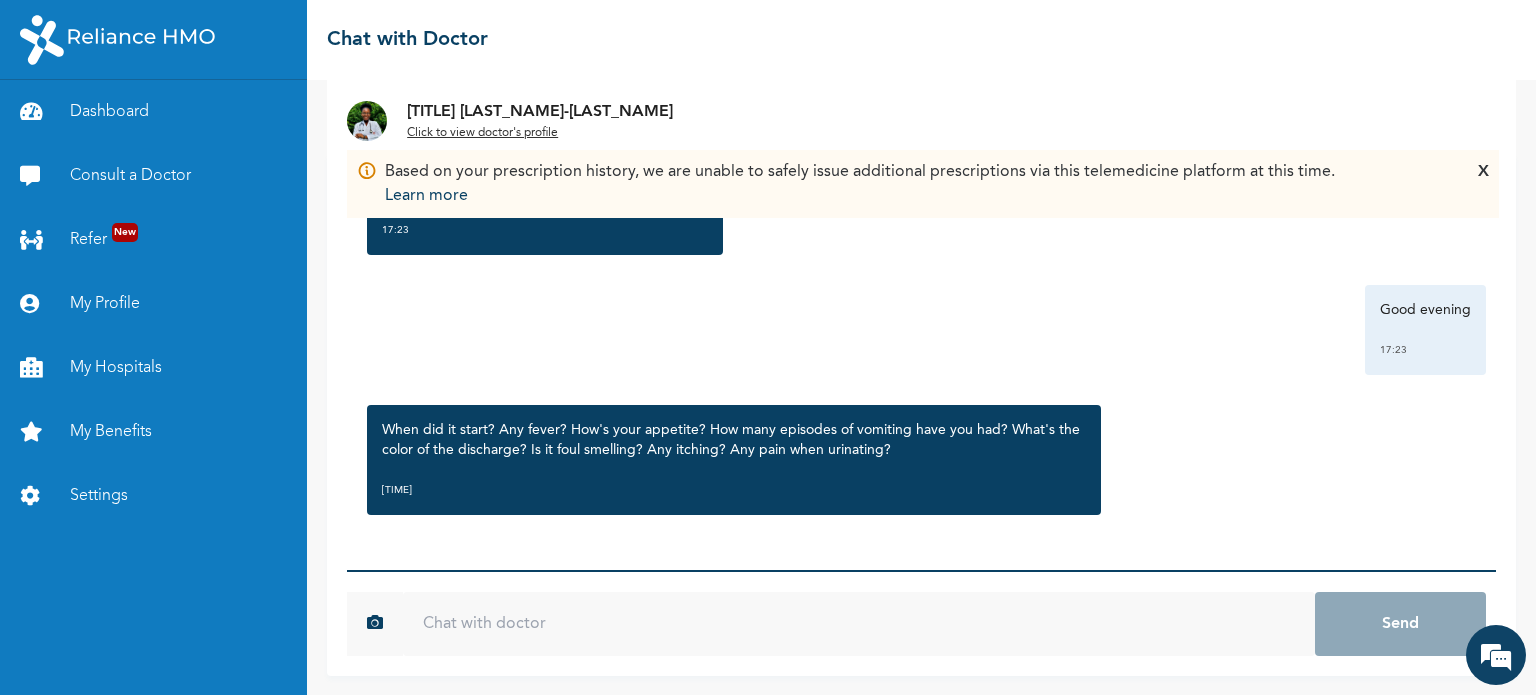 click at bounding box center [859, 624] 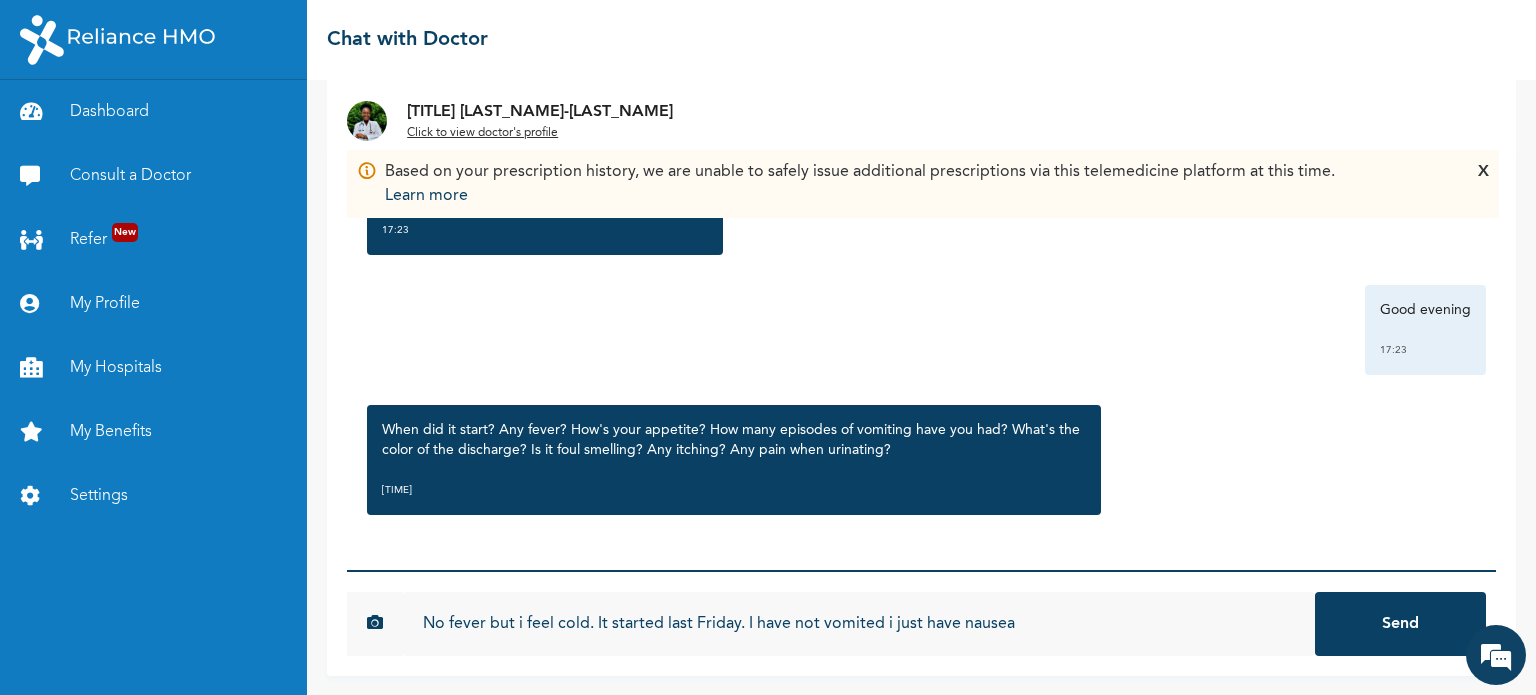 click on "No fever but i feel cold. It started last Friday. I have not vomited i just have nausea" at bounding box center [859, 624] 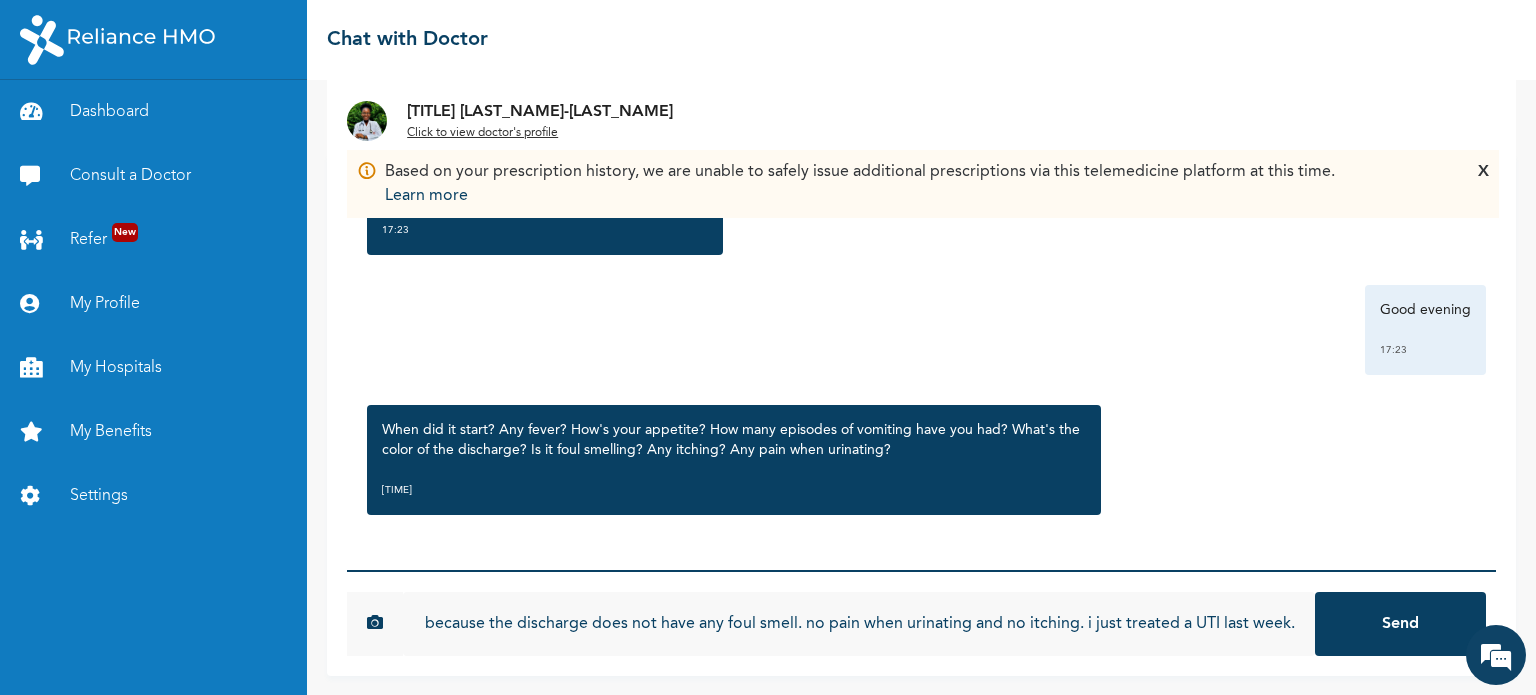scroll, scrollTop: 0, scrollLeft: 1234, axis: horizontal 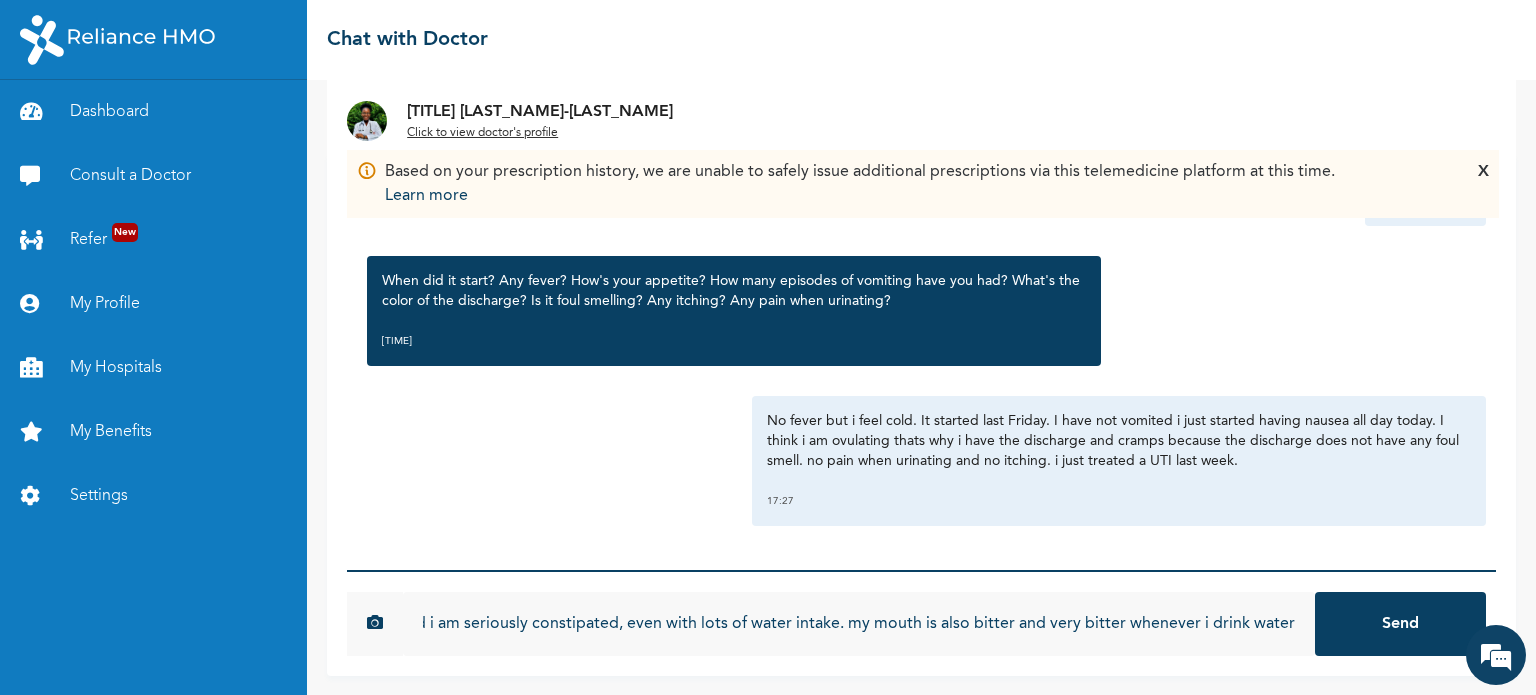 type on "I do have a headache and backache and i am seriously constipated, even with lots of water intake. my mouth is also bitter and very bitter whenever i drink water" 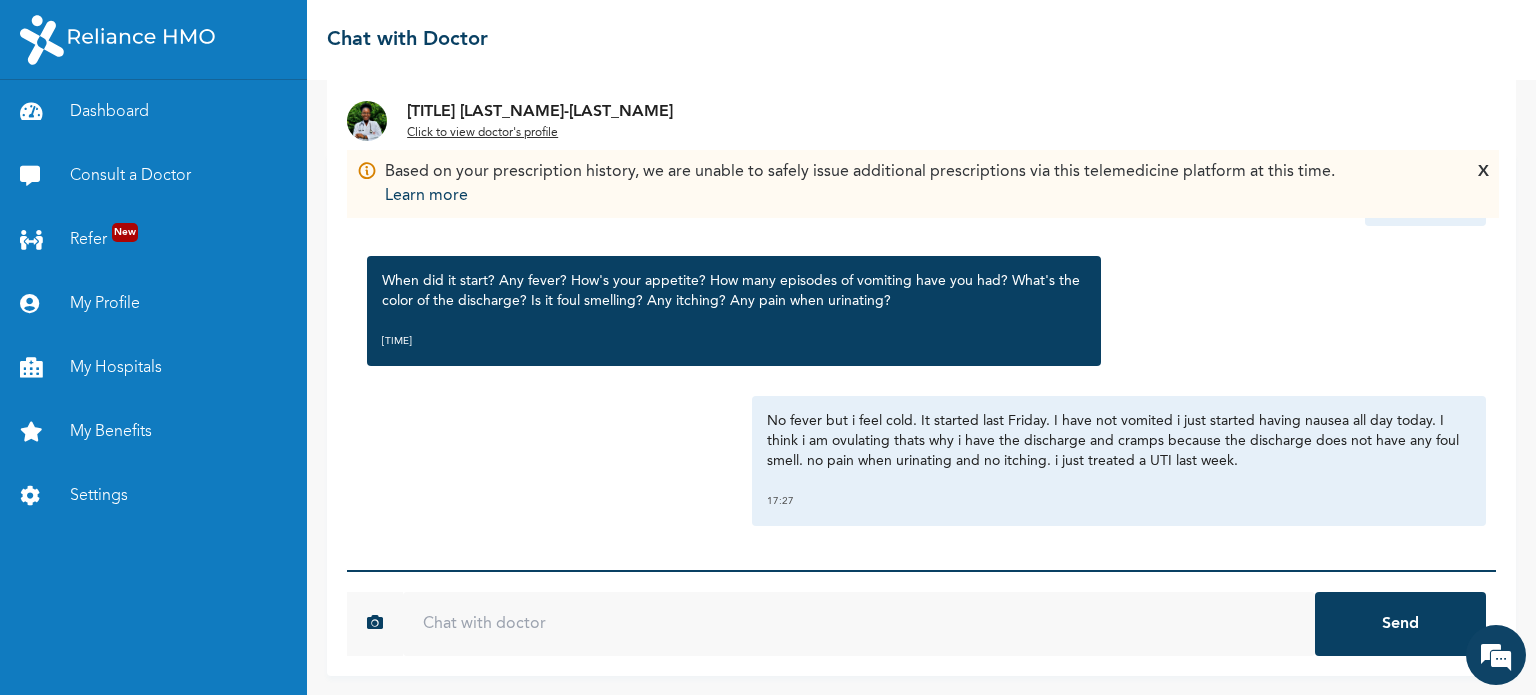 scroll, scrollTop: 0, scrollLeft: 0, axis: both 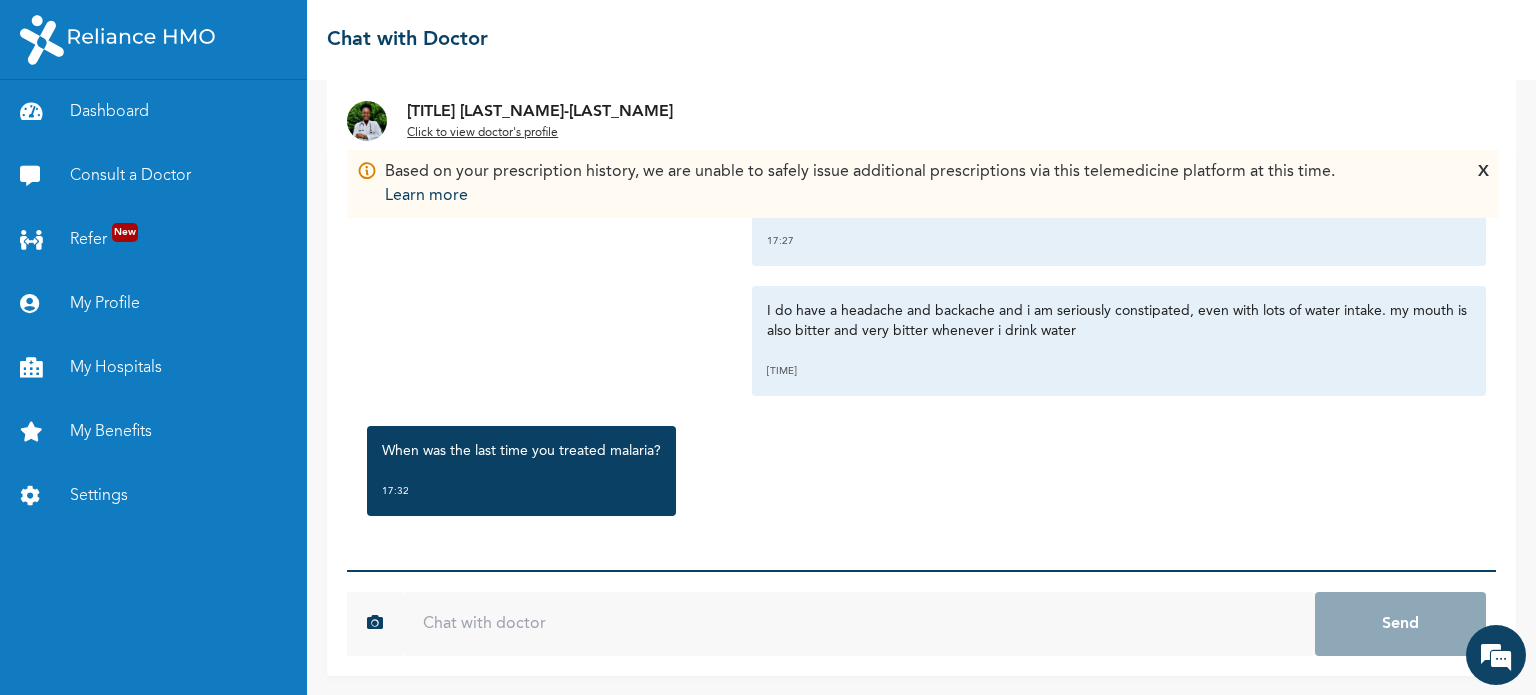drag, startPoint x: 544, startPoint y: 619, endPoint x: 544, endPoint y: 607, distance: 12 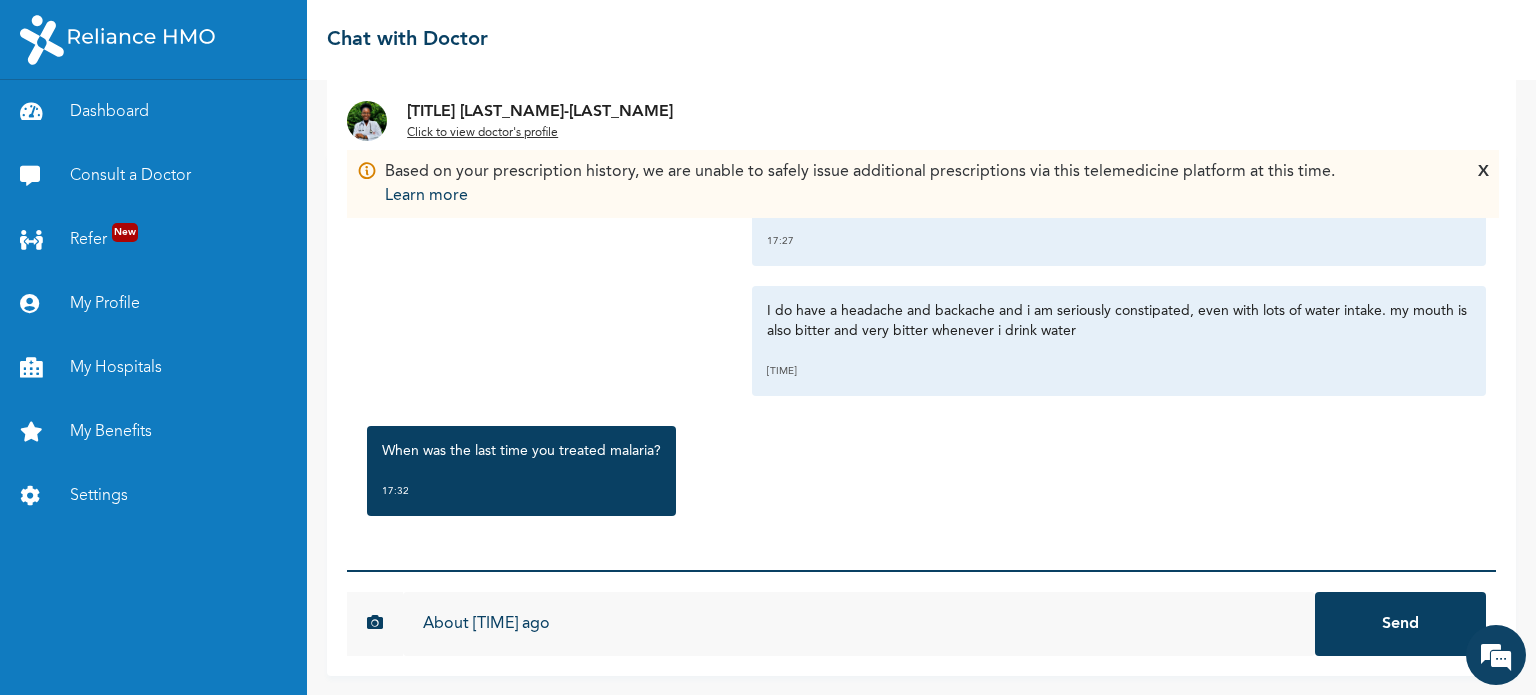 type on "About [TIME] ago" 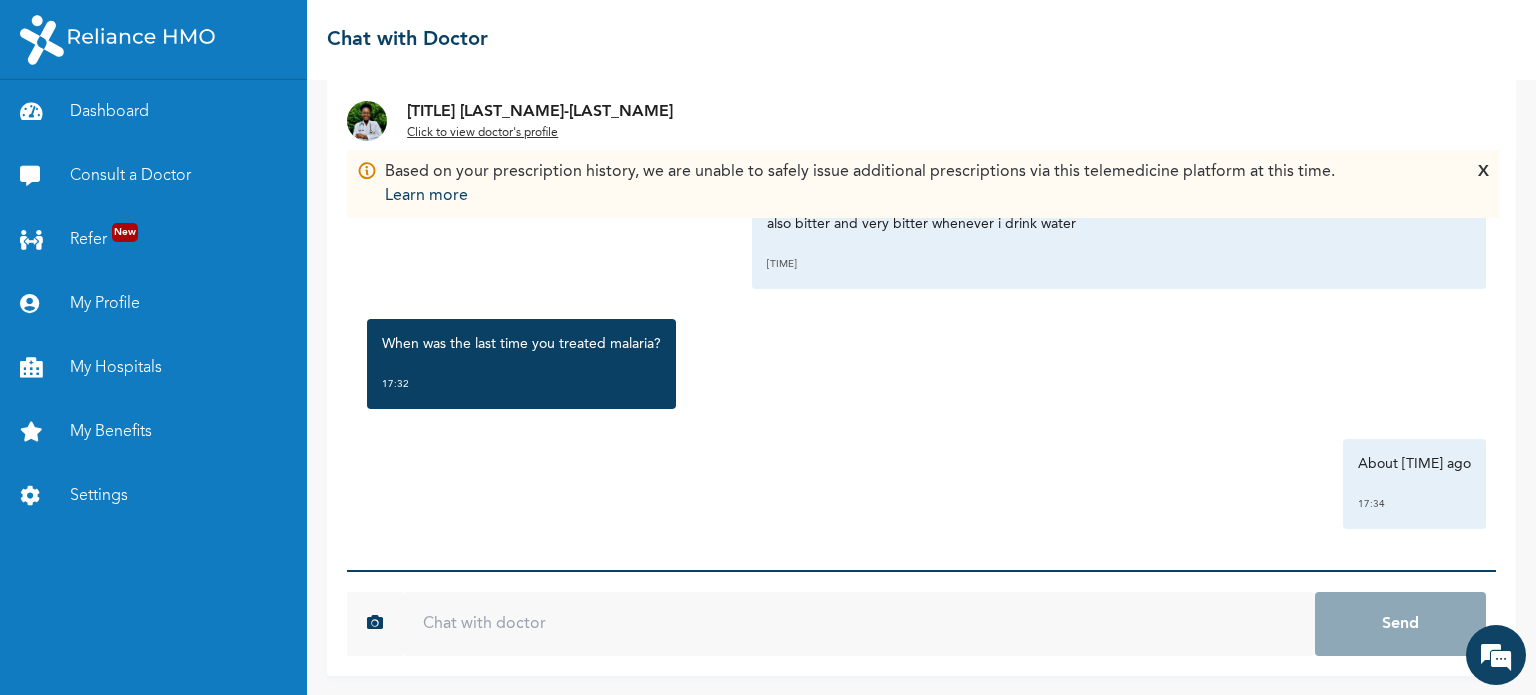 scroll, scrollTop: 759, scrollLeft: 0, axis: vertical 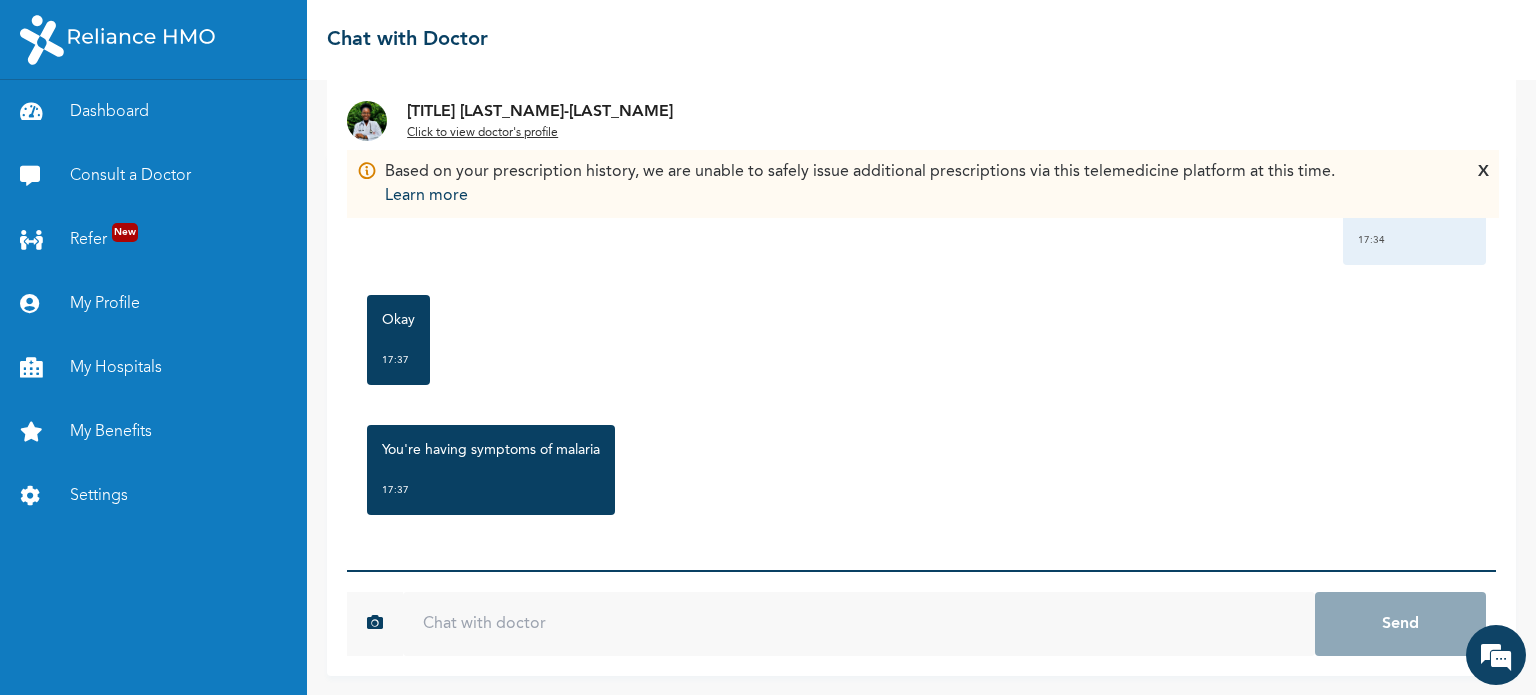 click at bounding box center [859, 624] 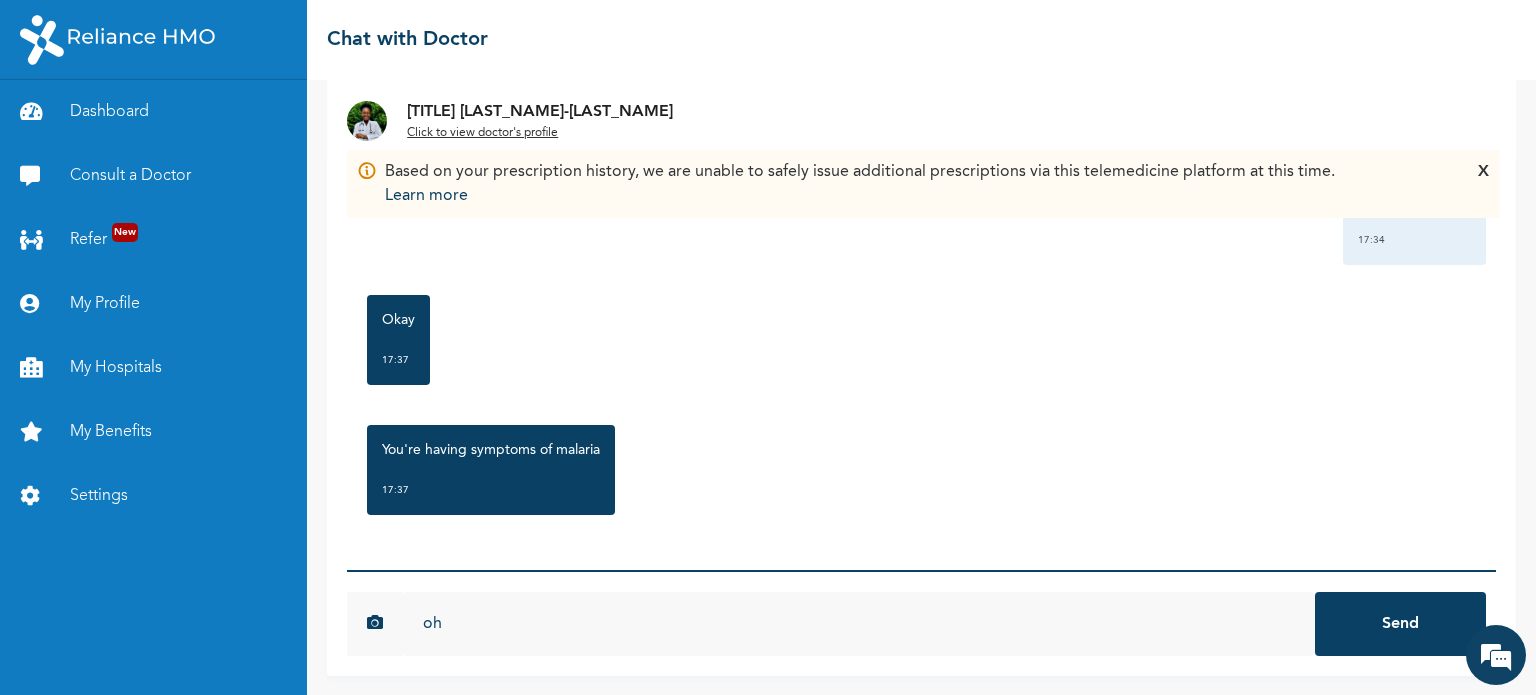 type on "o" 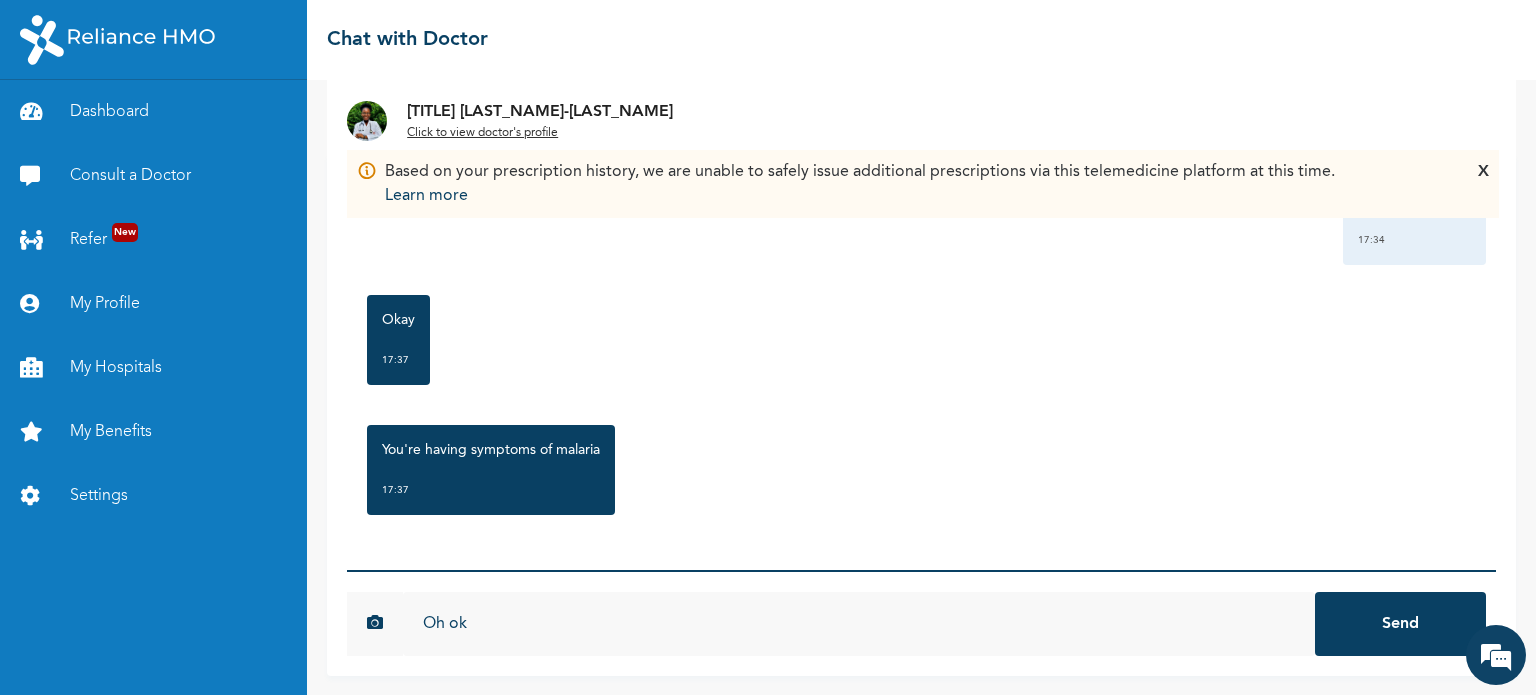 type on "Oh ok" 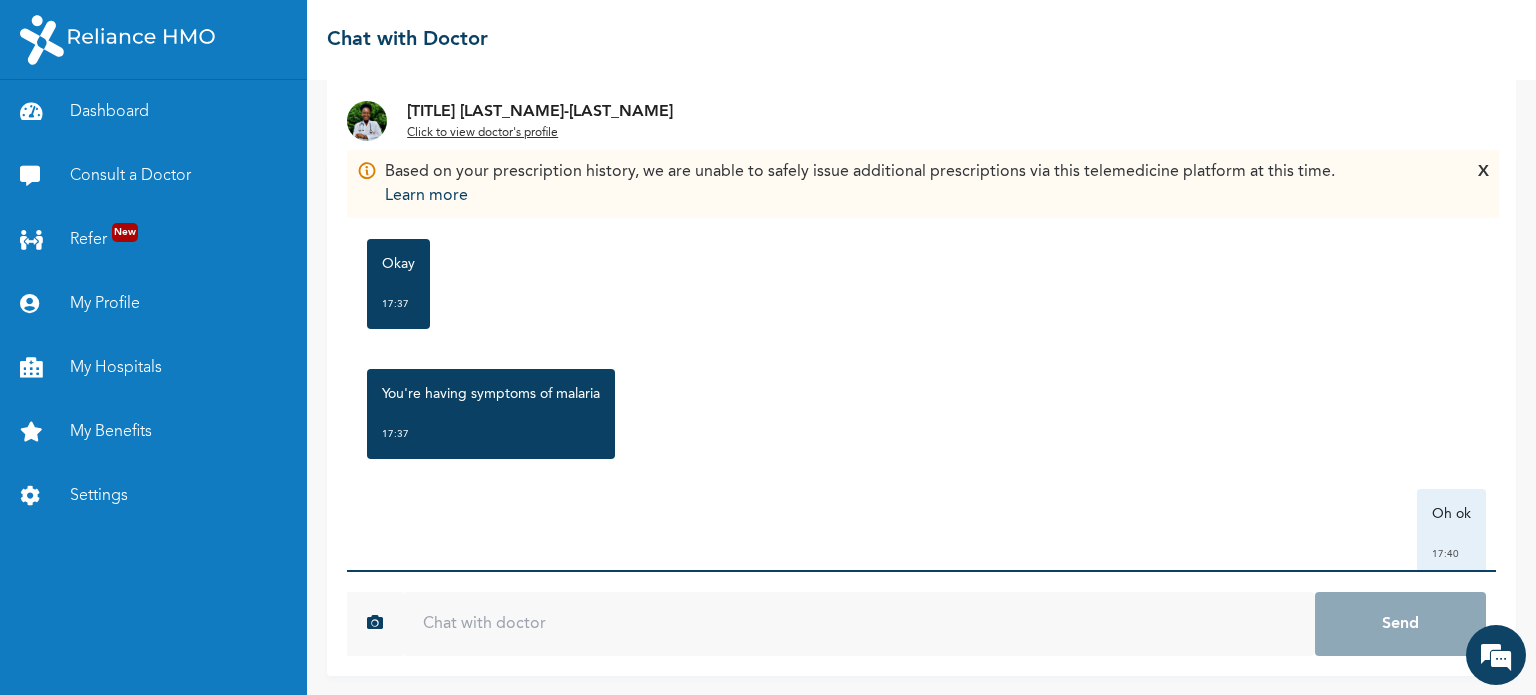 scroll, scrollTop: 1128, scrollLeft: 0, axis: vertical 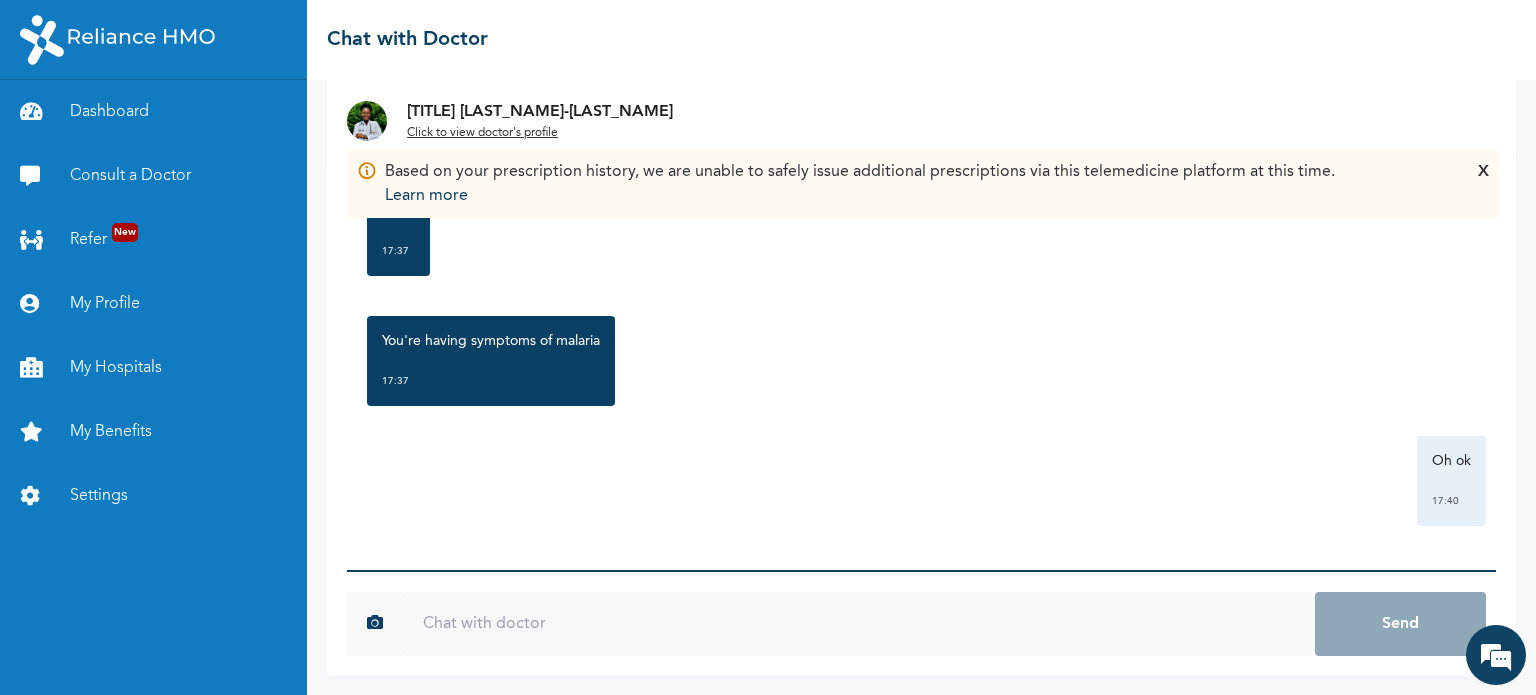 click at bounding box center [859, 624] 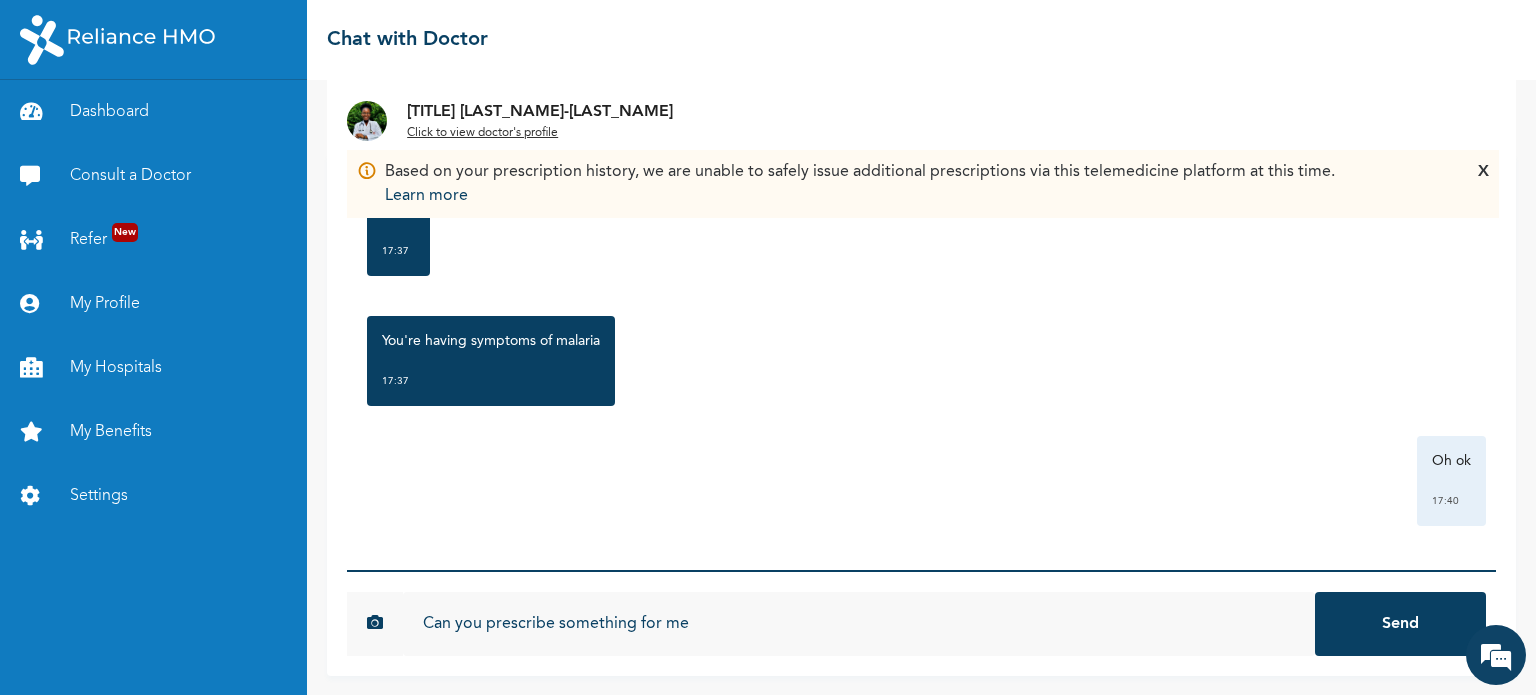 type on "Can you prescribe something for me" 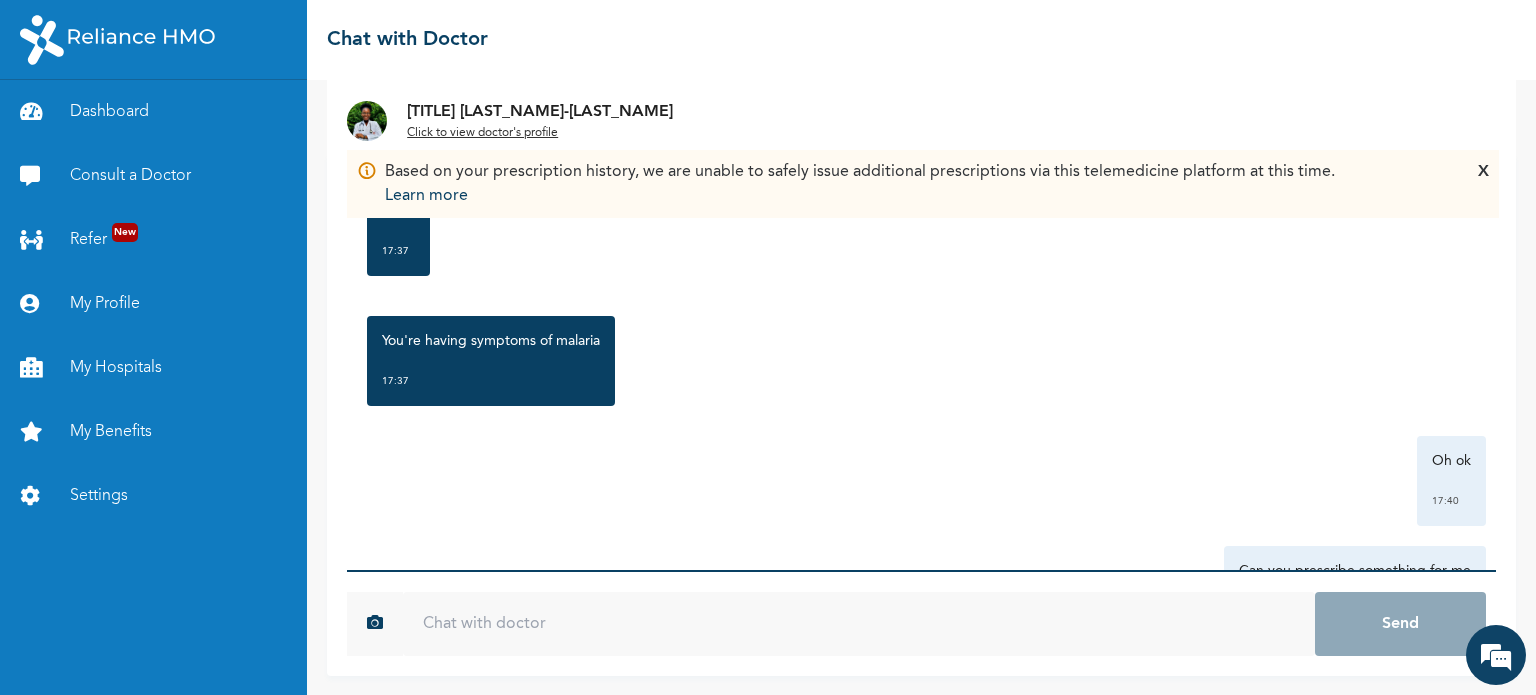 scroll, scrollTop: 1239, scrollLeft: 0, axis: vertical 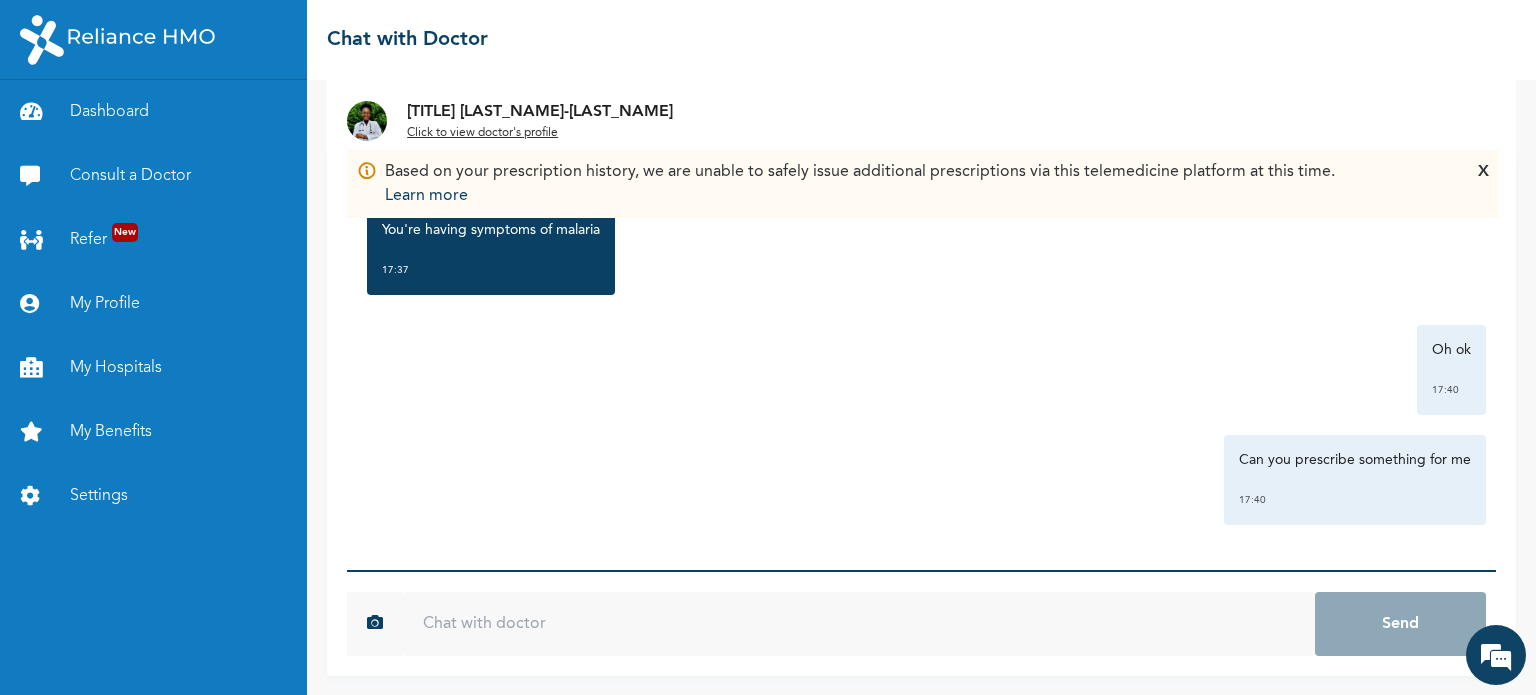 click on "X" at bounding box center [1483, 184] 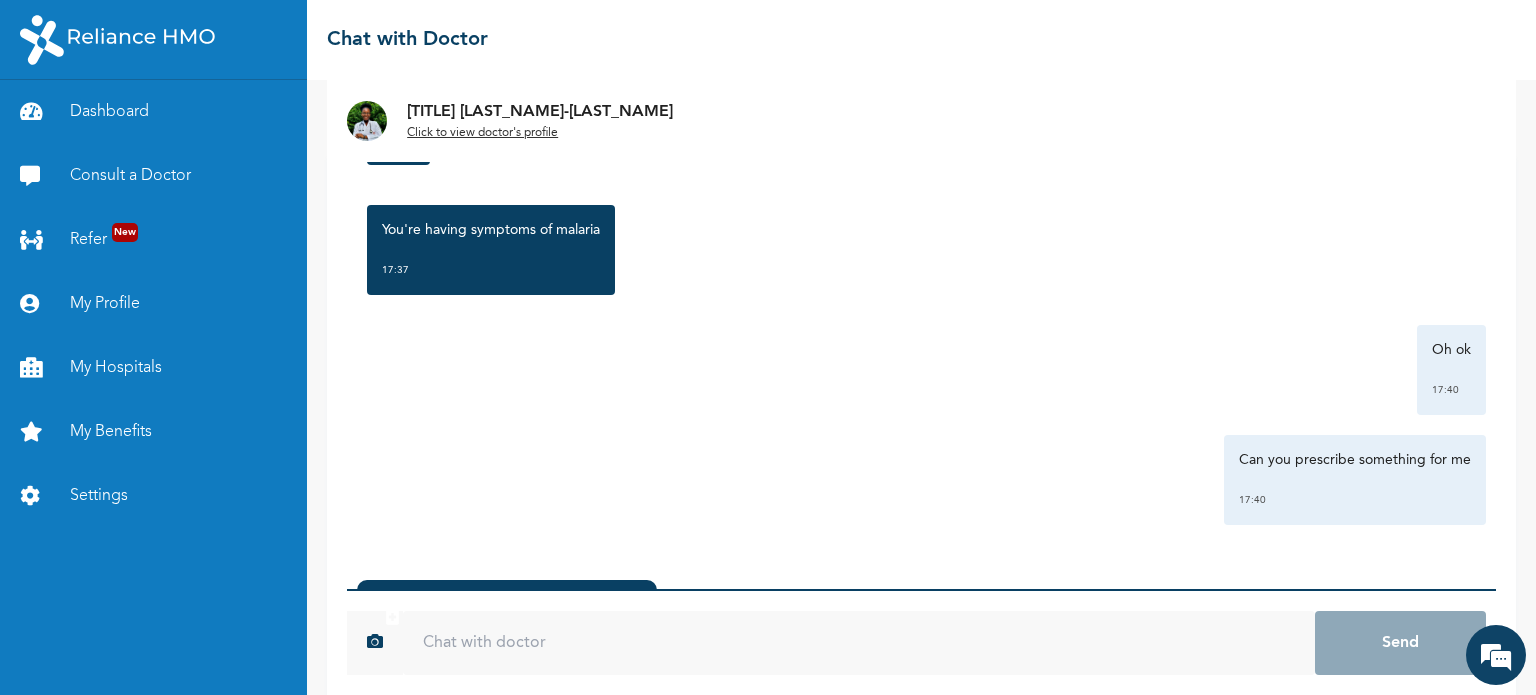 scroll, scrollTop: 1388, scrollLeft: 0, axis: vertical 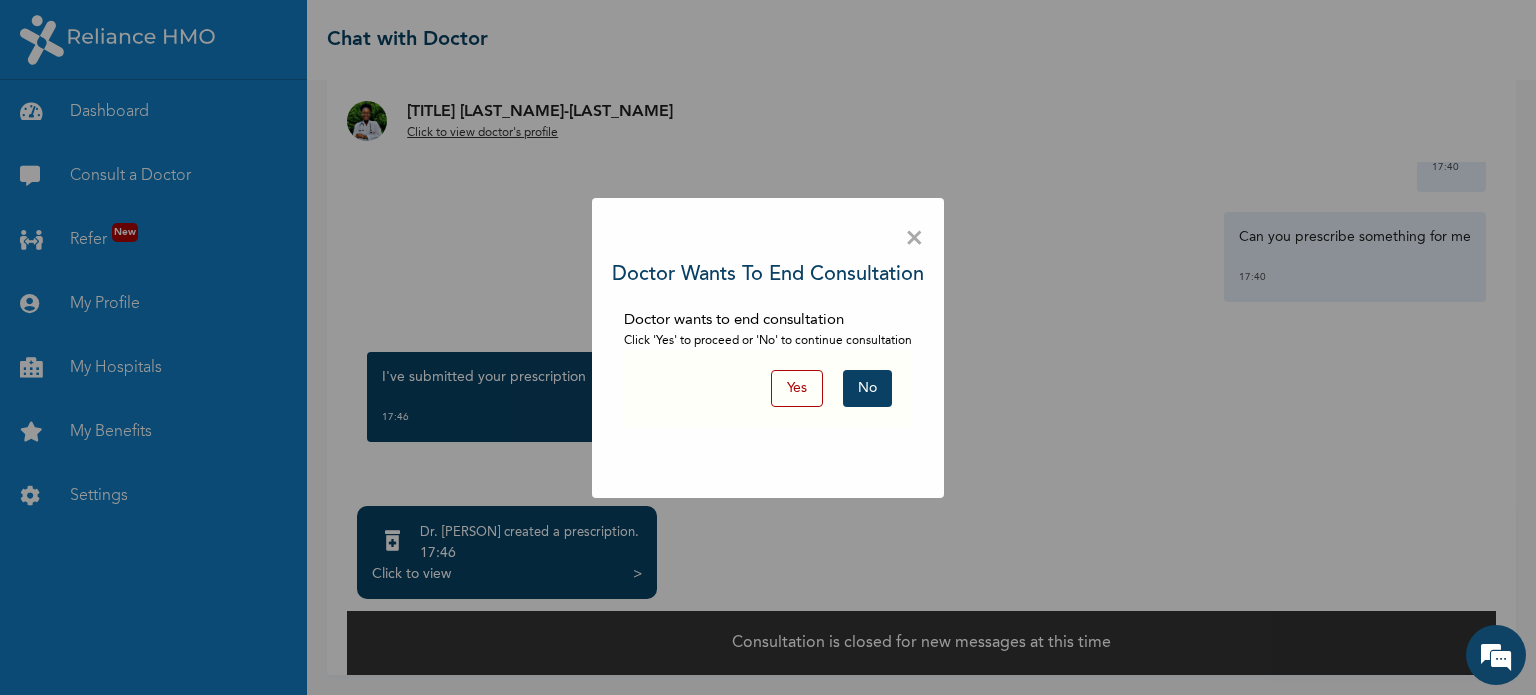 click on "×" at bounding box center [914, 239] 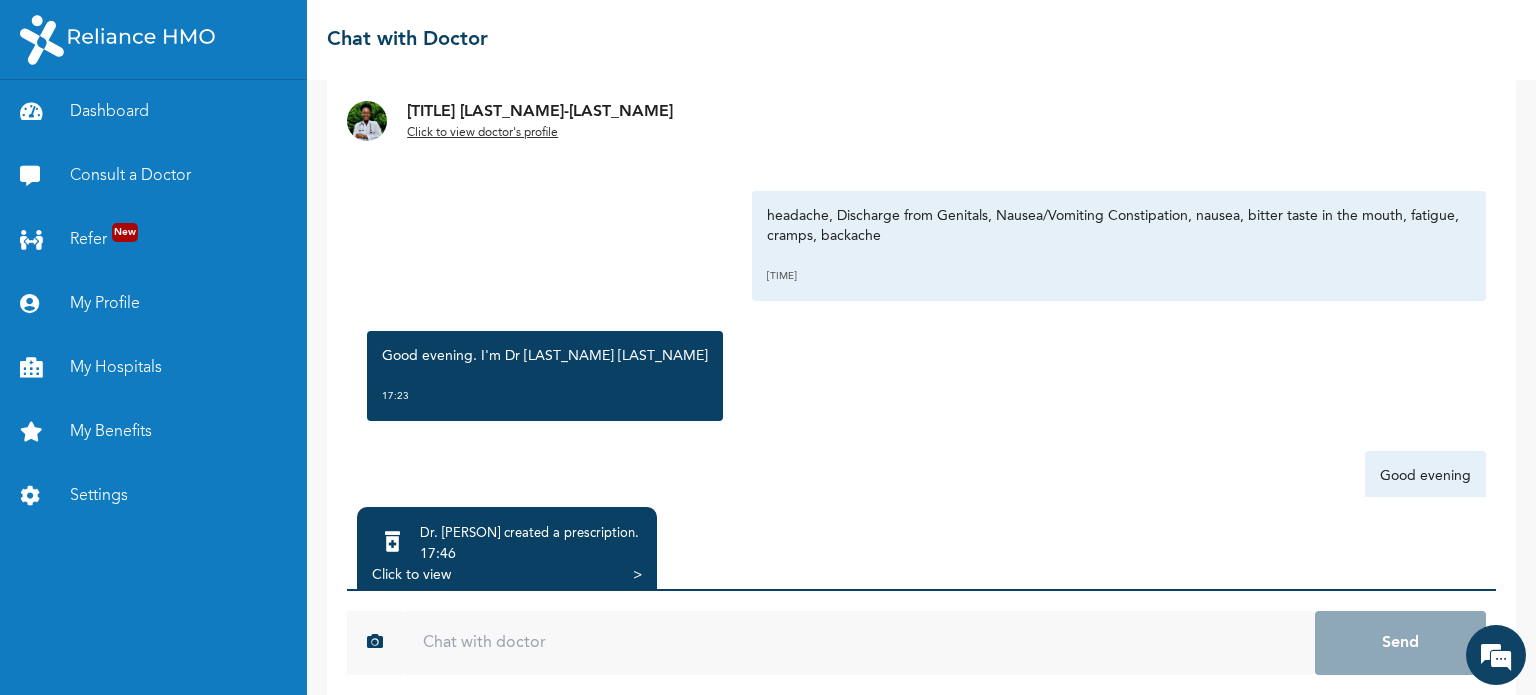 scroll, scrollTop: 159, scrollLeft: 0, axis: vertical 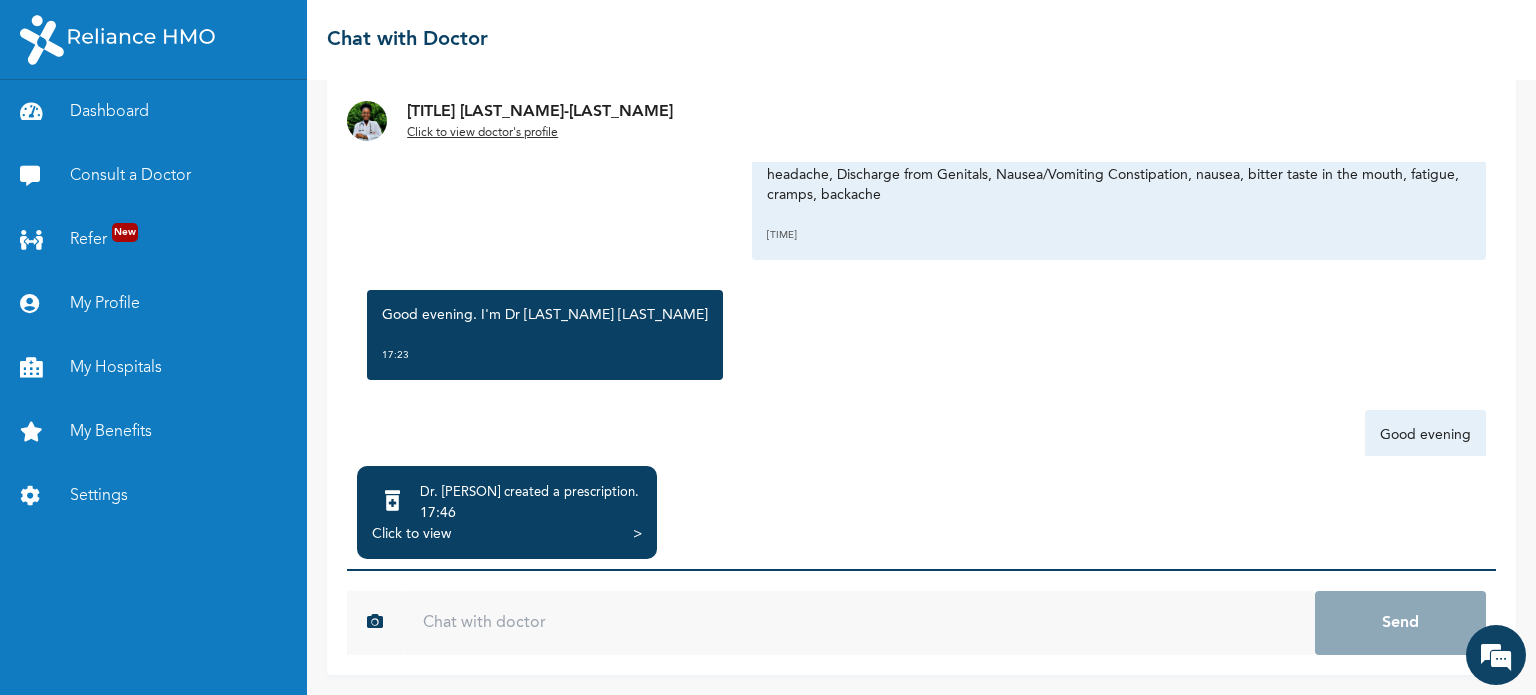 click on "Click to view >" at bounding box center [507, 534] 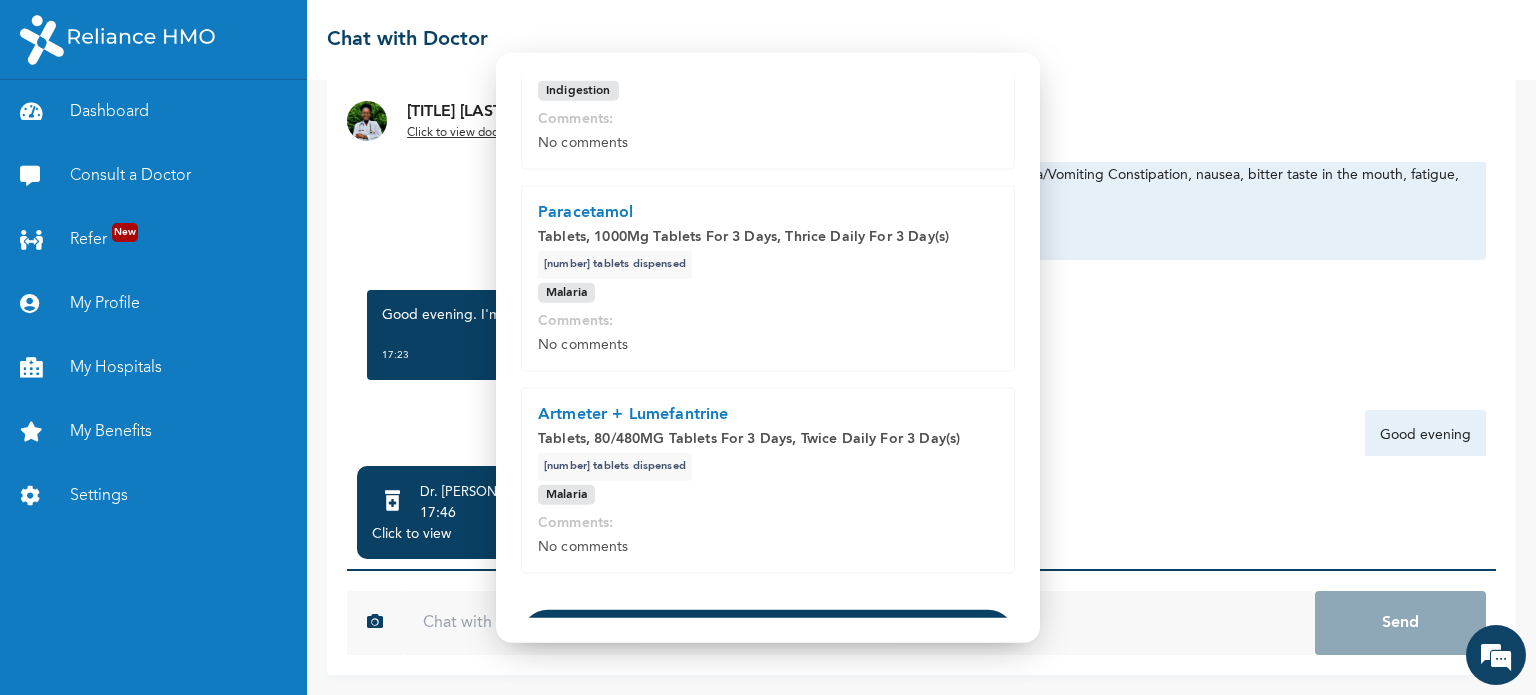 scroll, scrollTop: 200, scrollLeft: 0, axis: vertical 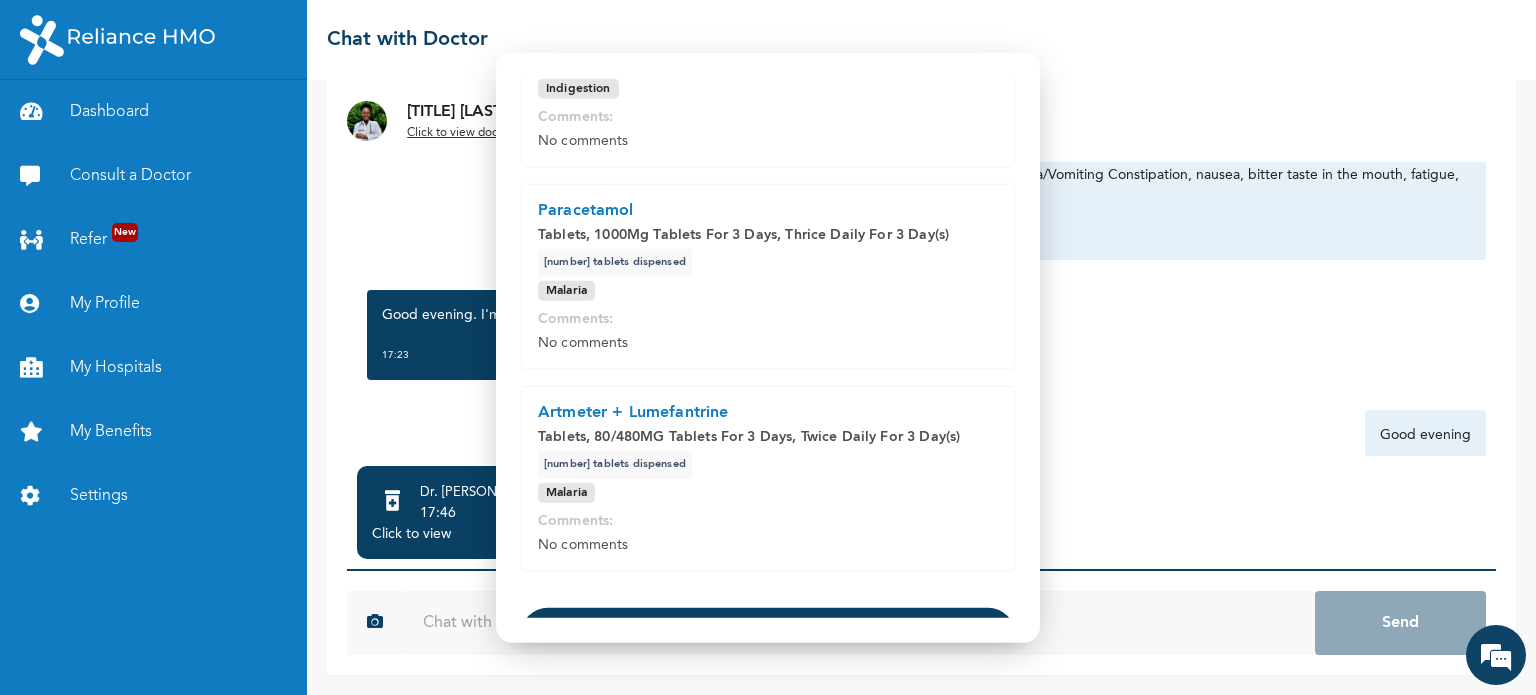 click on "No comments" at bounding box center [768, 343] 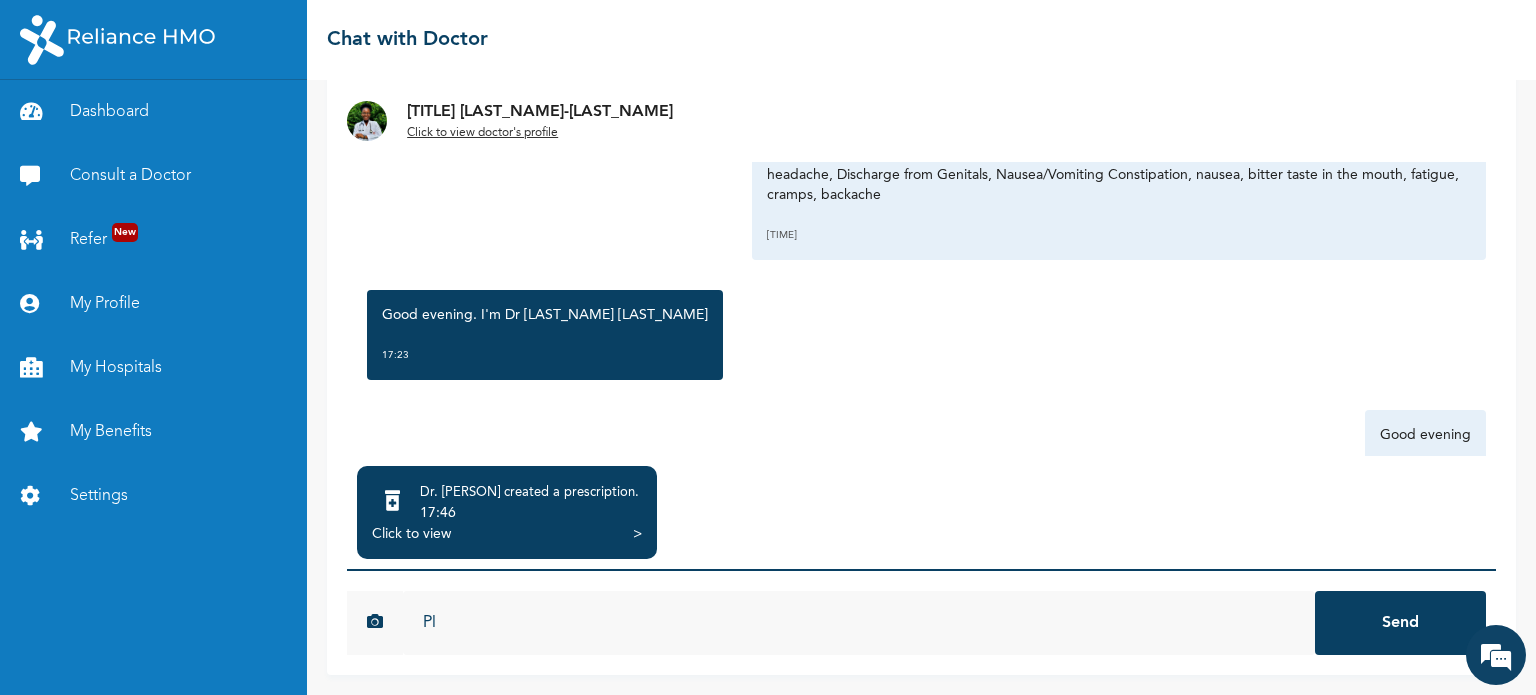 type on "P" 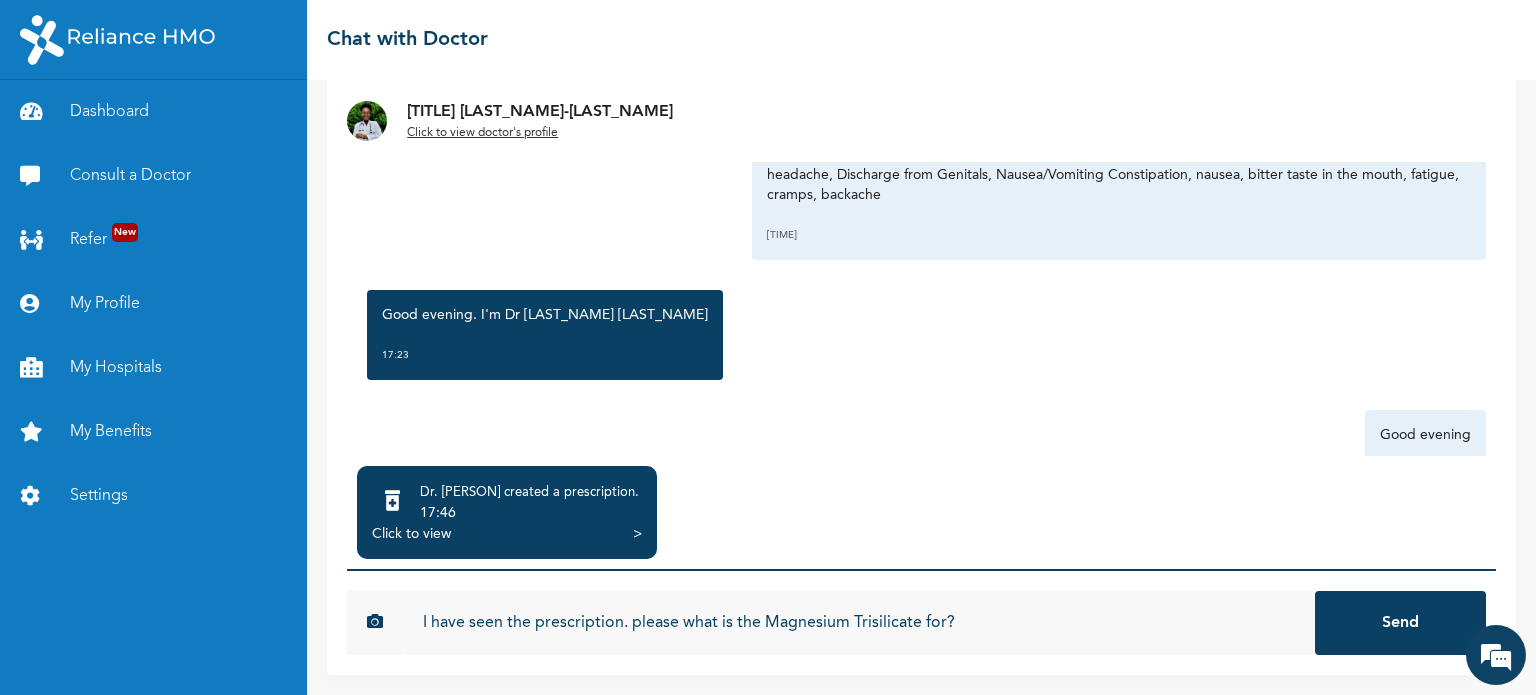 type on "I have seen the prescription. please what is the Magnesium Trisilicate for?" 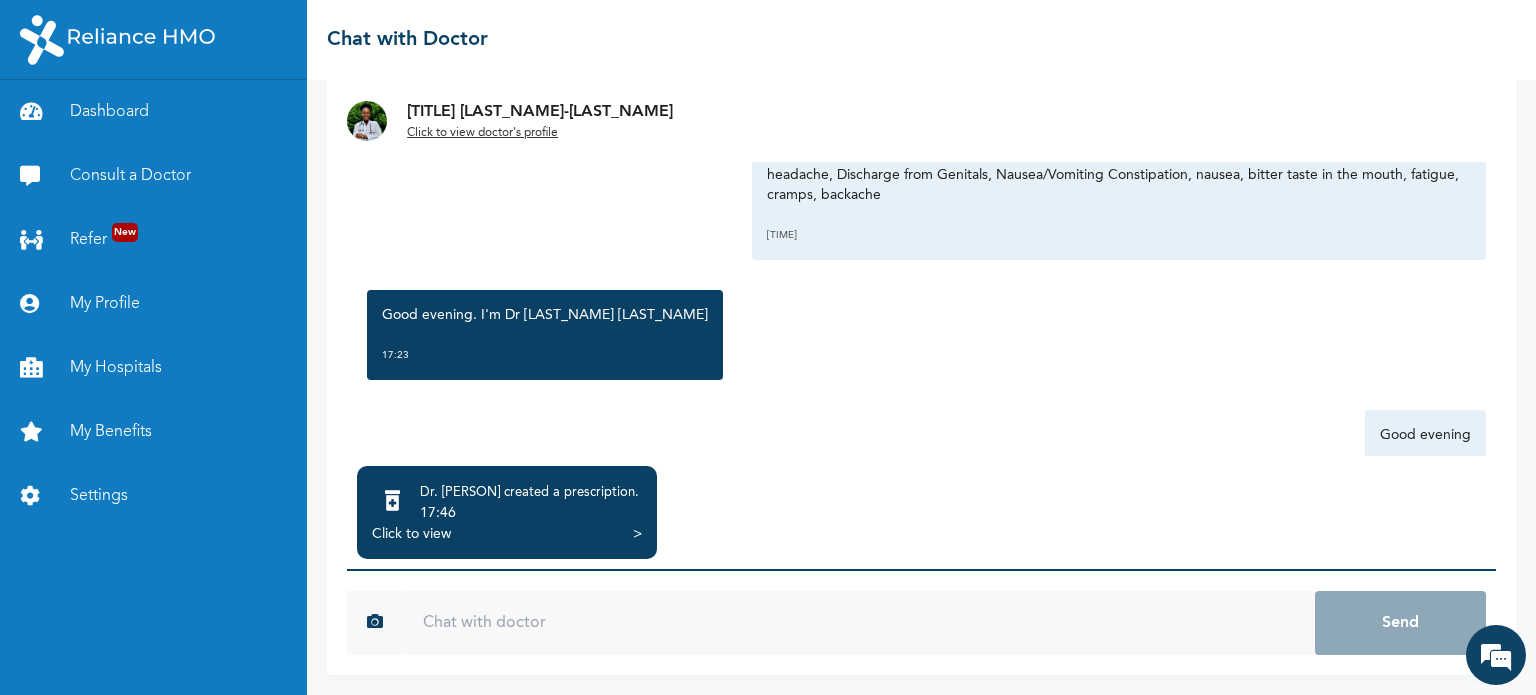 scroll, scrollTop: 0, scrollLeft: 0, axis: both 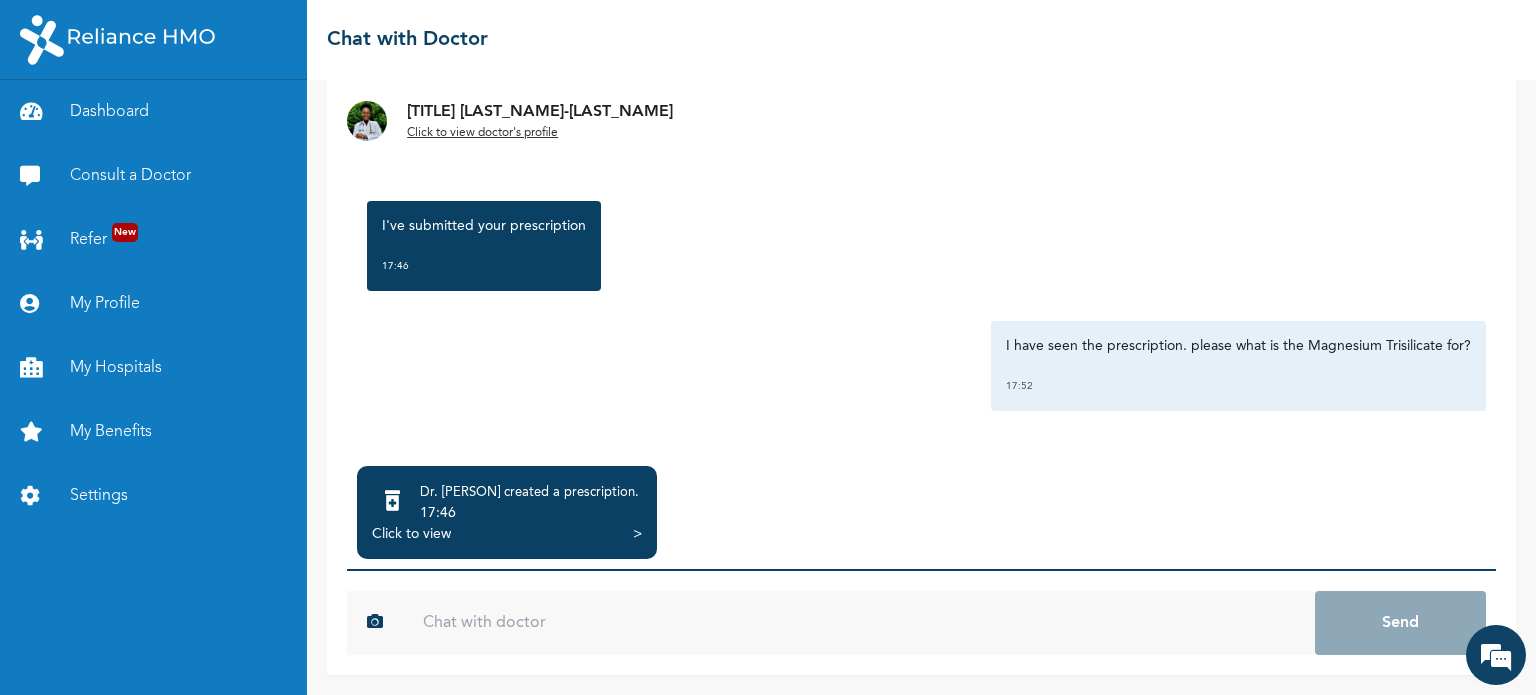 drag, startPoint x: 559, startPoint y: 533, endPoint x: 547, endPoint y: 531, distance: 12.165525 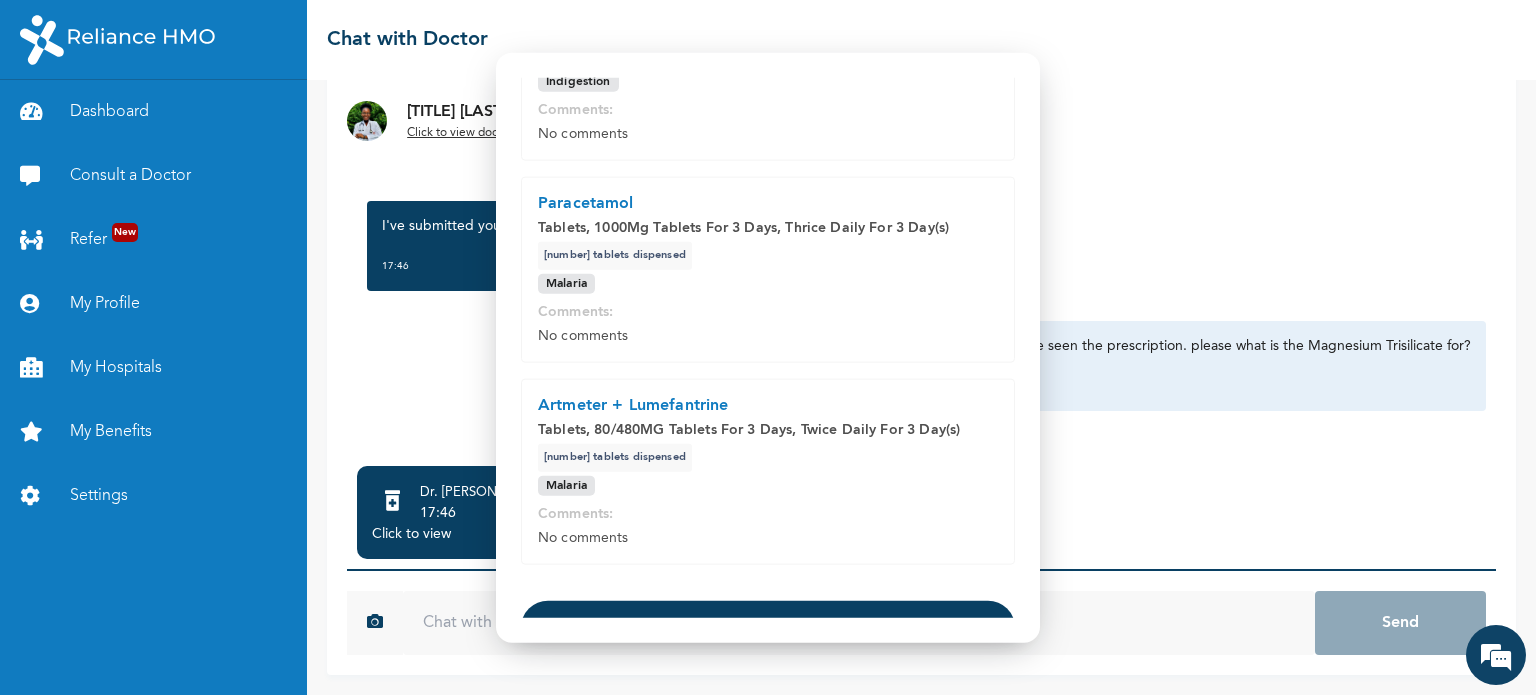scroll, scrollTop: 282, scrollLeft: 0, axis: vertical 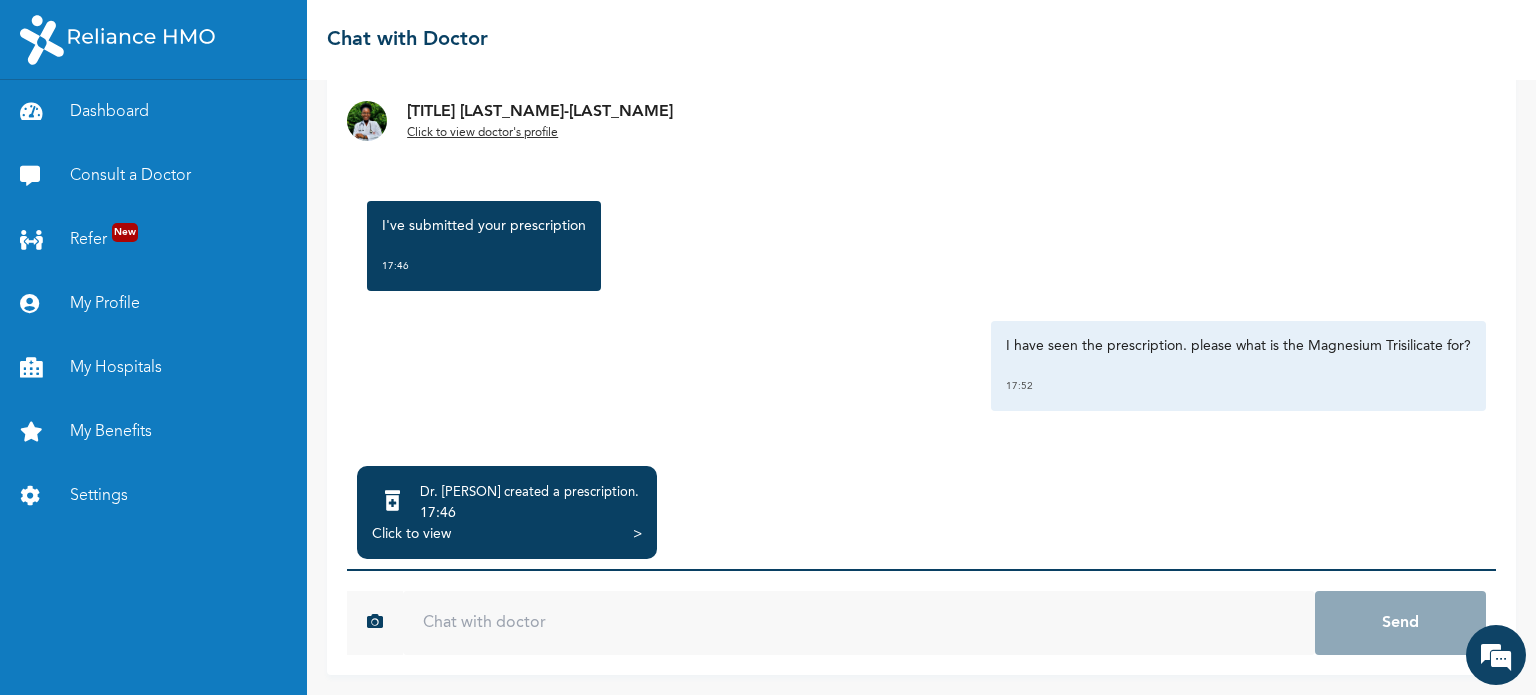 click at bounding box center (859, 623) 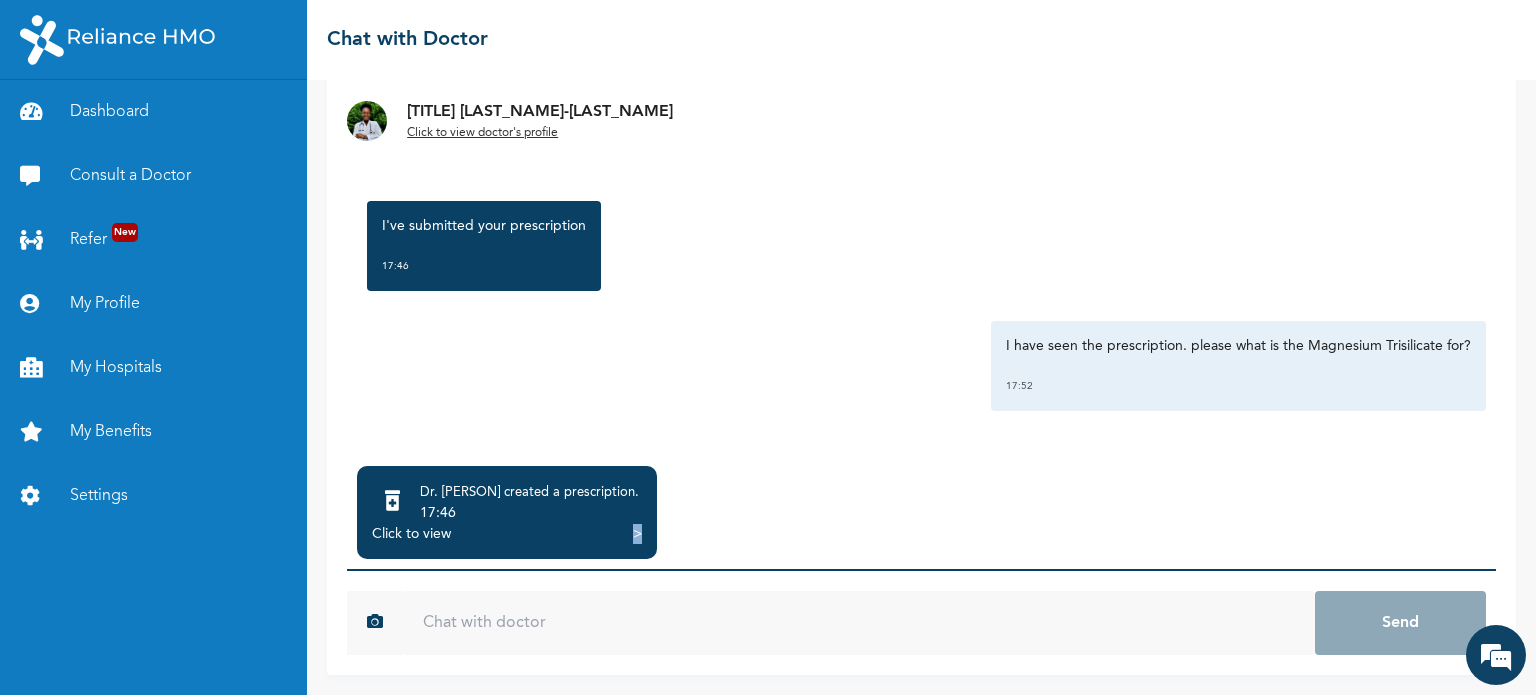 click on "Click to view >" at bounding box center (507, 534) 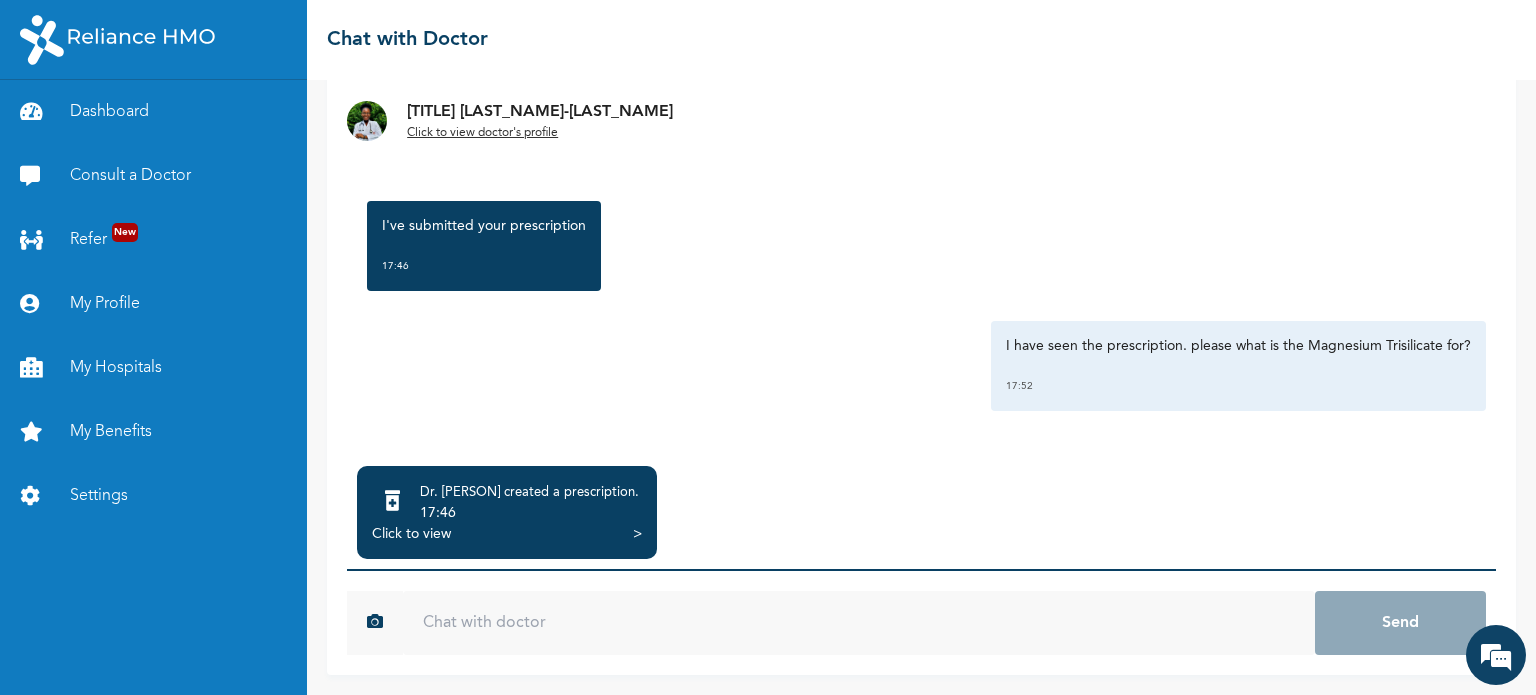 click on "Click to view" at bounding box center [411, 534] 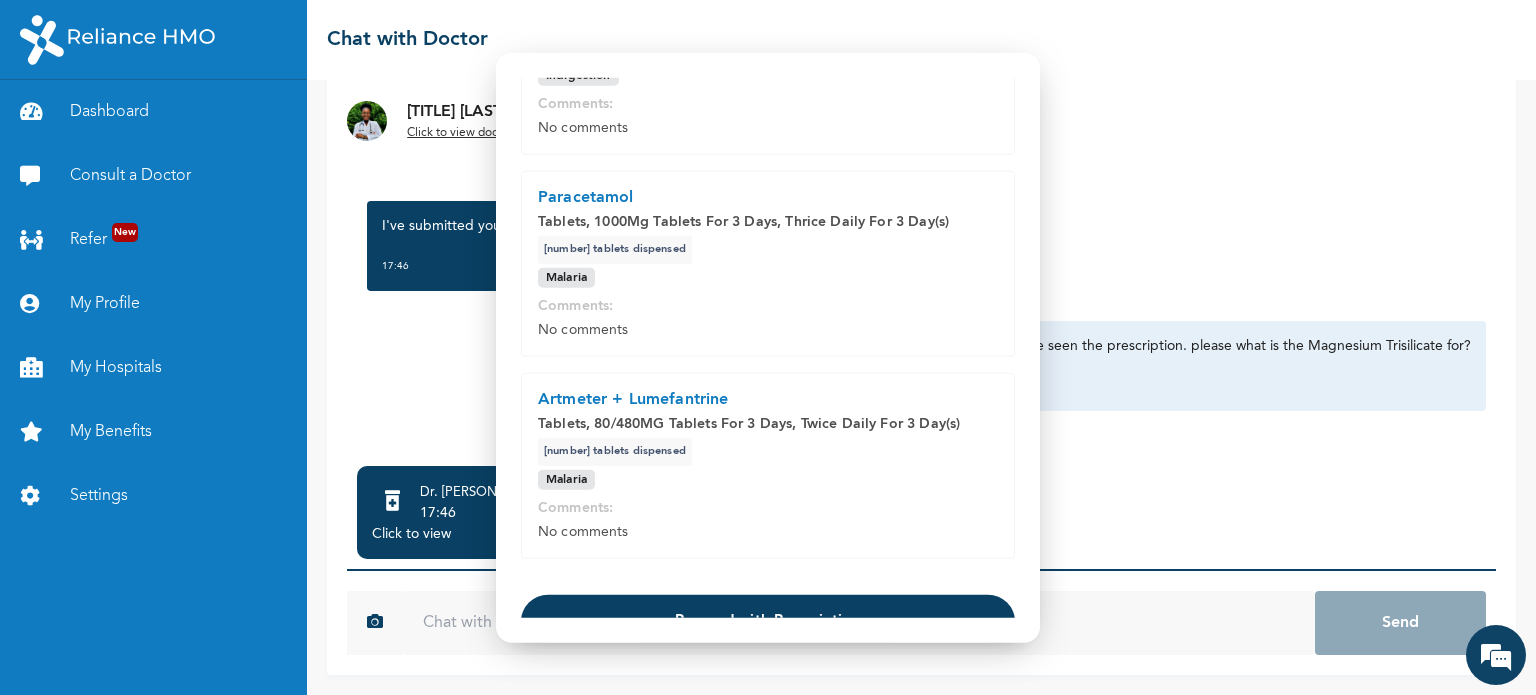 scroll, scrollTop: 282, scrollLeft: 0, axis: vertical 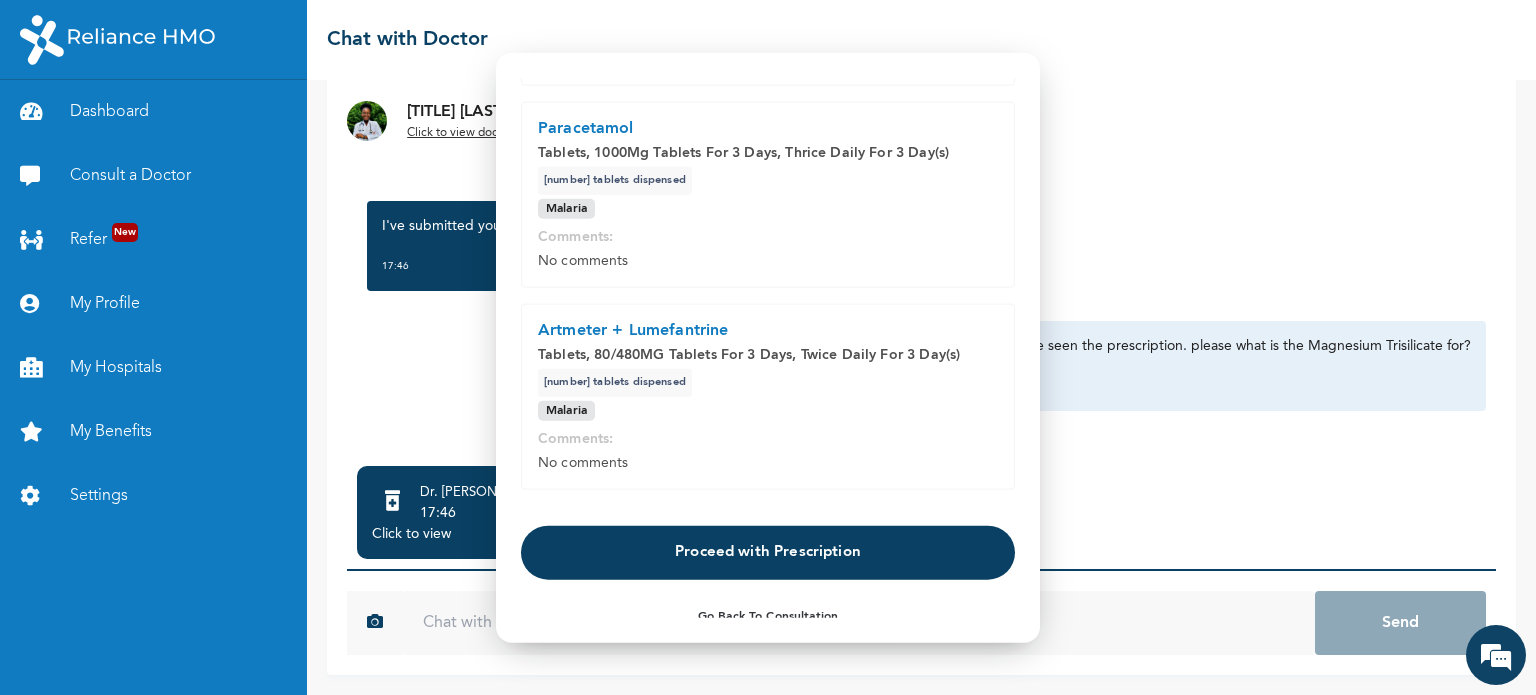 click on "Proceed with Prescription" at bounding box center [768, 553] 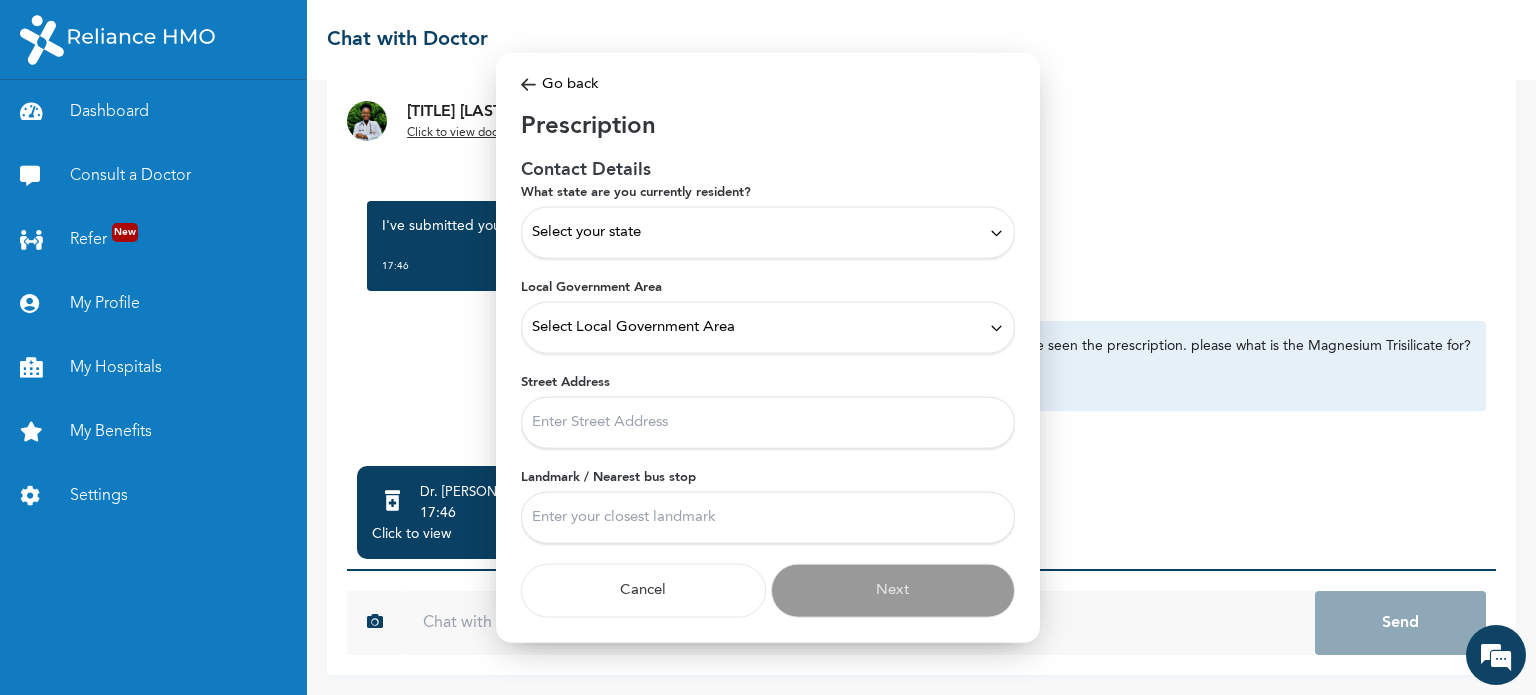 scroll, scrollTop: 2, scrollLeft: 0, axis: vertical 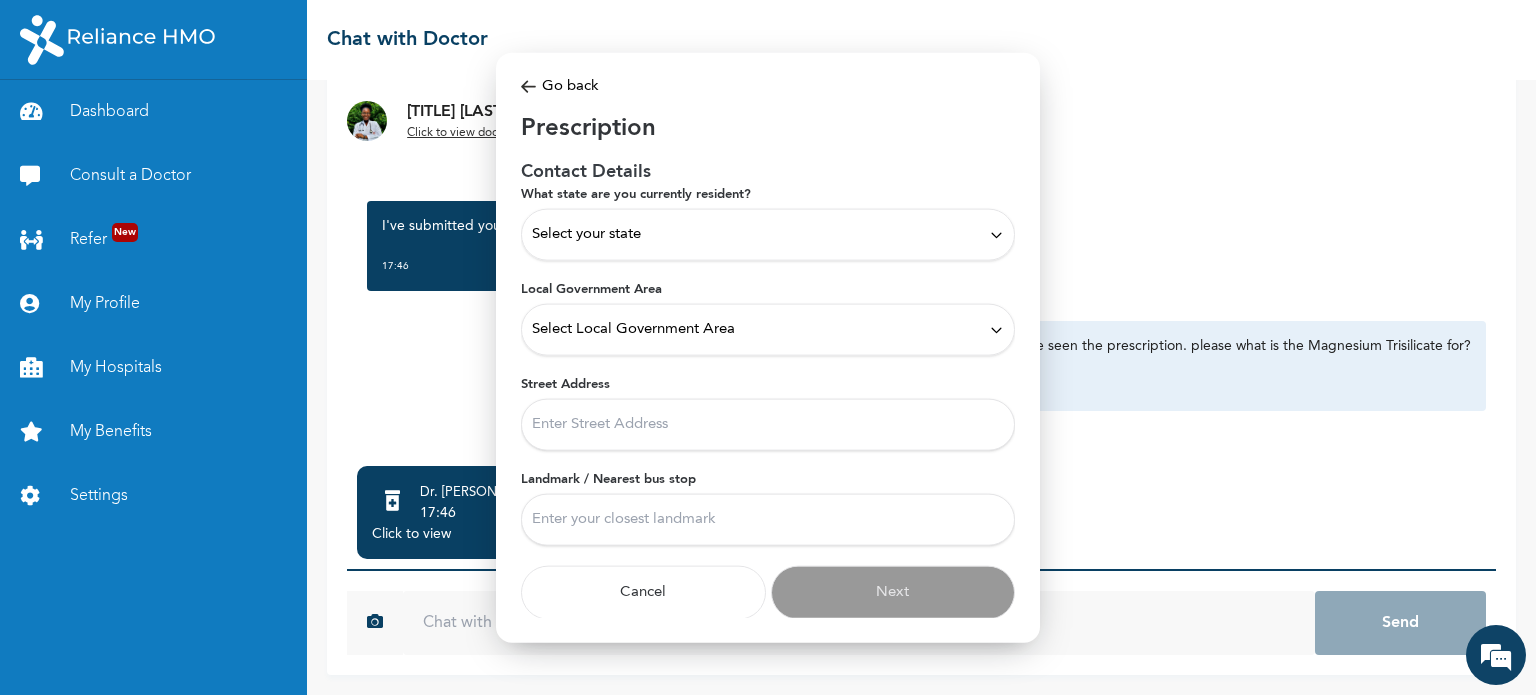 click on "Select your state" at bounding box center [768, 235] 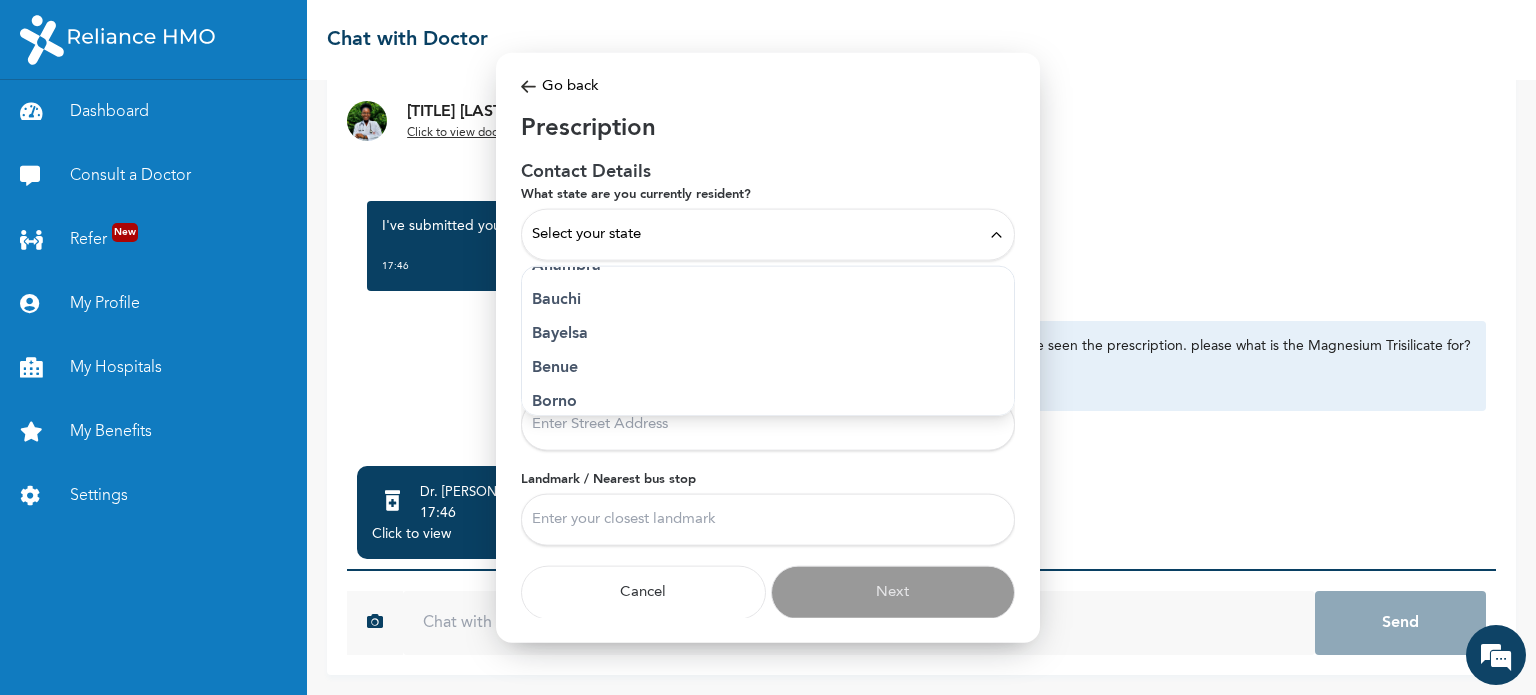 scroll, scrollTop: 200, scrollLeft: 0, axis: vertical 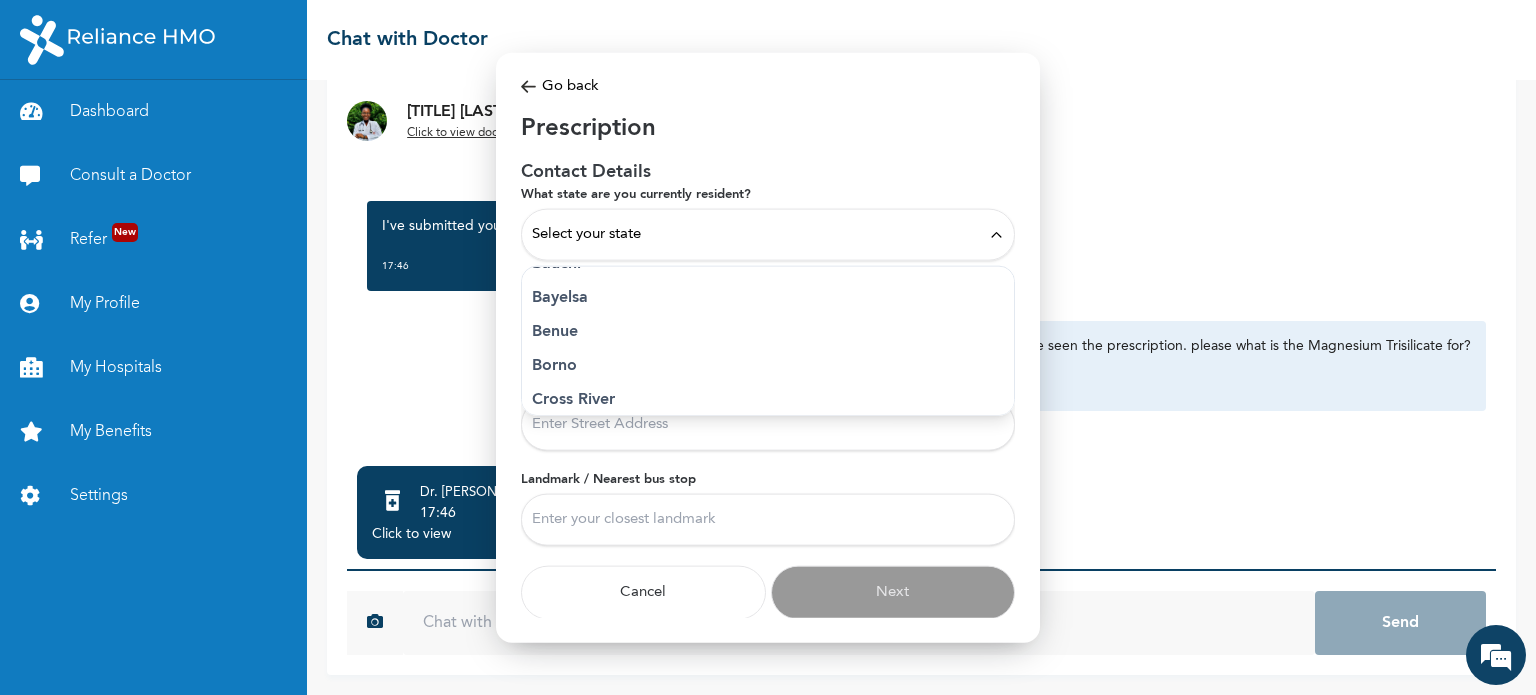 drag, startPoint x: 668, startPoint y: 347, endPoint x: 668, endPoint y: 365, distance: 18 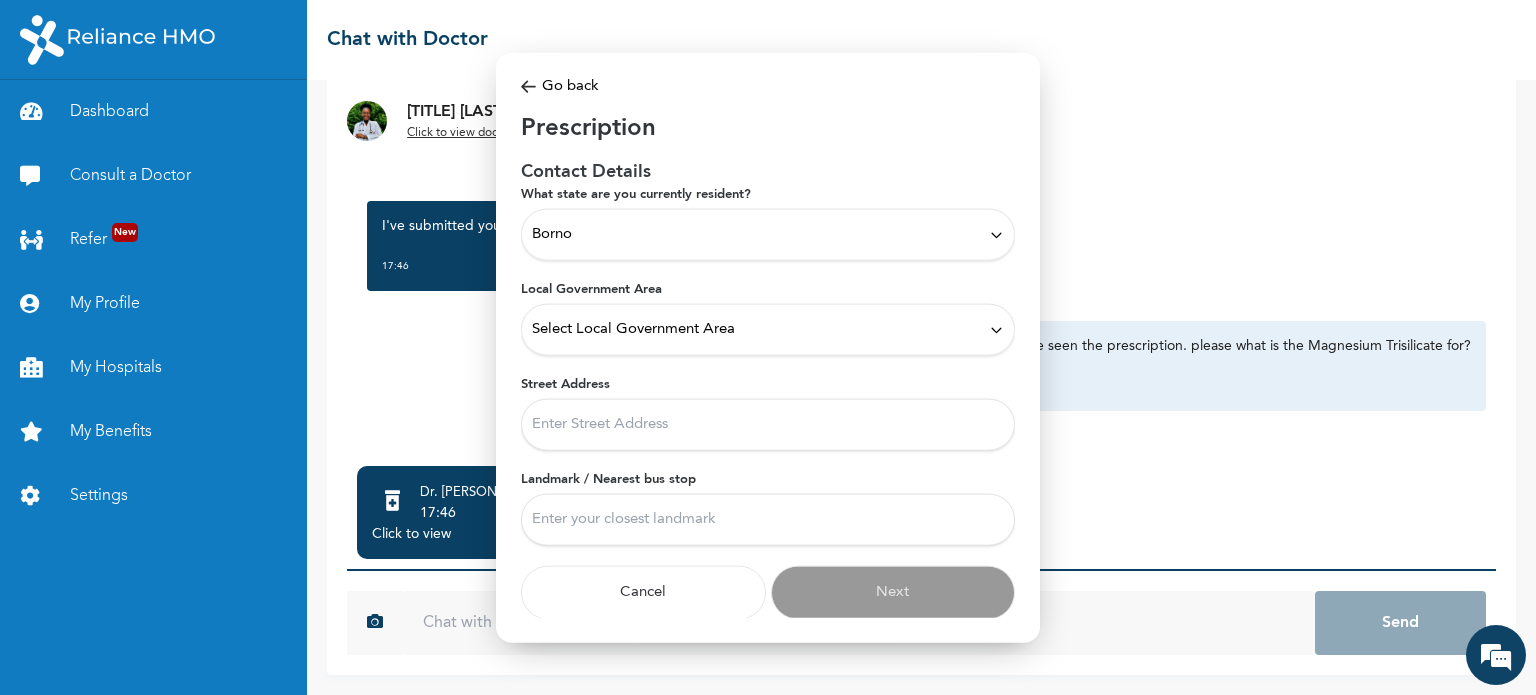 click on "Borno" at bounding box center (768, 235) 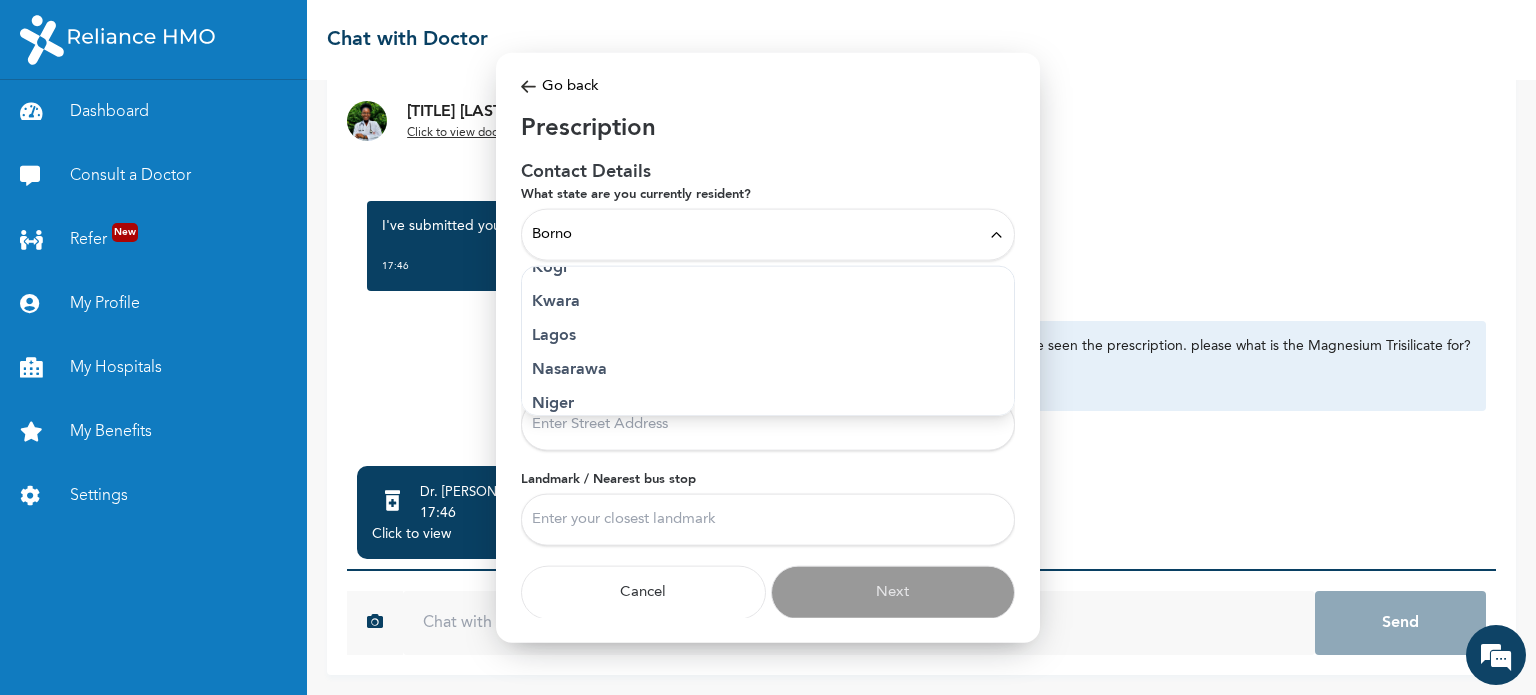 scroll, scrollTop: 800, scrollLeft: 0, axis: vertical 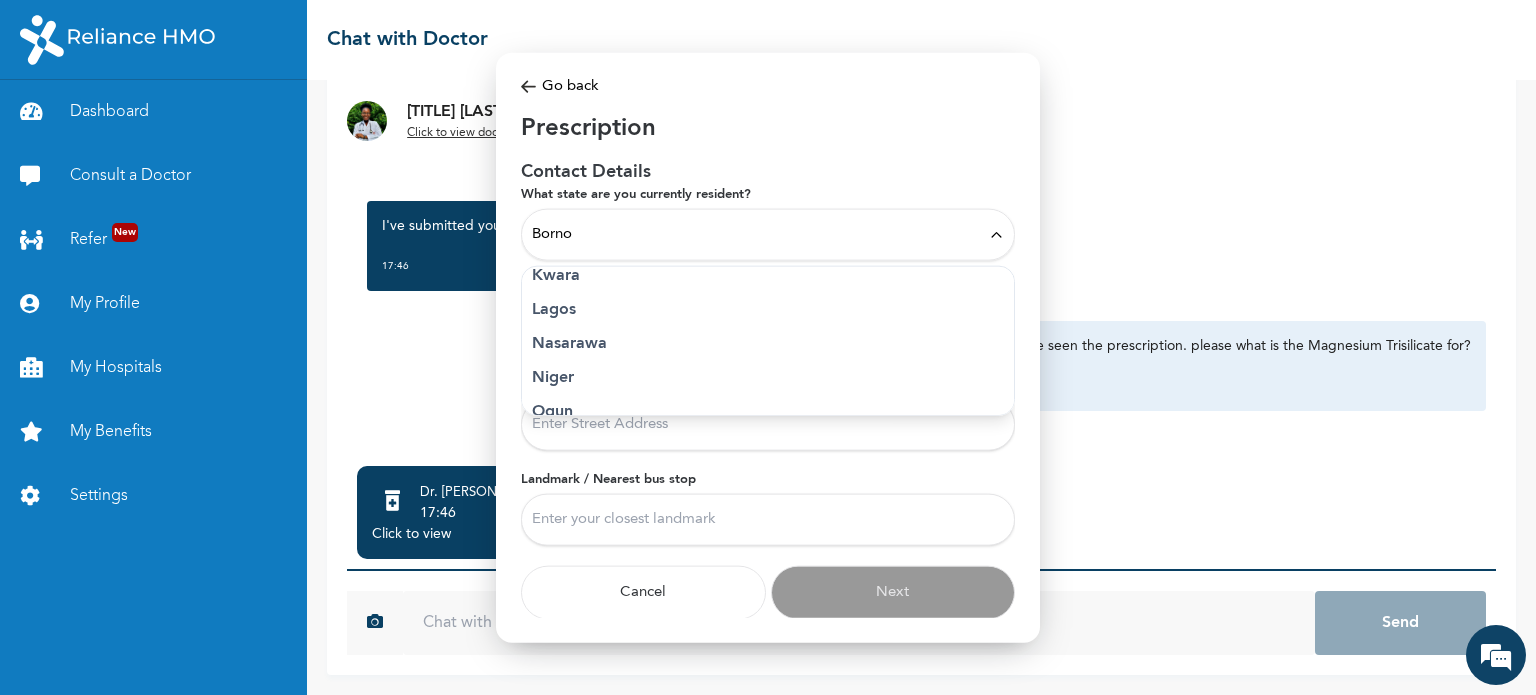 drag, startPoint x: 588, startPoint y: 305, endPoint x: 576, endPoint y: 307, distance: 12.165525 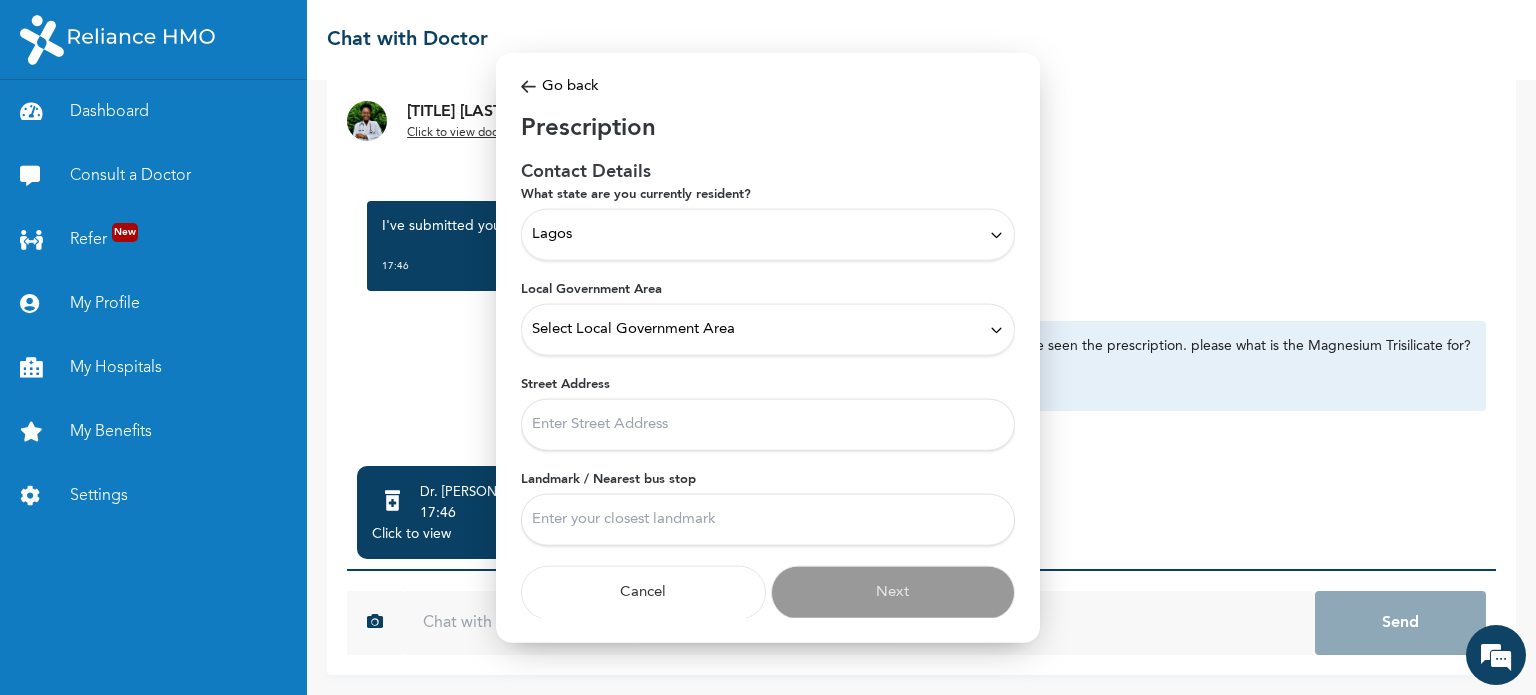 click on "Select Local Government Area" at bounding box center (768, 330) 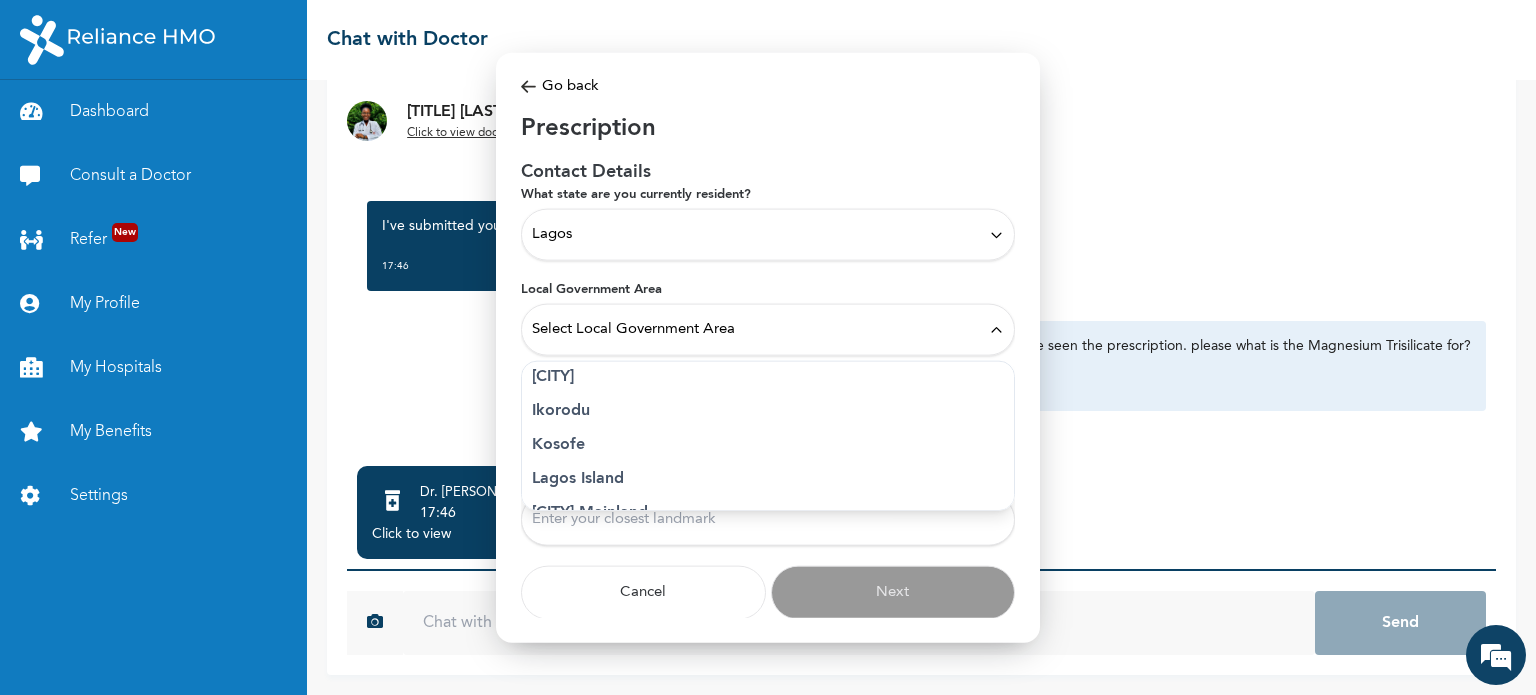 scroll, scrollTop: 452, scrollLeft: 0, axis: vertical 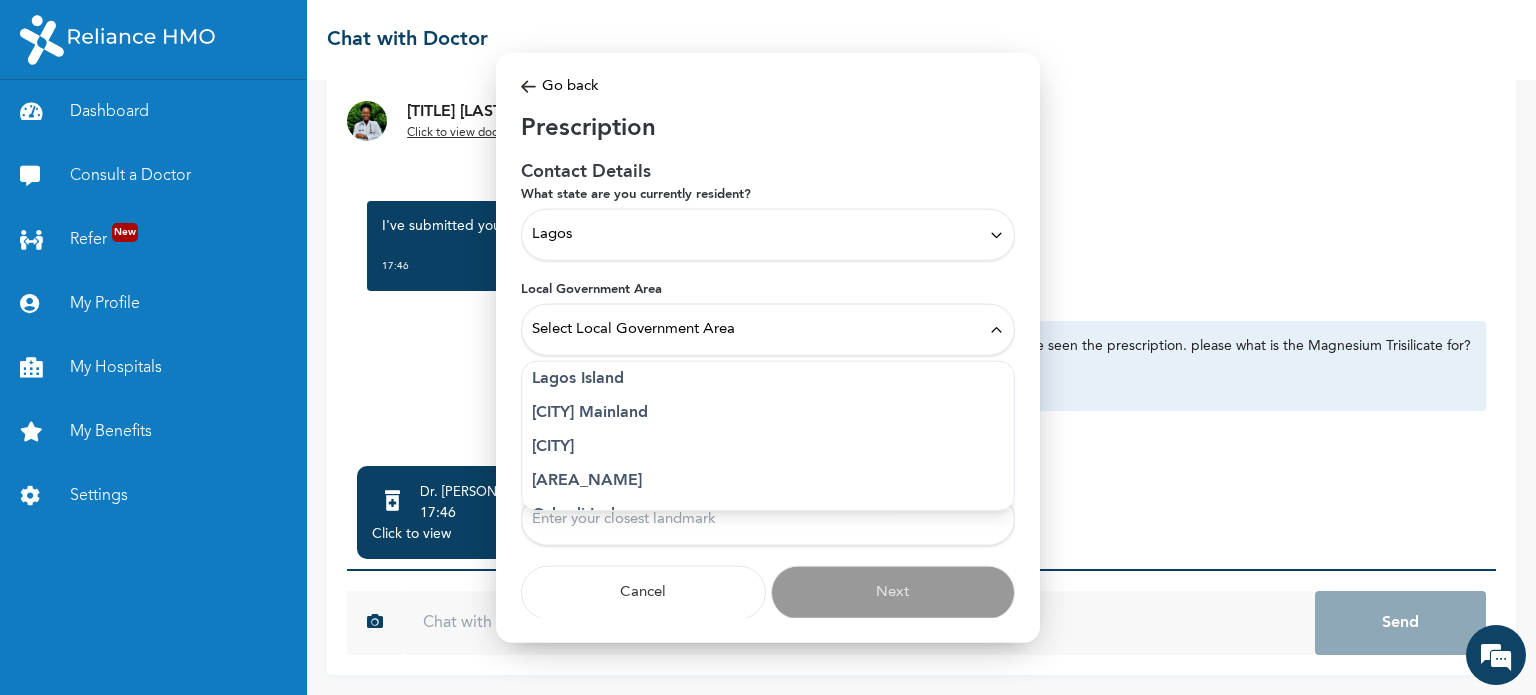 click on "[CITY] Mainland" at bounding box center [768, 413] 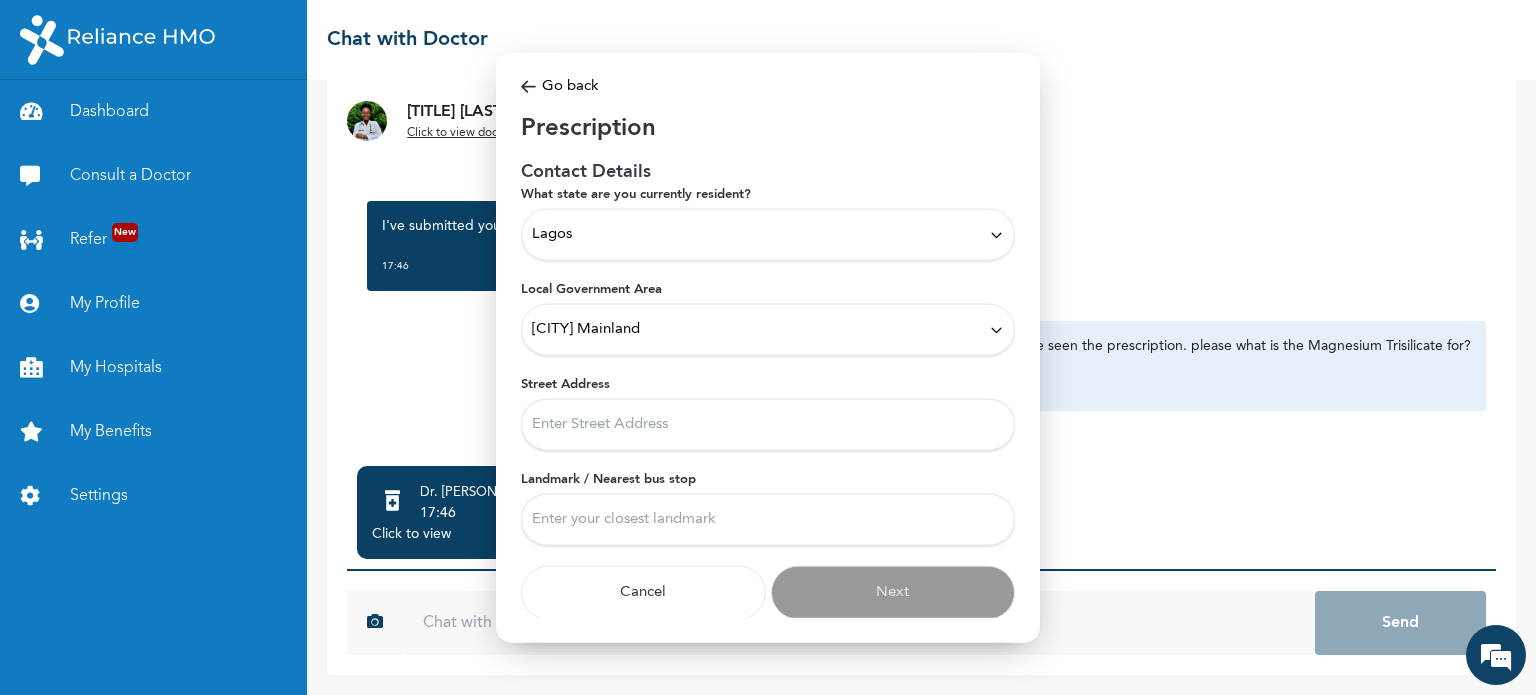 click on "Street Address" at bounding box center [768, 425] 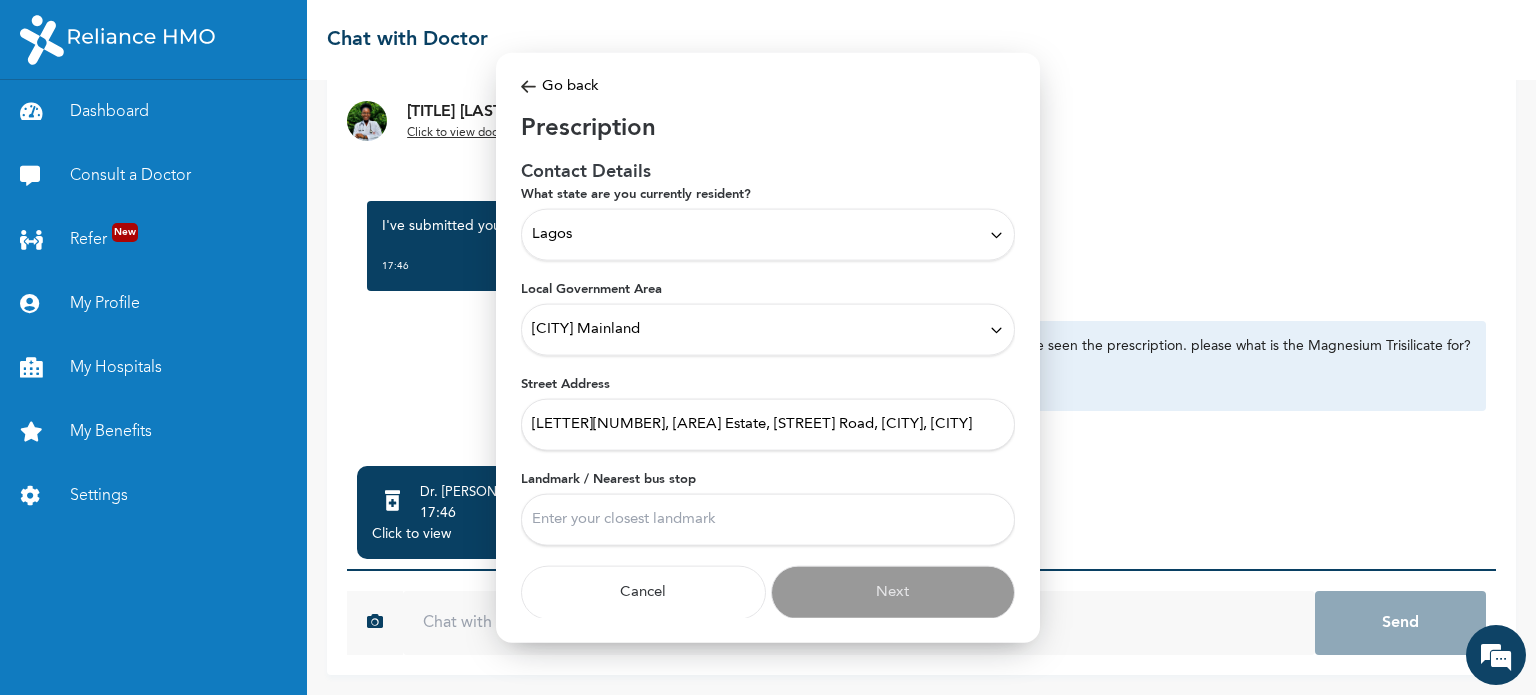 type on "[LETTER][NUMBER], [AREA] Estate, [STREET] Road, [CITY], [CITY]" 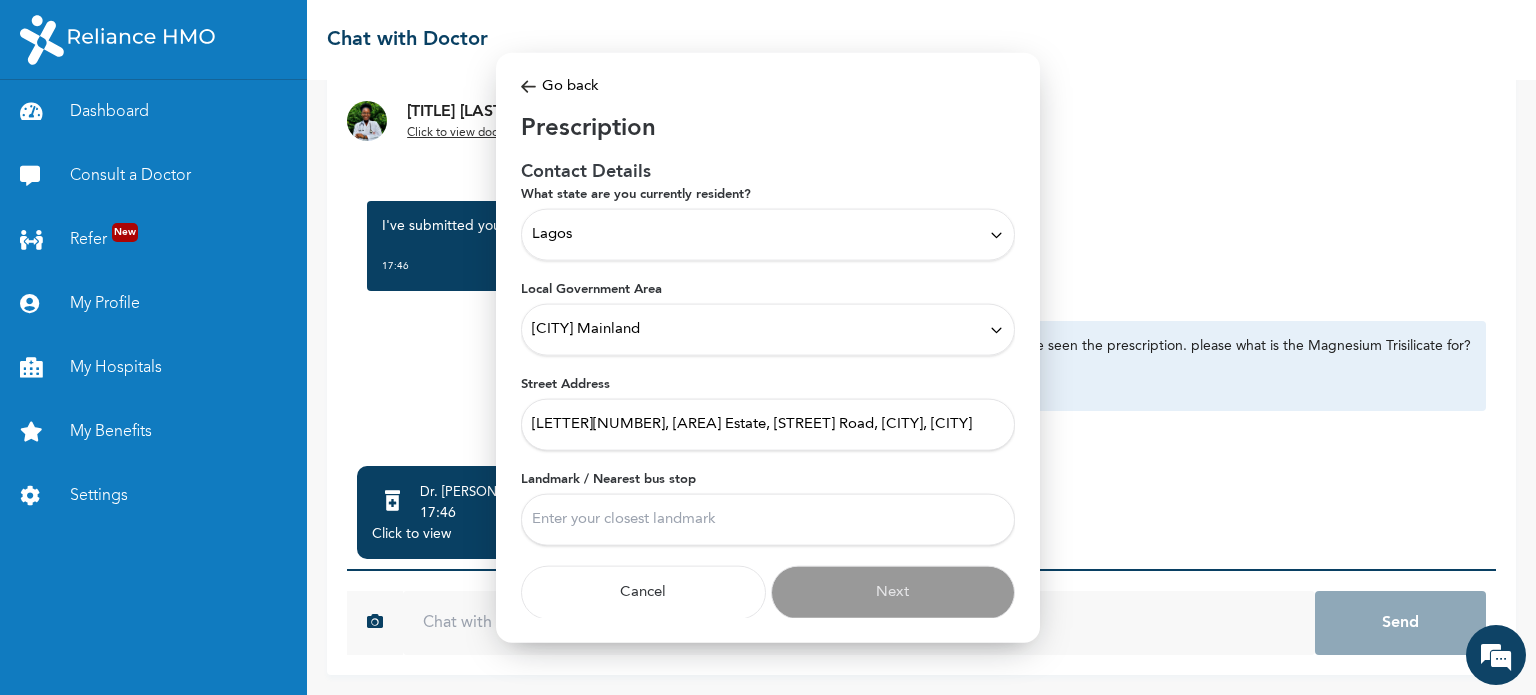 click on "Landmark / Nearest bus stop" at bounding box center [768, 520] 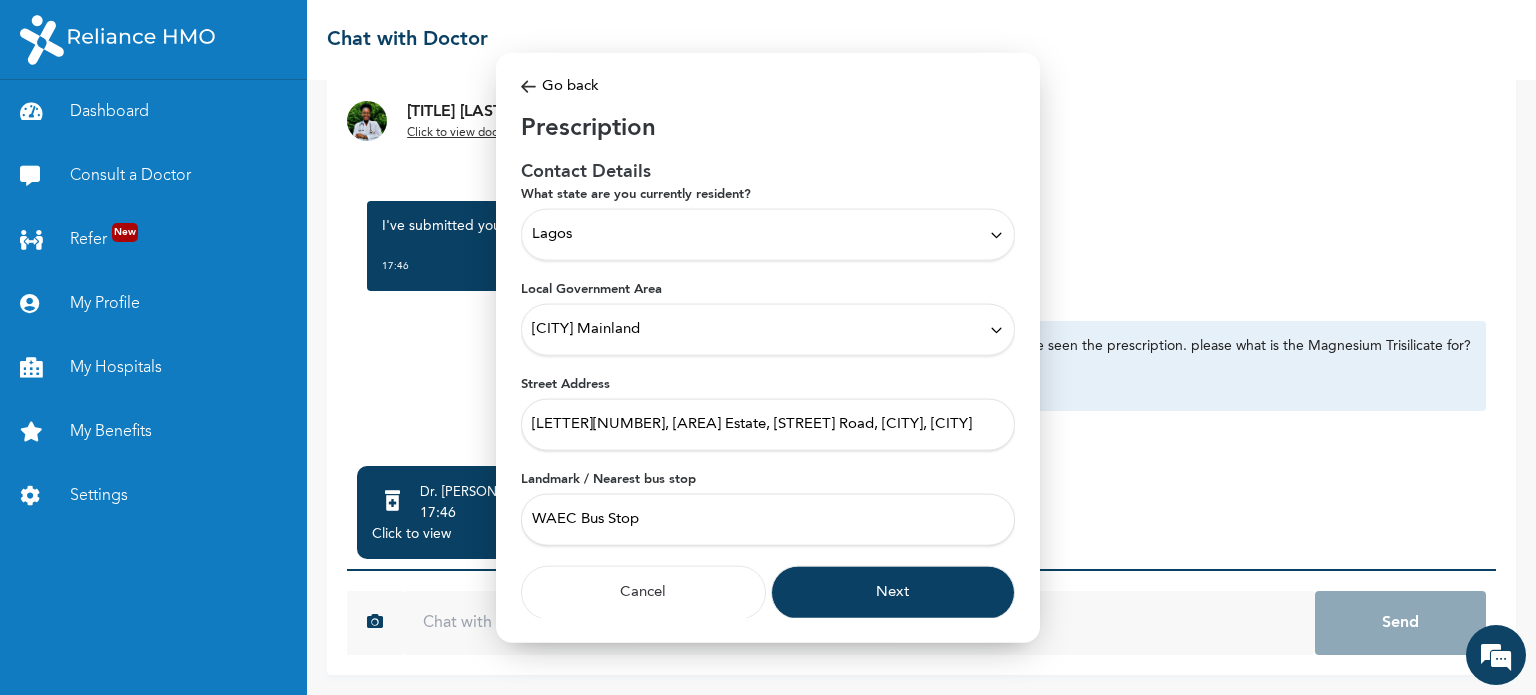 click on "WAEC Bus Stop" at bounding box center [768, 520] 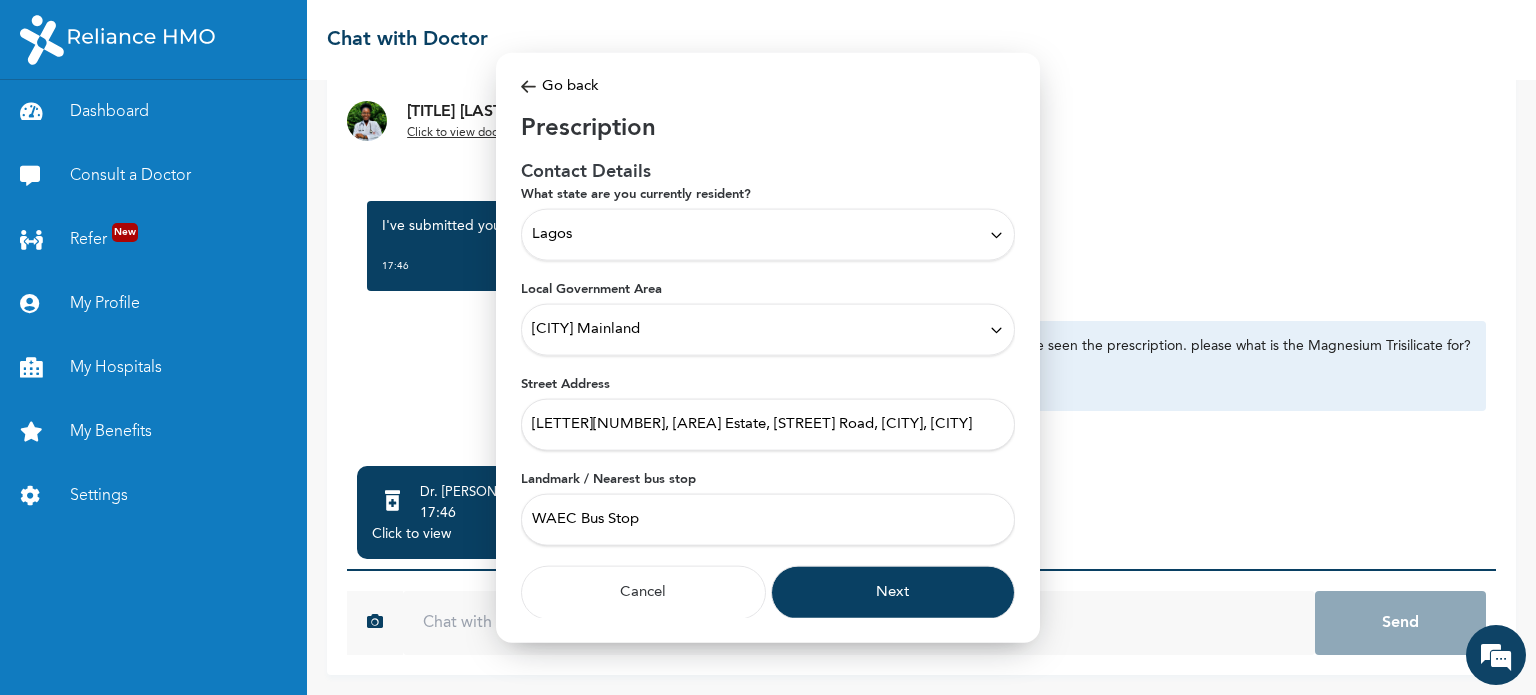 click on "Next" at bounding box center [893, 593] 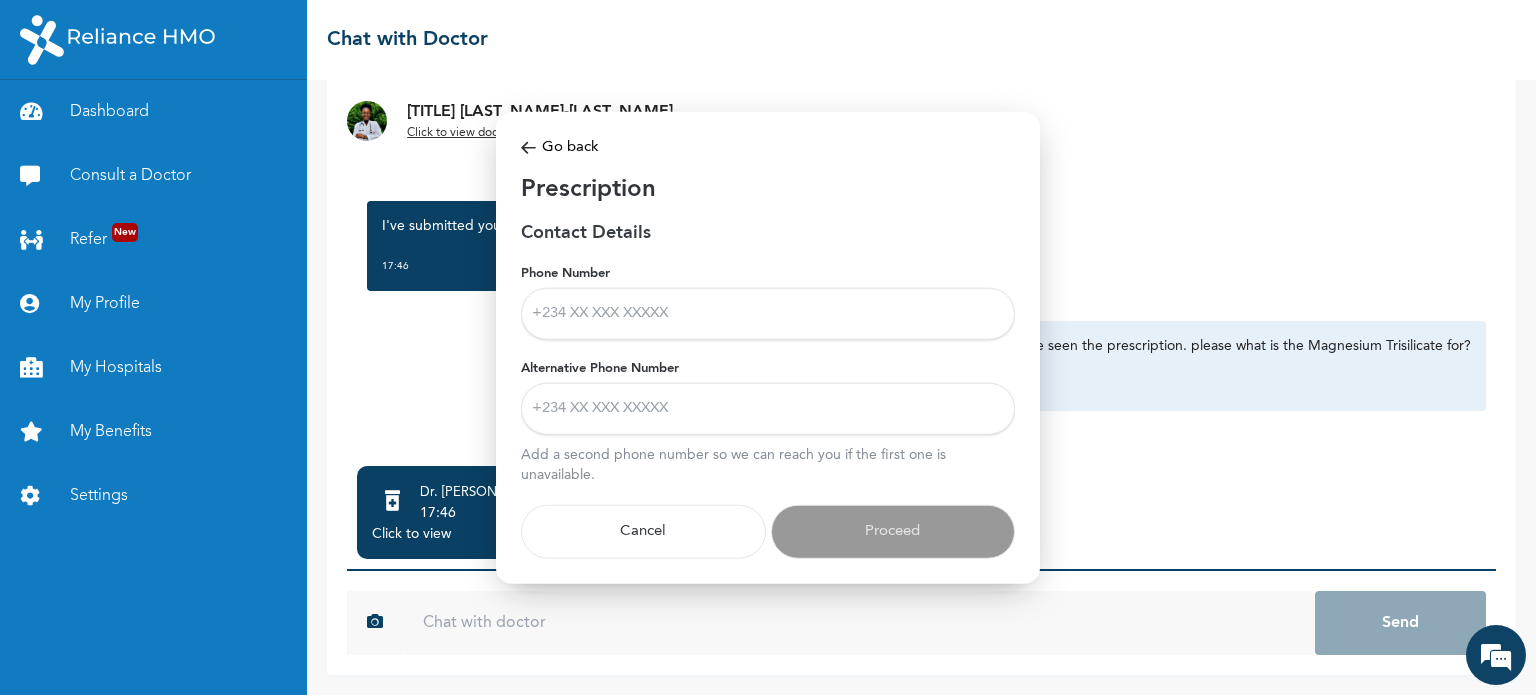 scroll, scrollTop: 0, scrollLeft: 0, axis: both 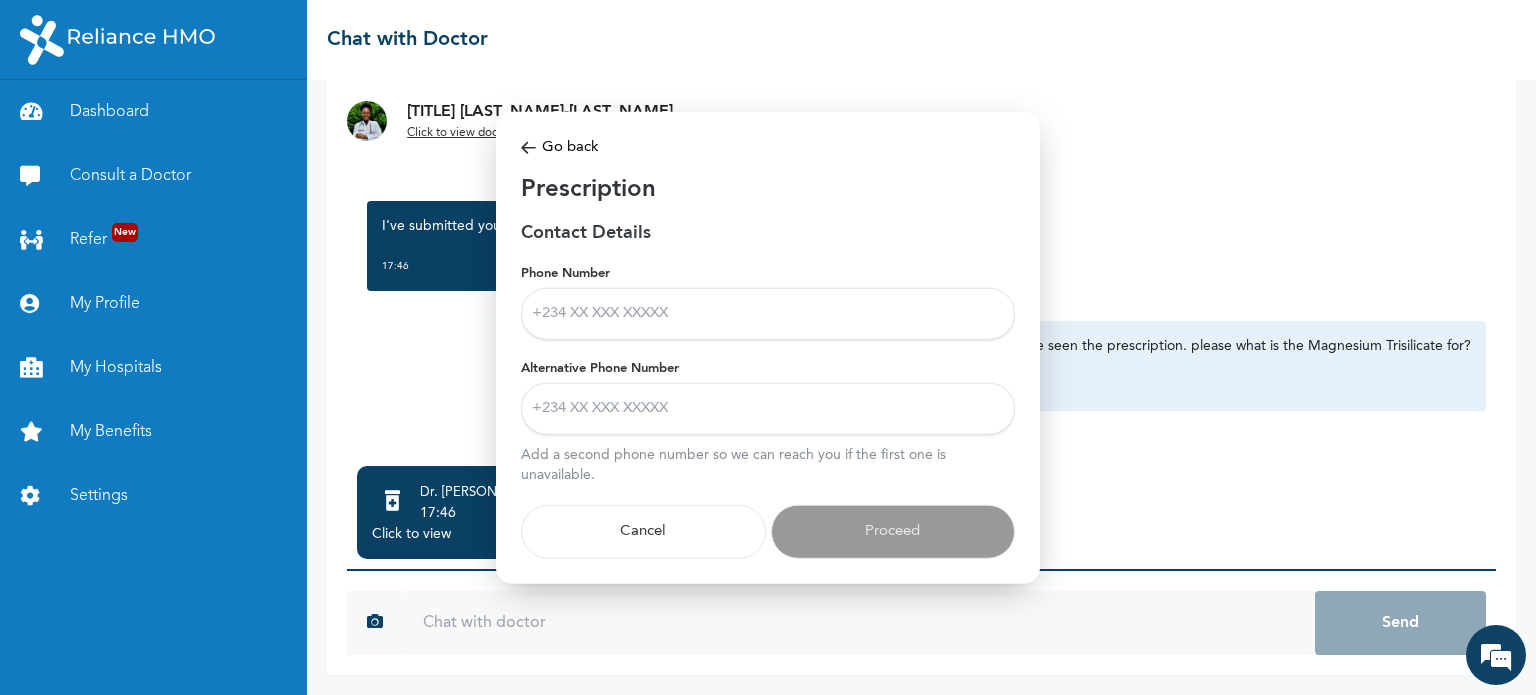 click on "Phone Number" at bounding box center [768, 314] 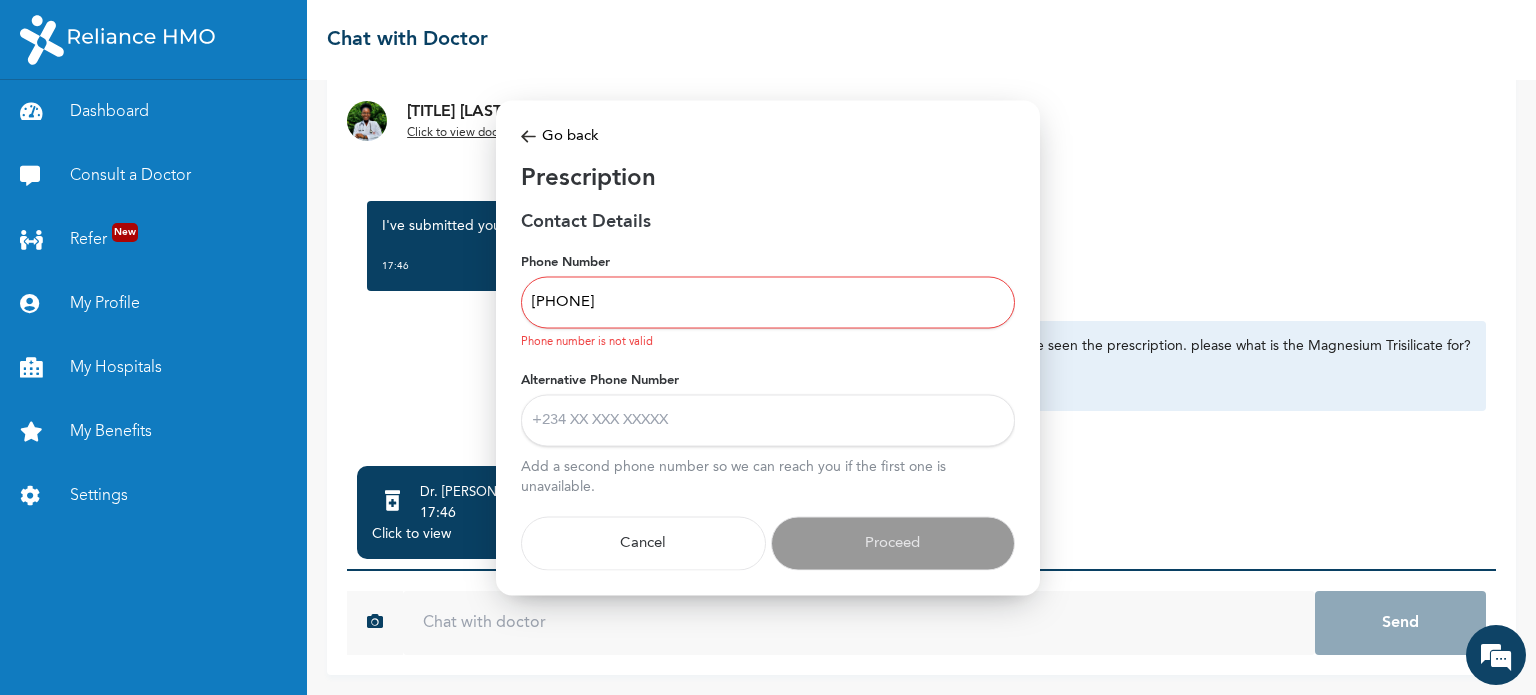 click on "[PHONE]" at bounding box center (768, 303) 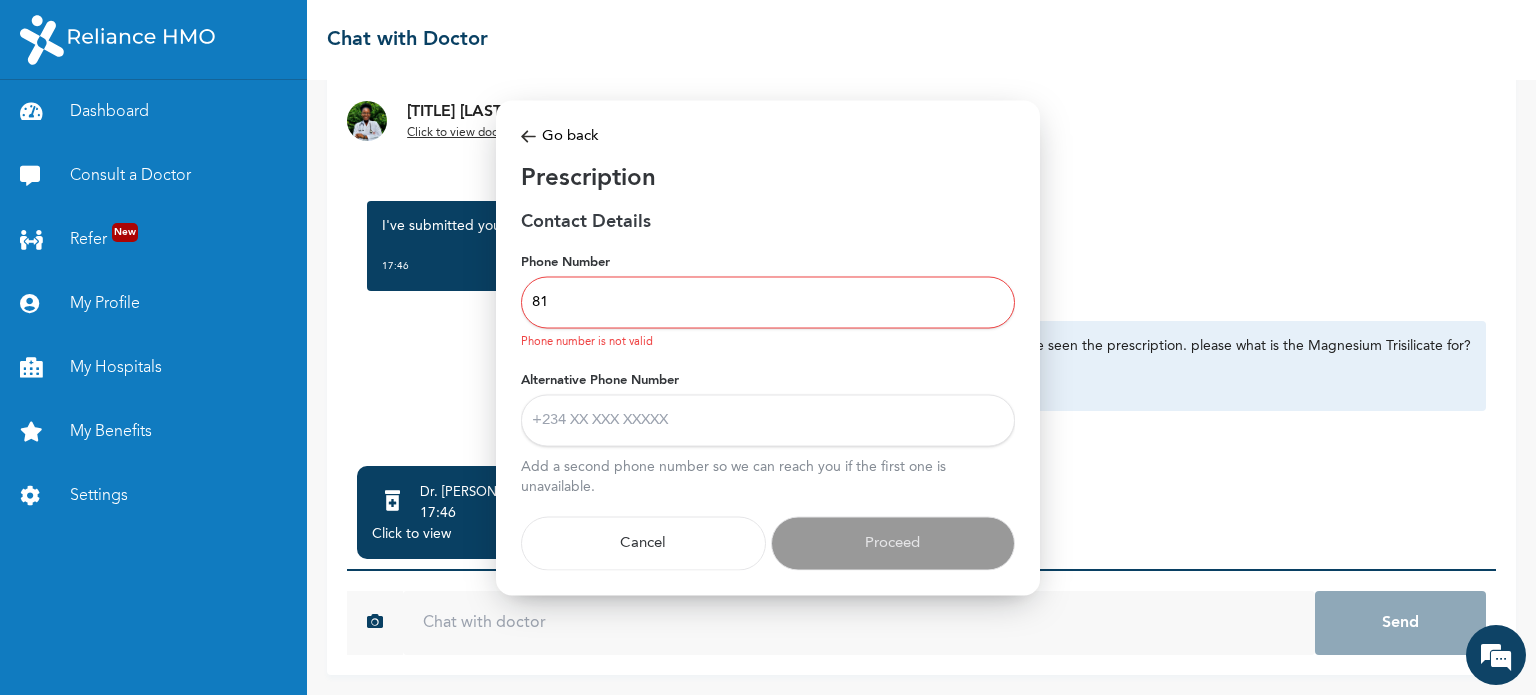 type on "8" 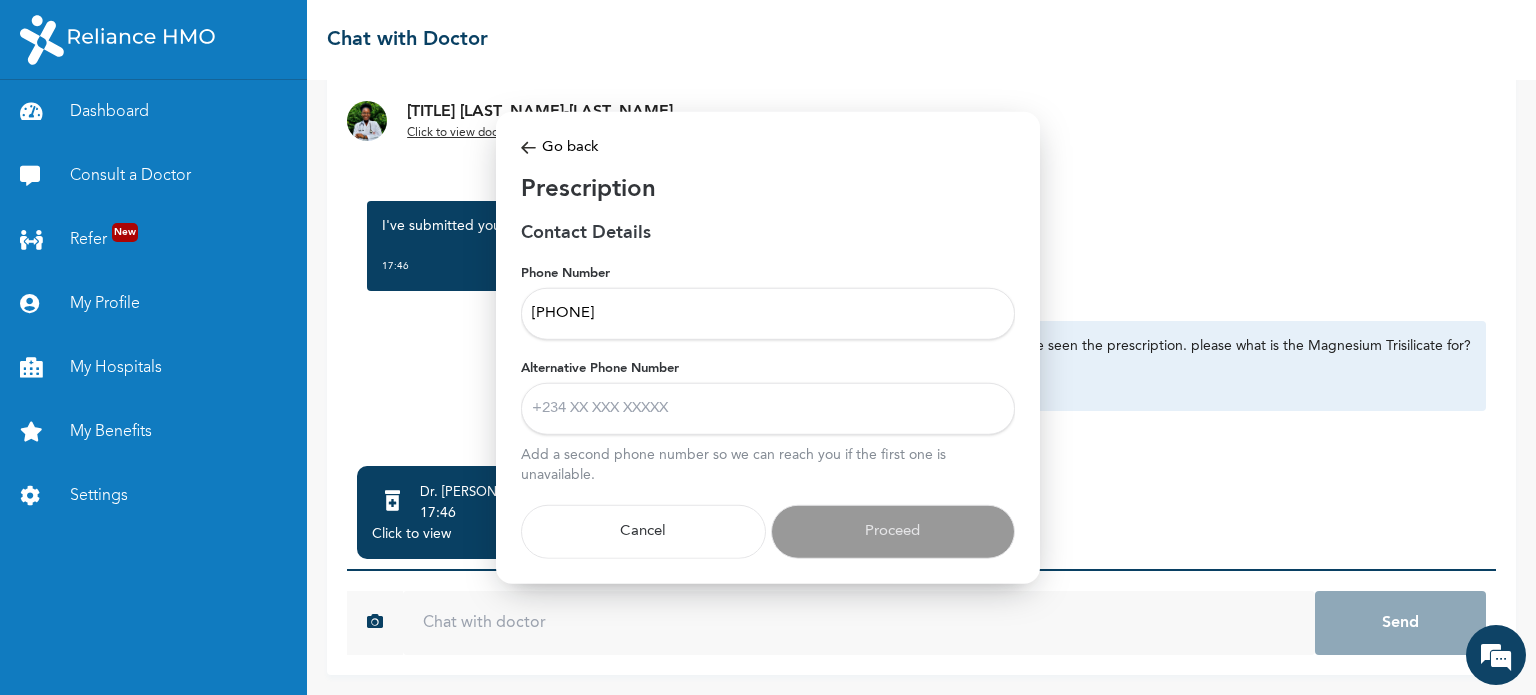 type on "[PHONE]" 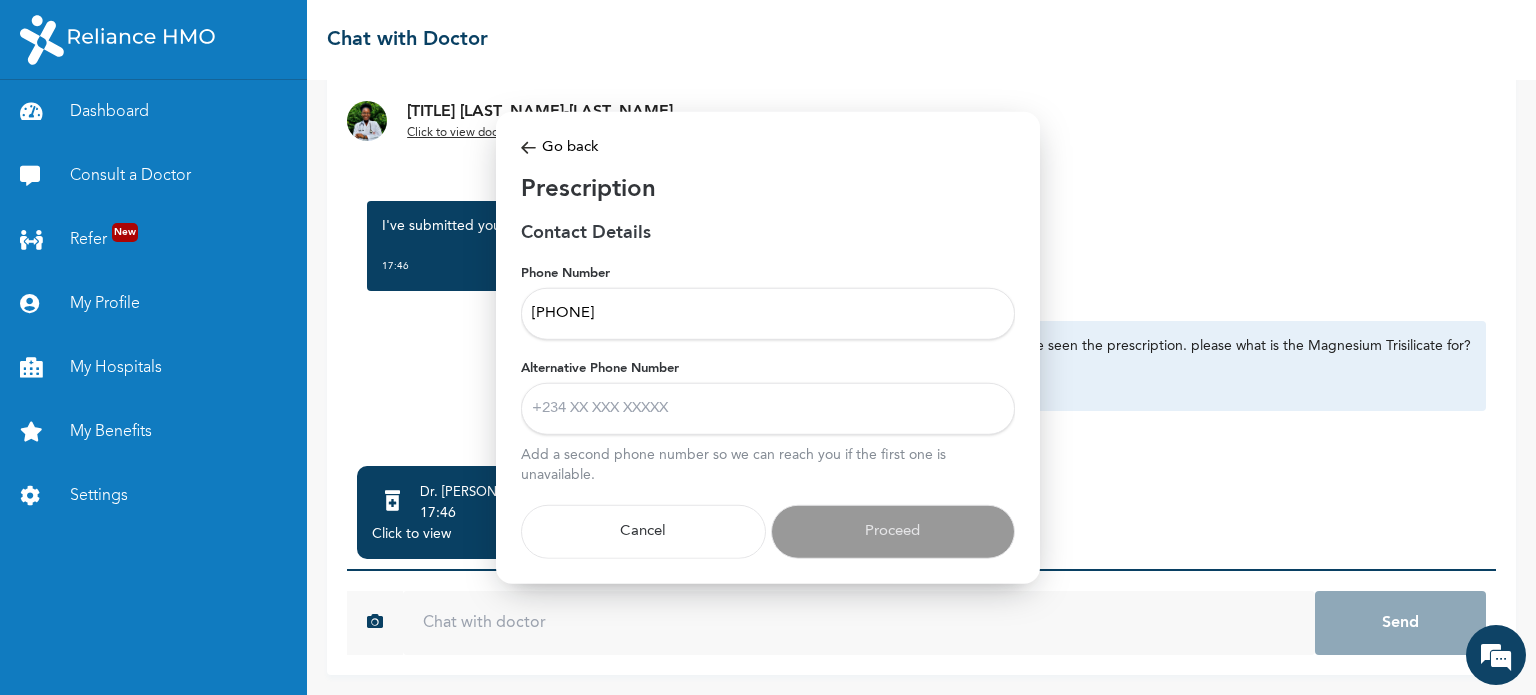 click on "Alternative Phone Number" at bounding box center (768, 409) 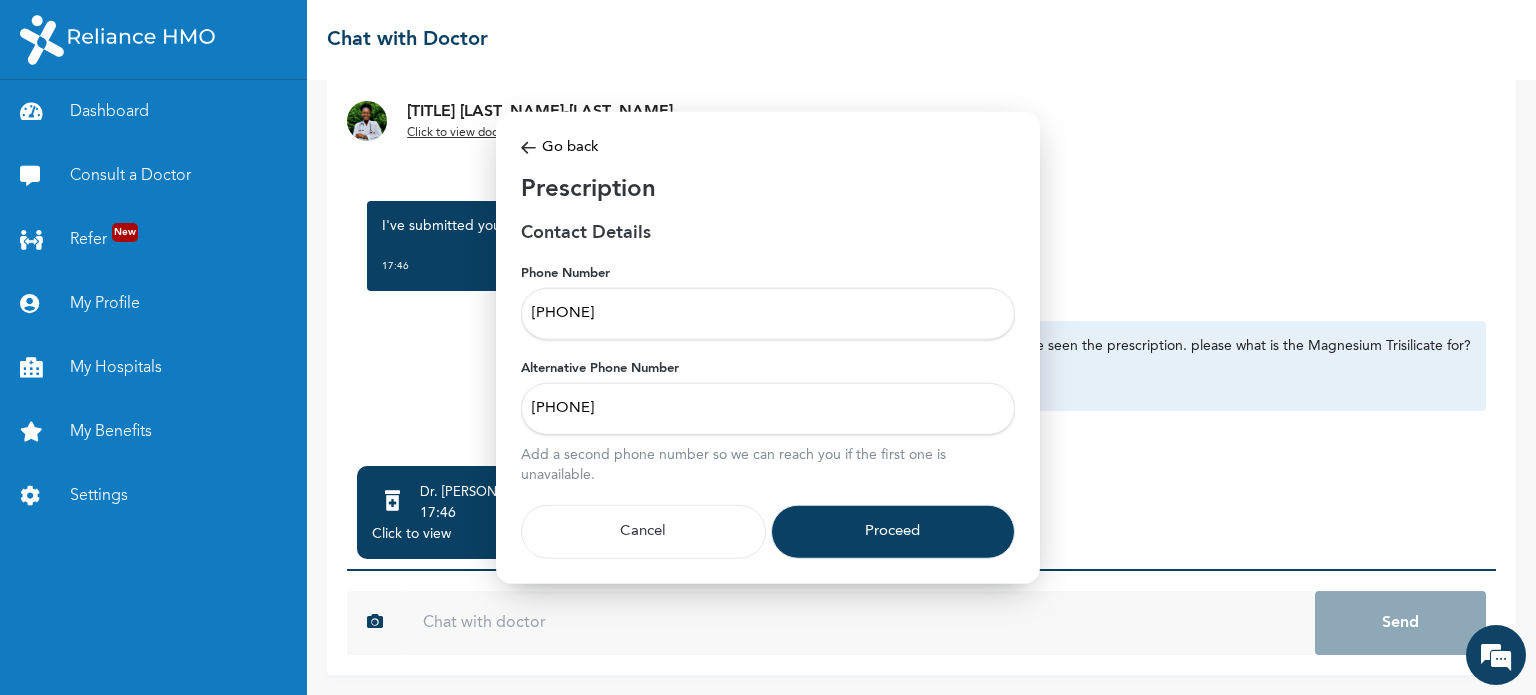type on "[PHONE]" 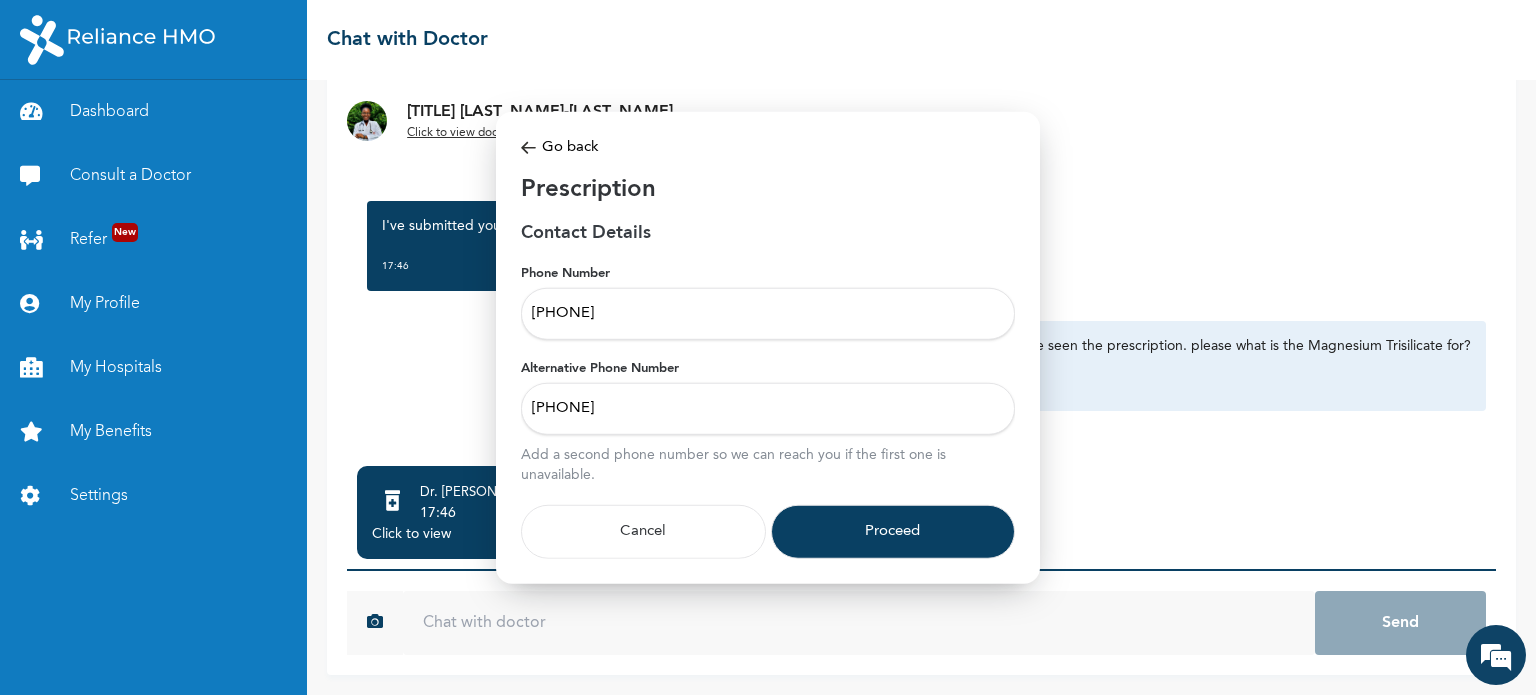 click on "Proceed" at bounding box center (893, 532) 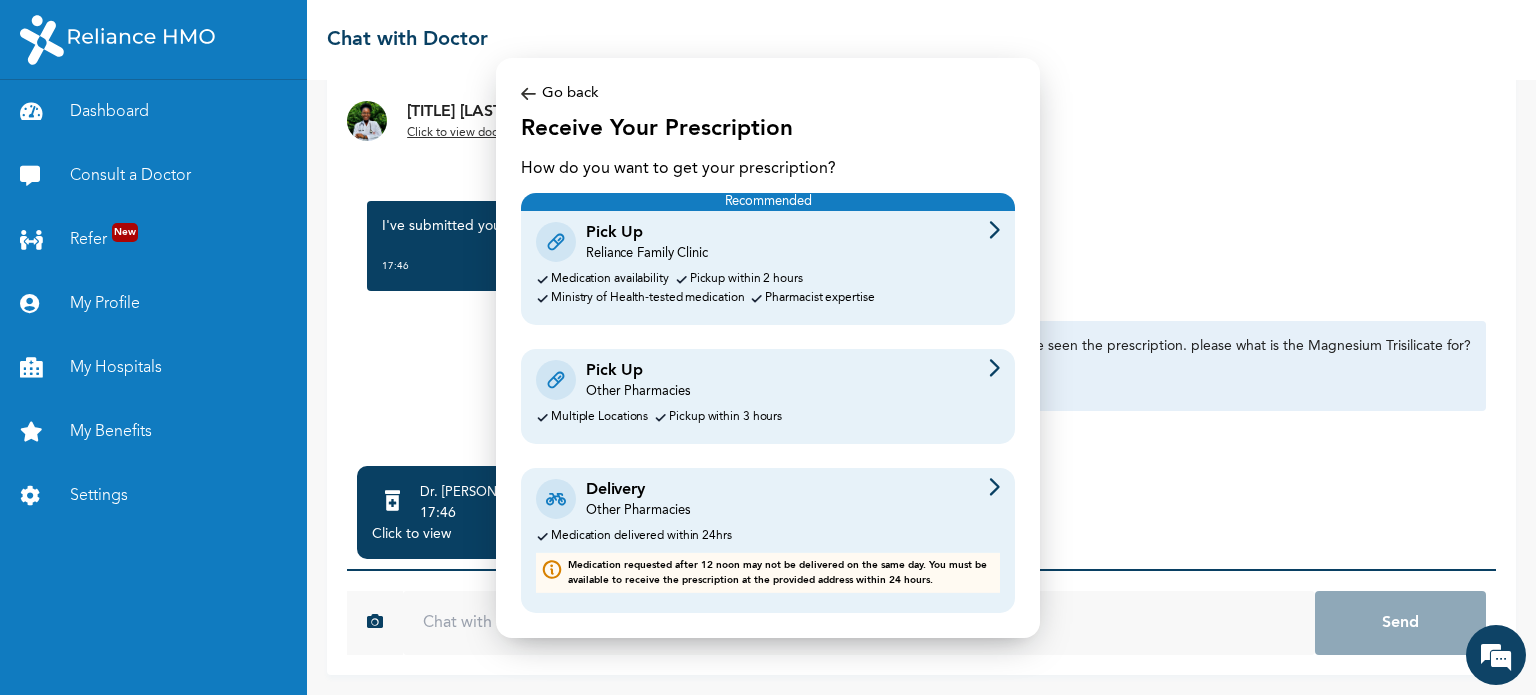click on "Pickup within 3 hours" at bounding box center [725, 417] 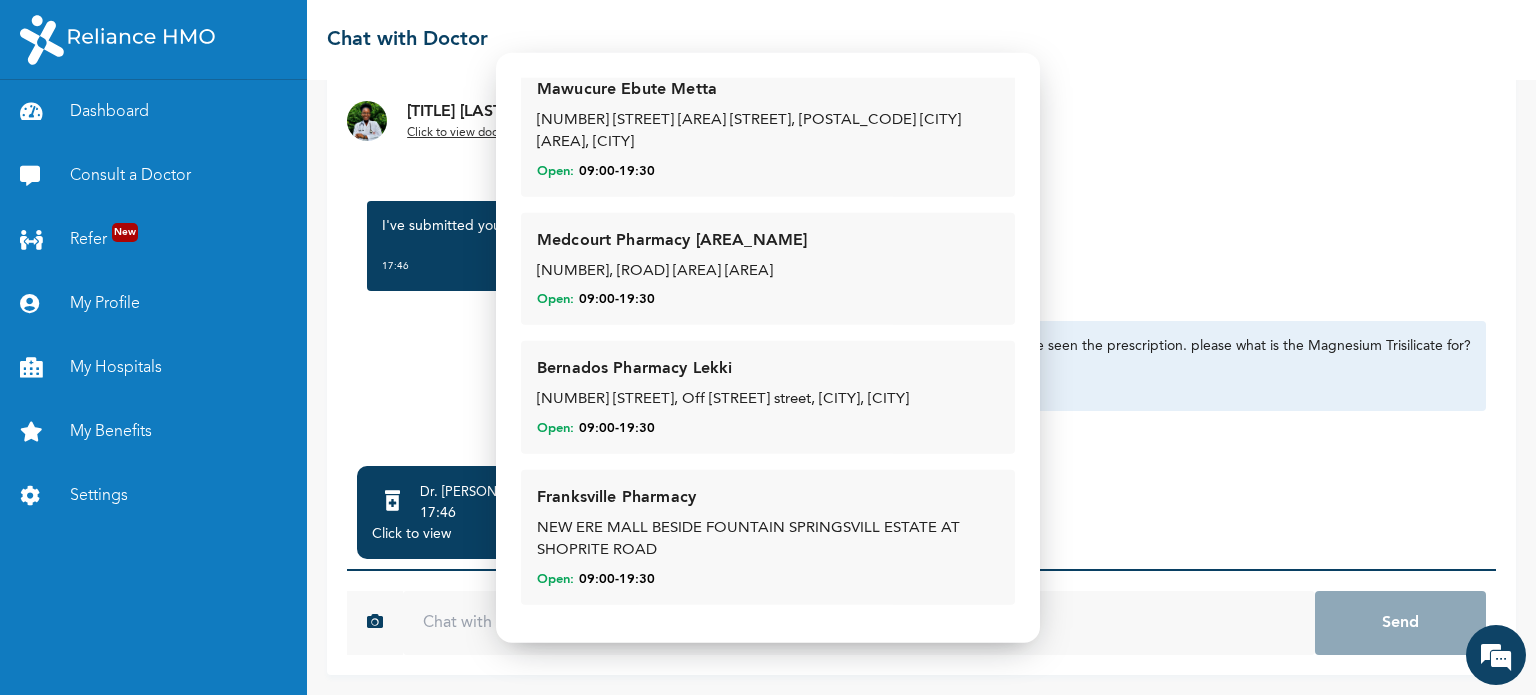 scroll, scrollTop: 11700, scrollLeft: 0, axis: vertical 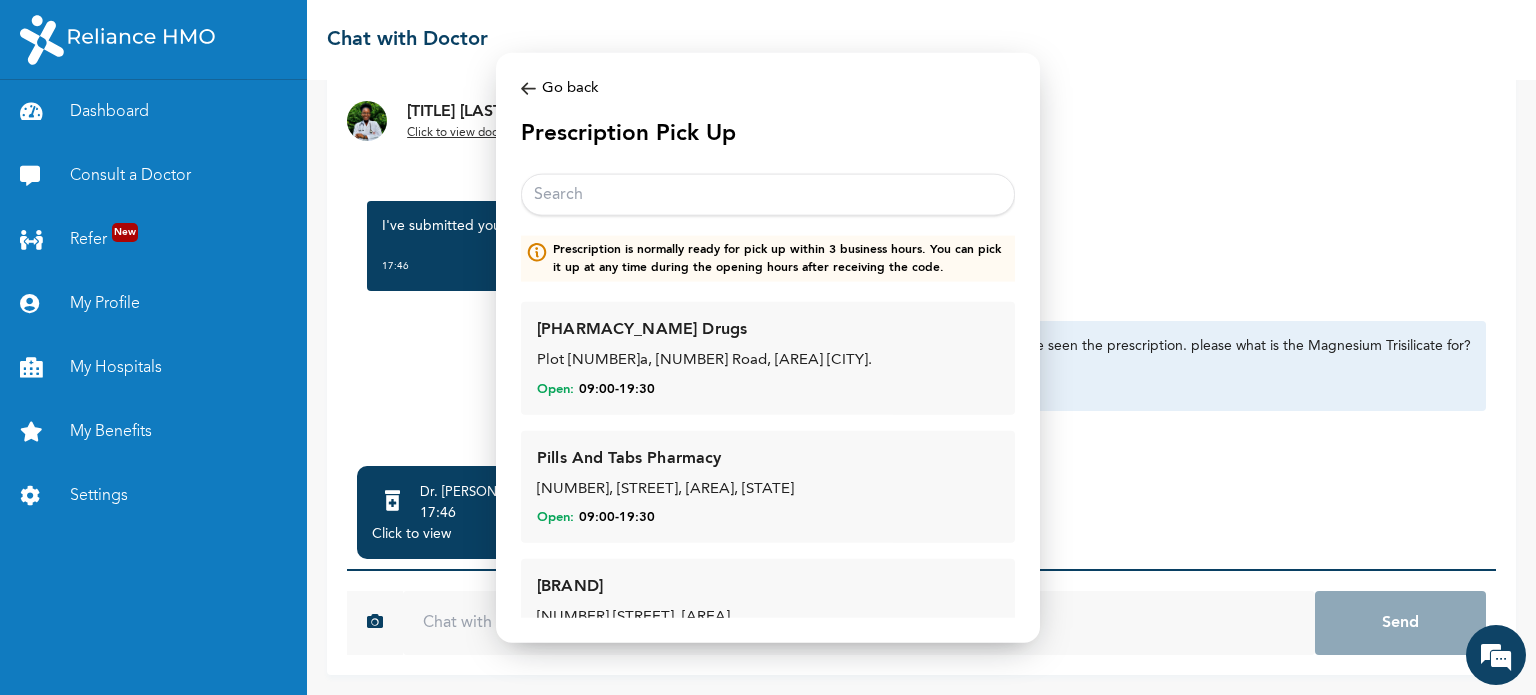 click at bounding box center [768, 195] 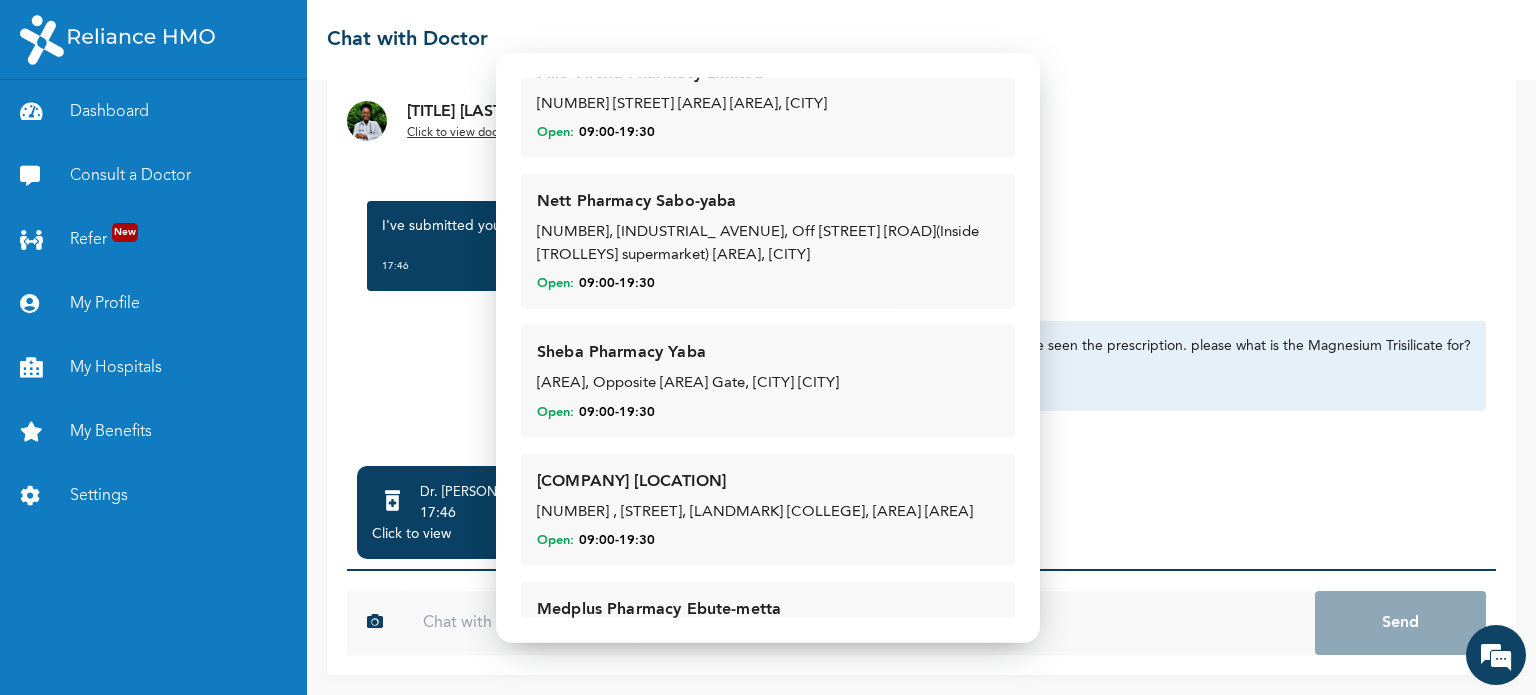 scroll, scrollTop: 700, scrollLeft: 0, axis: vertical 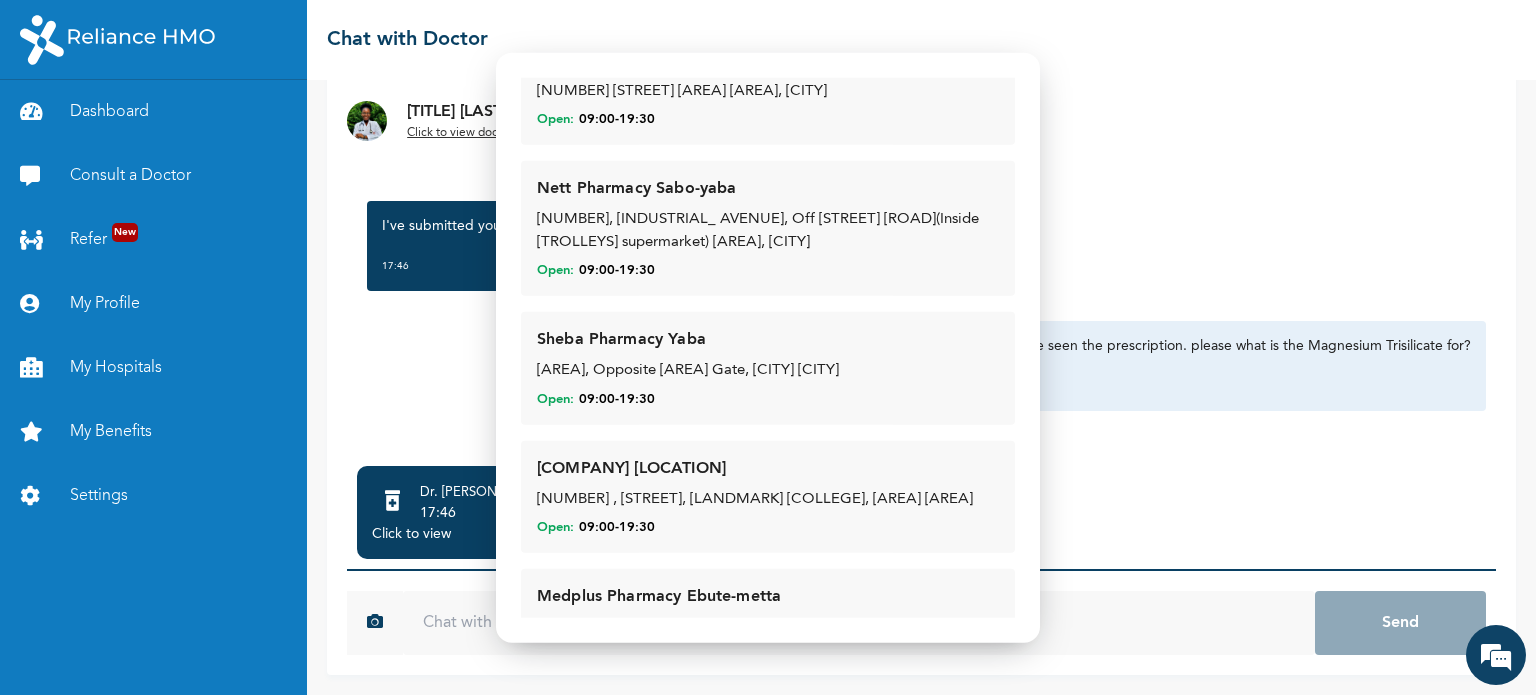 type on "[AREA]" 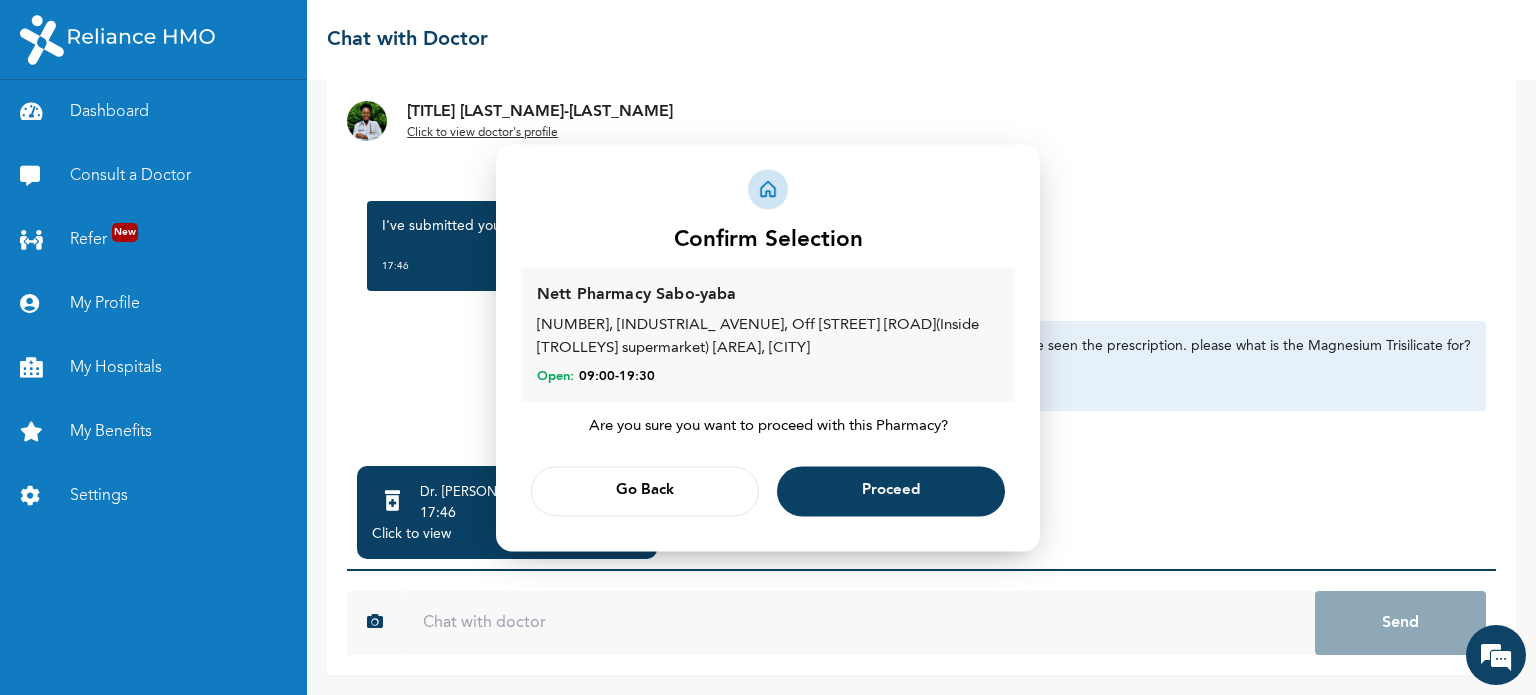 scroll, scrollTop: 0, scrollLeft: 0, axis: both 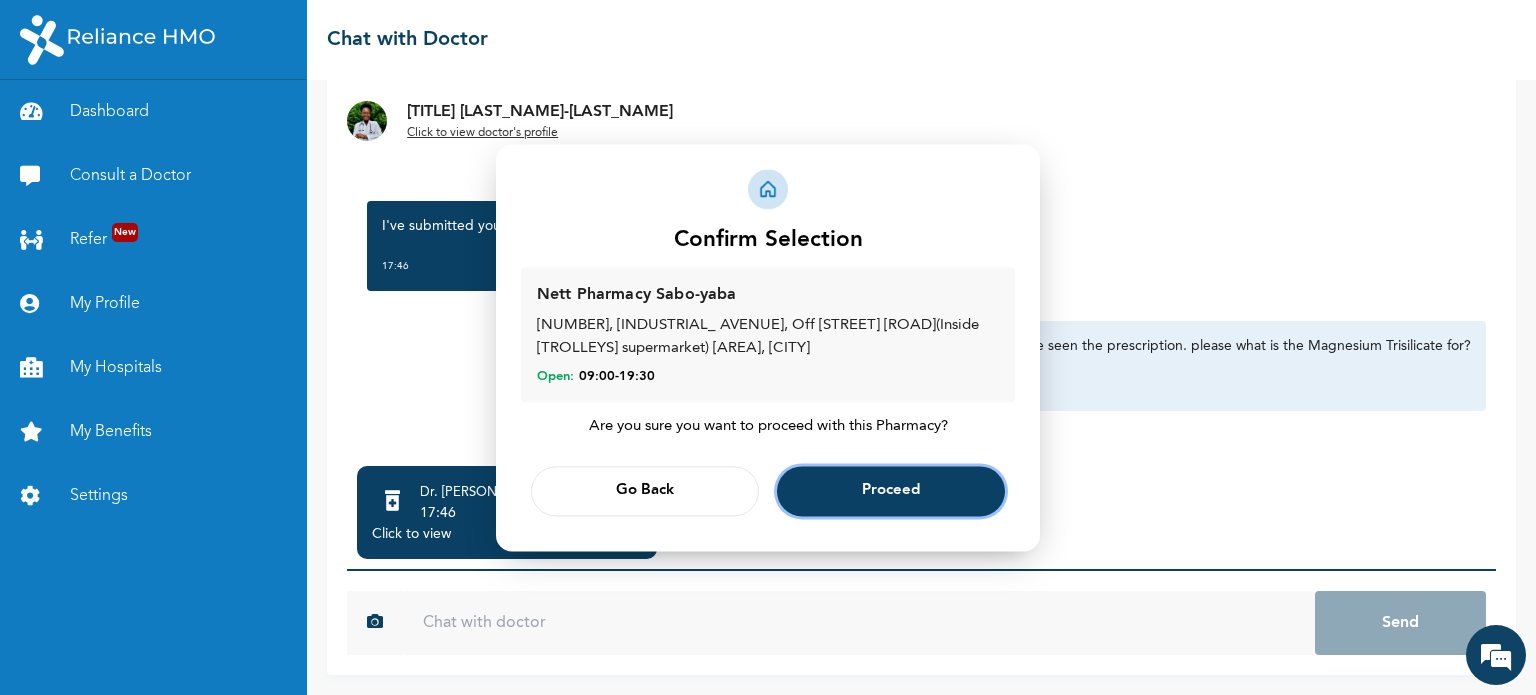 click on "Proceed" at bounding box center [891, 491] 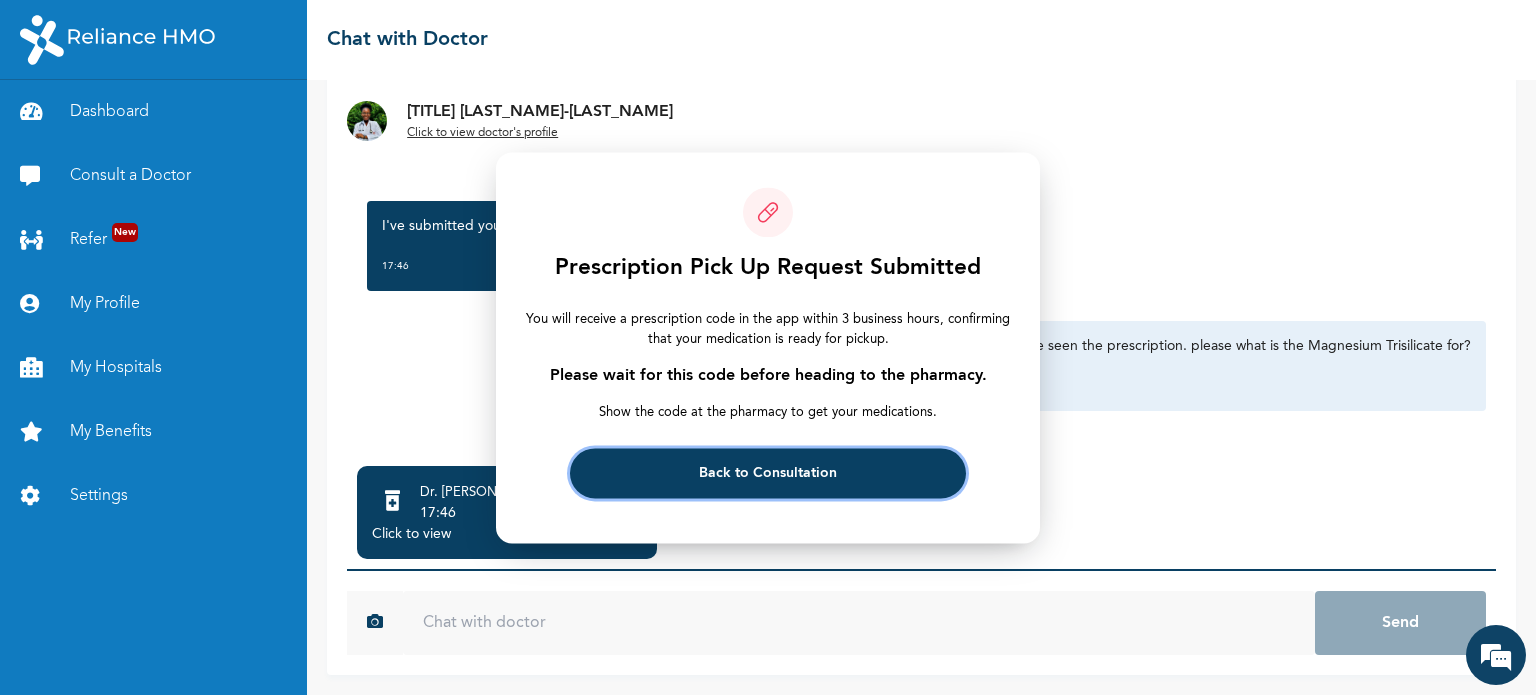 click on "Back to Consultation" at bounding box center (767, 473) 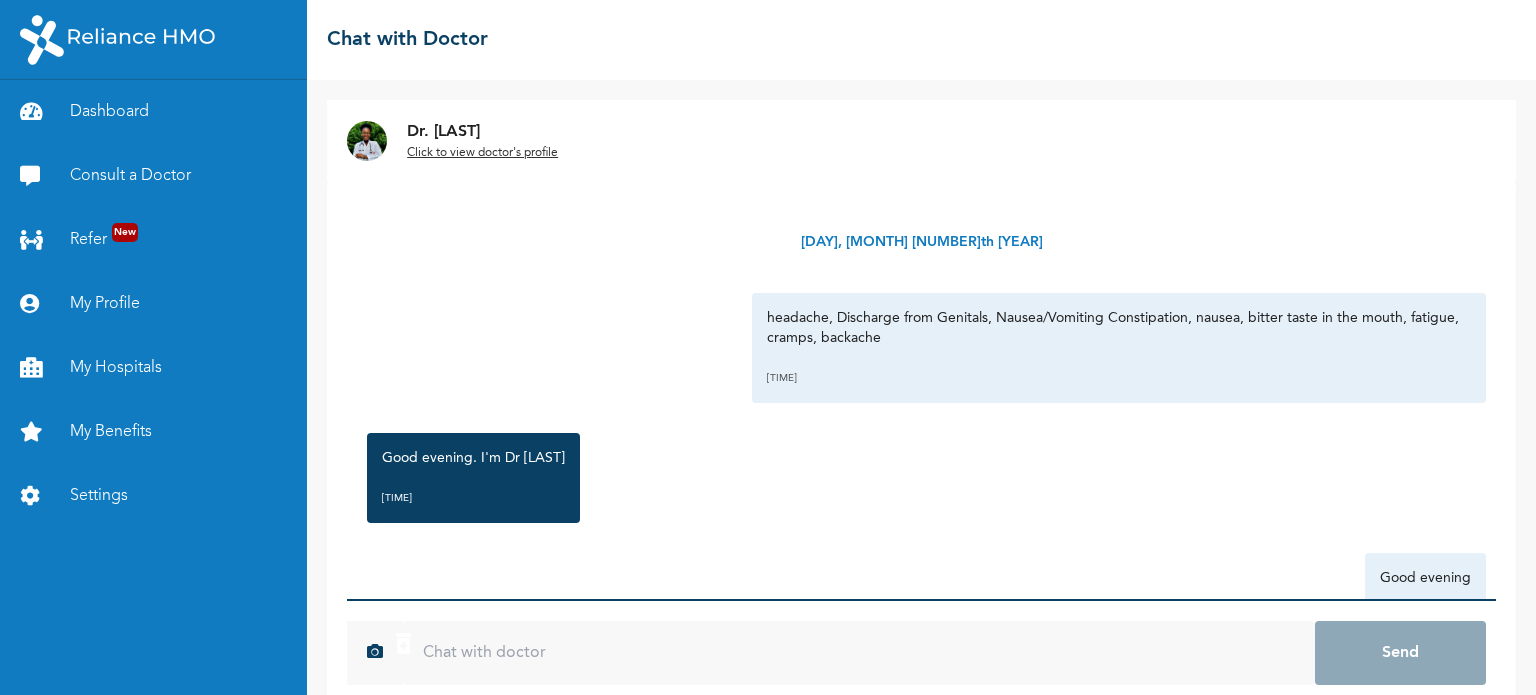 scroll, scrollTop: 0, scrollLeft: 0, axis: both 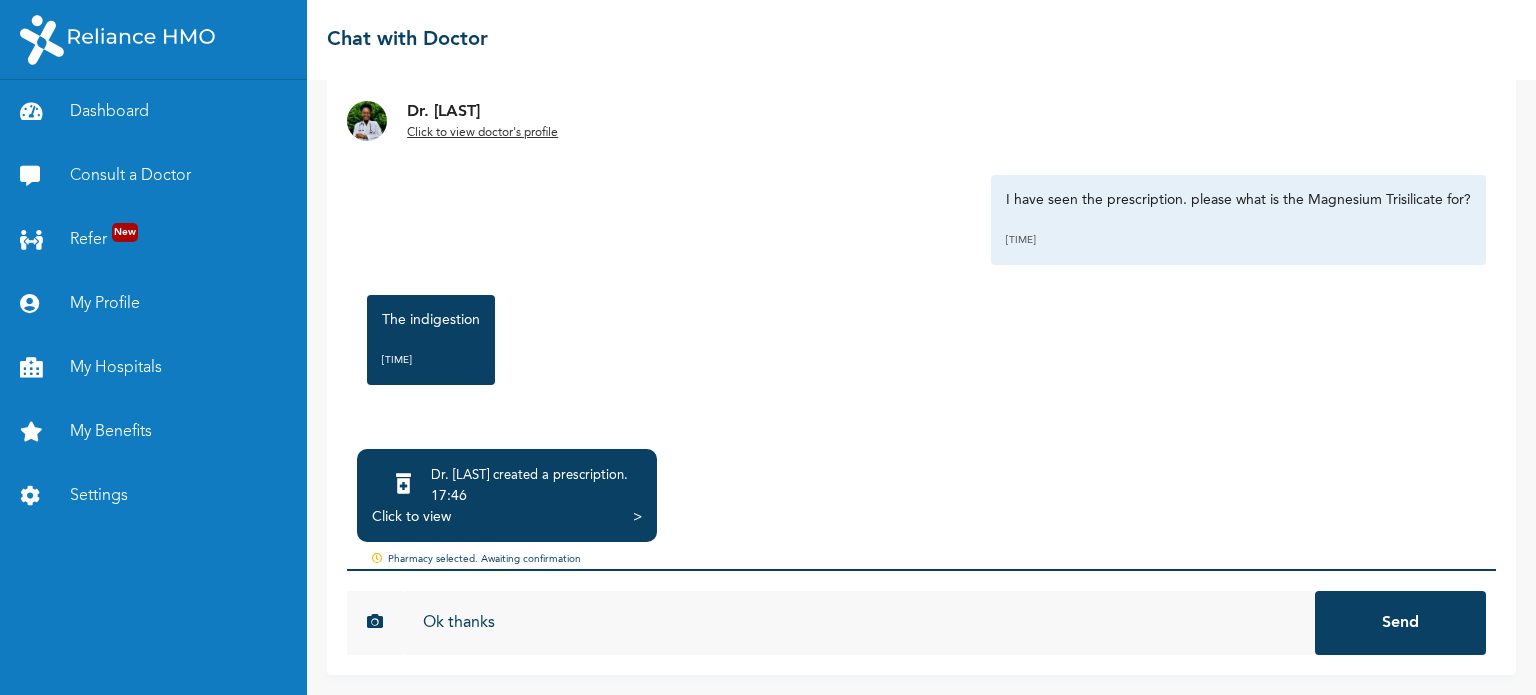type on "Ok thanks" 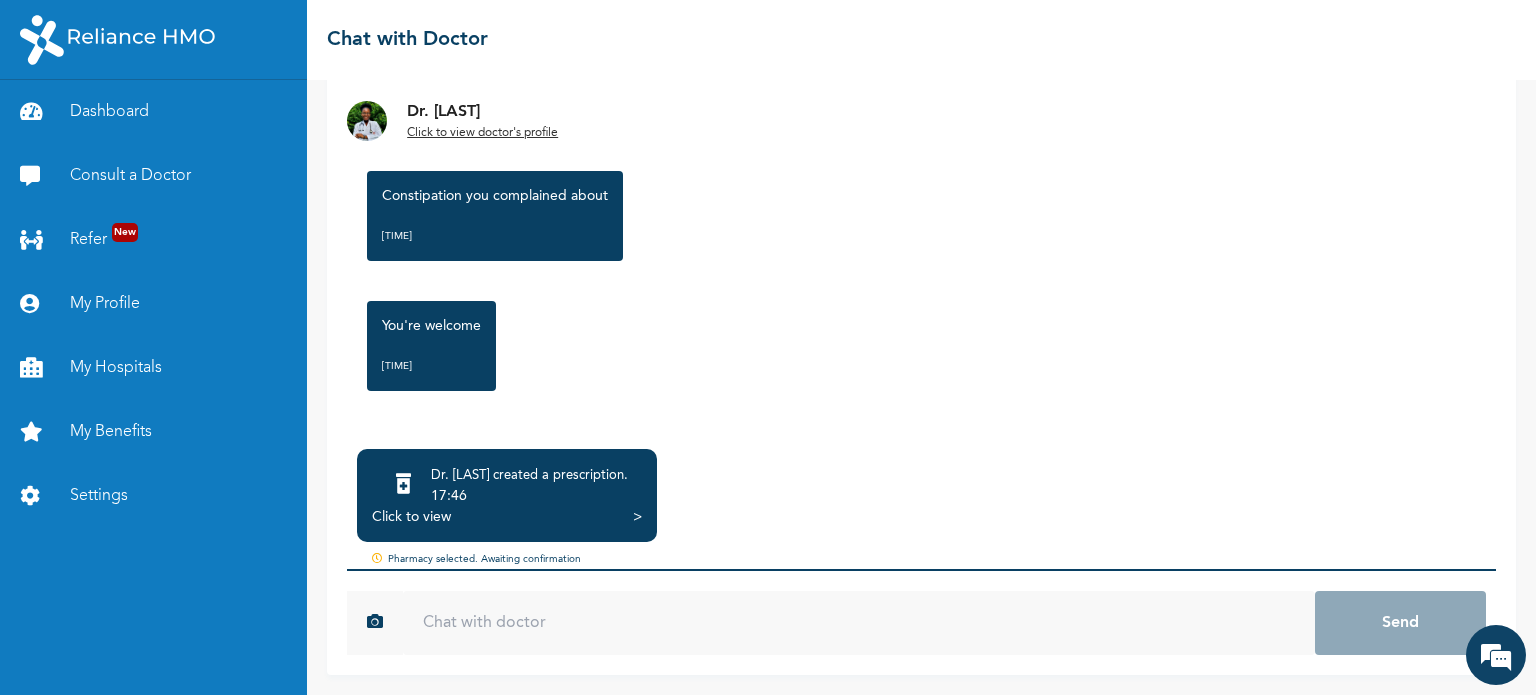 scroll, scrollTop: 1999, scrollLeft: 0, axis: vertical 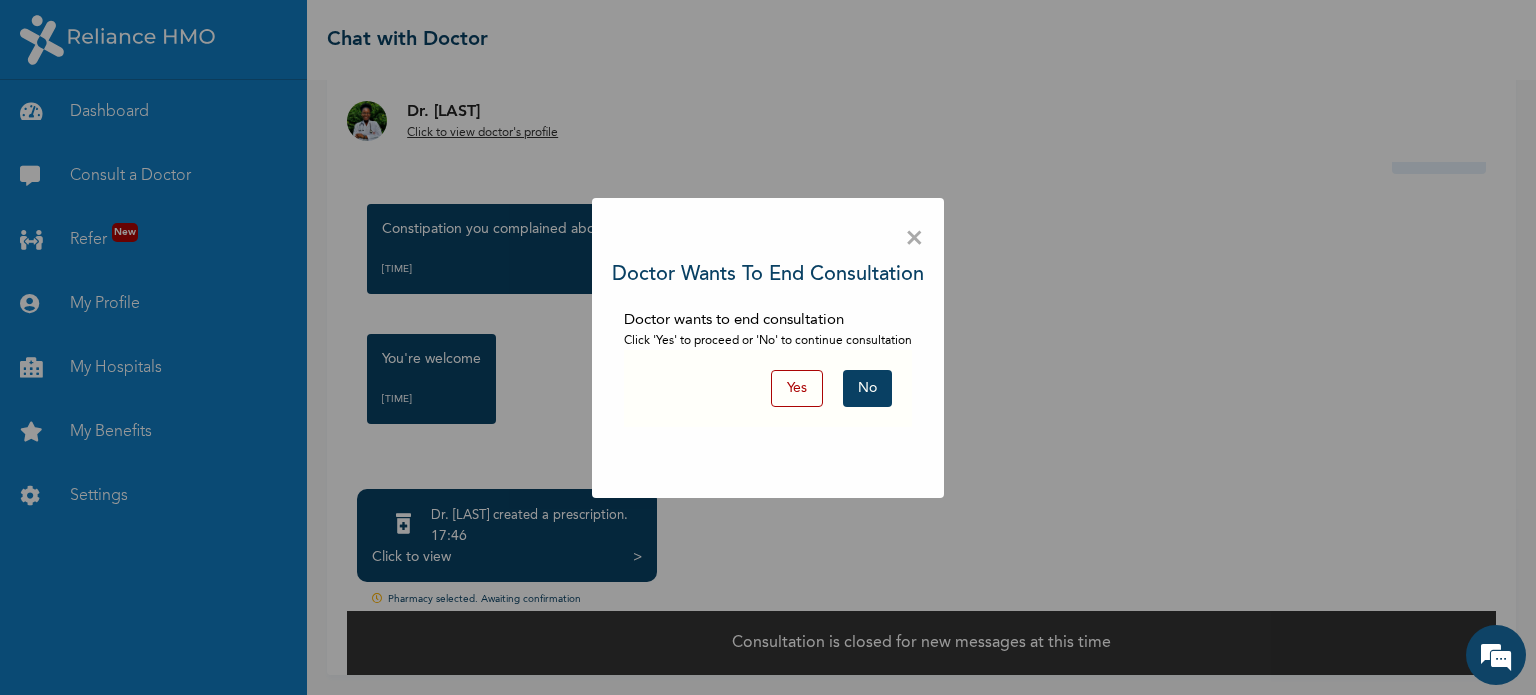 click on "Yes" at bounding box center (797, 388) 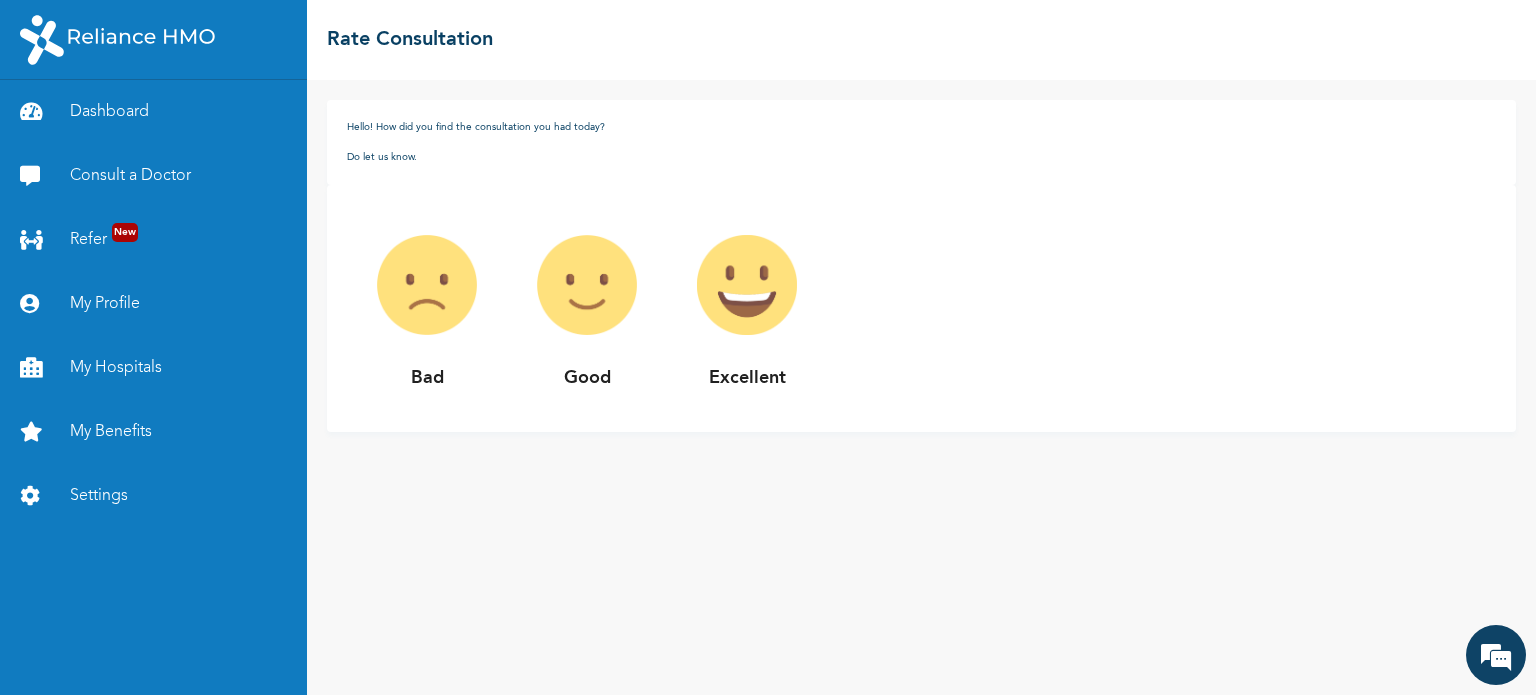 click at bounding box center [587, 285] 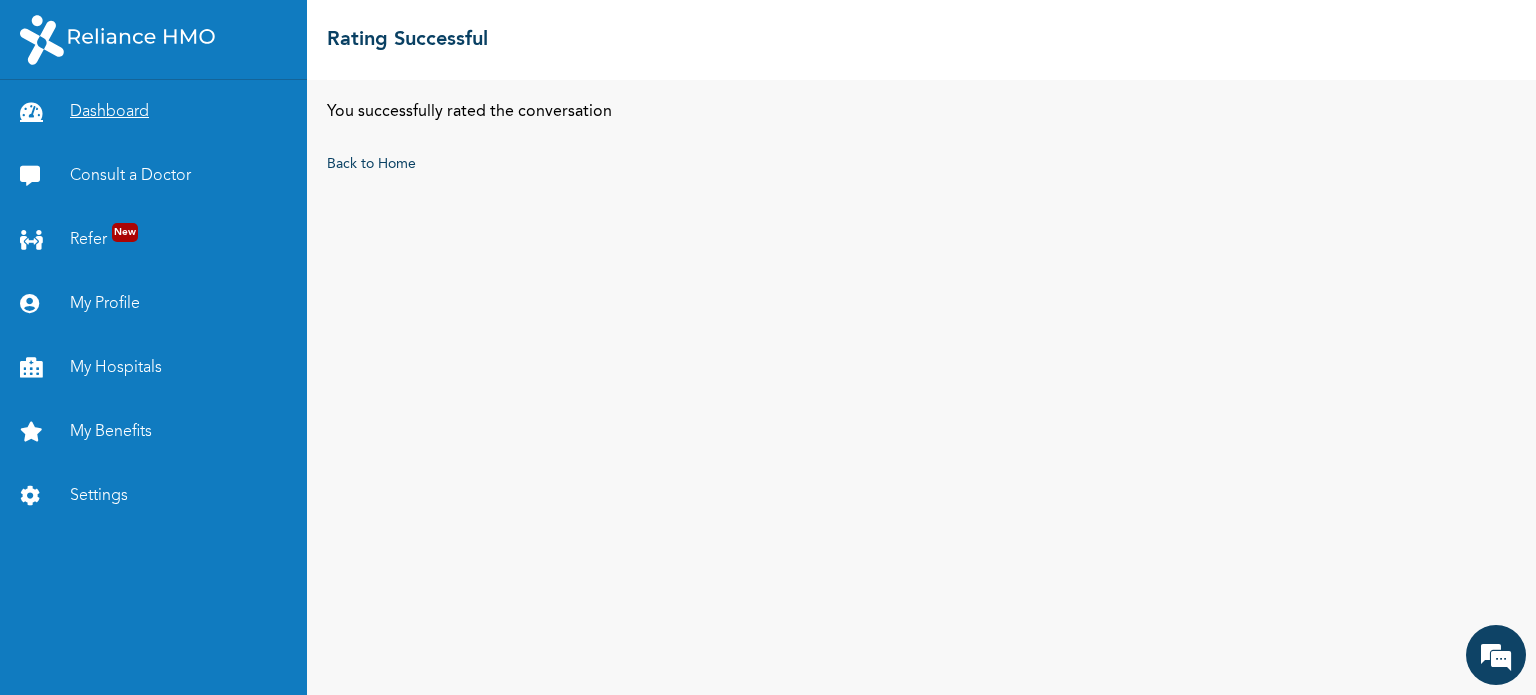 click on "Dashboard" at bounding box center [153, 112] 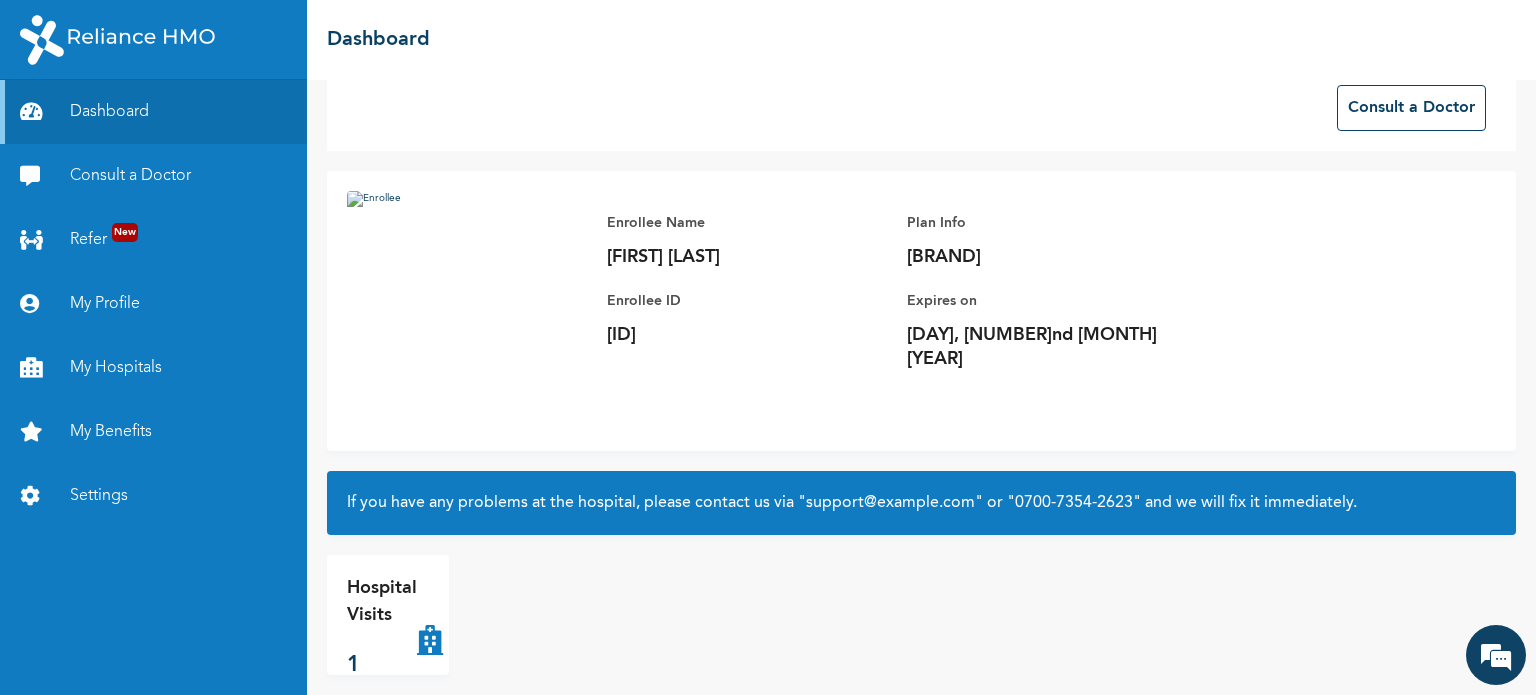 scroll, scrollTop: 54, scrollLeft: 0, axis: vertical 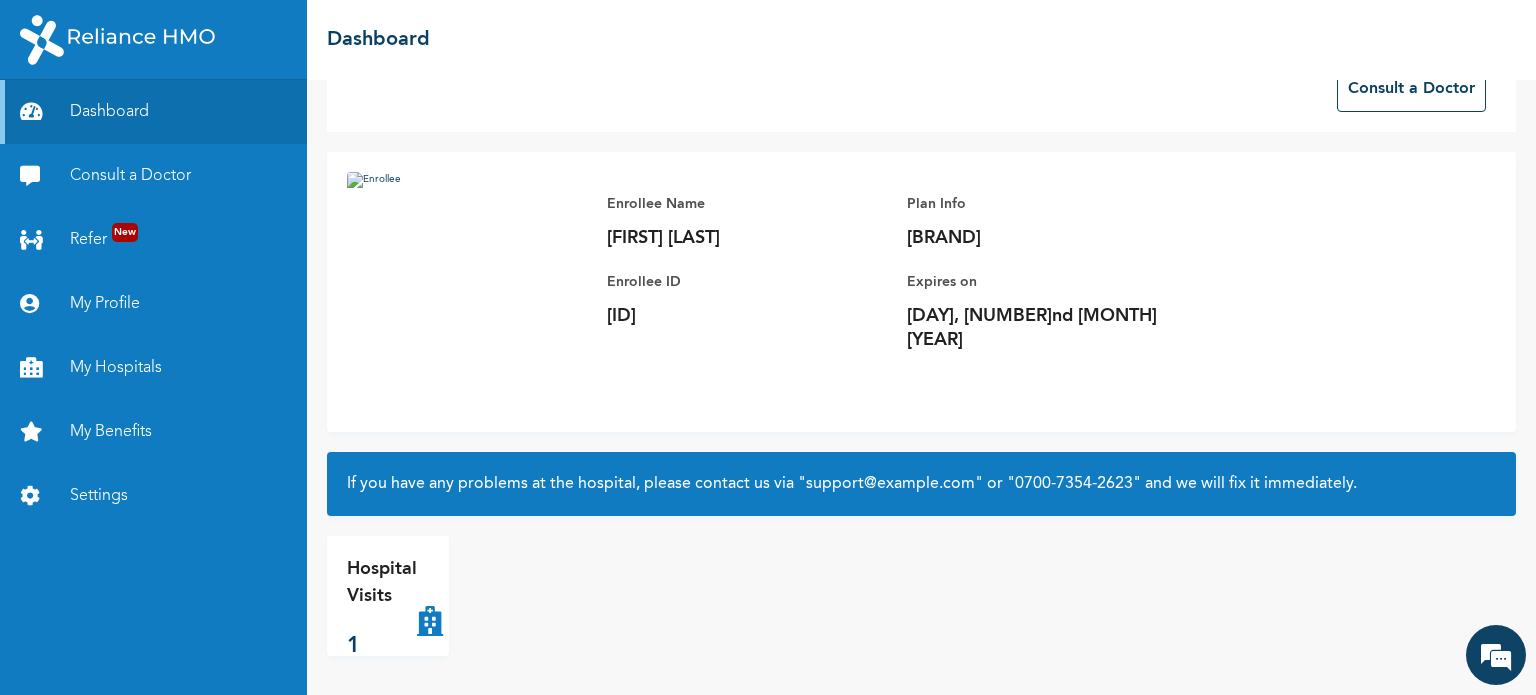 click on "Hospital Visits" at bounding box center (382, 583) 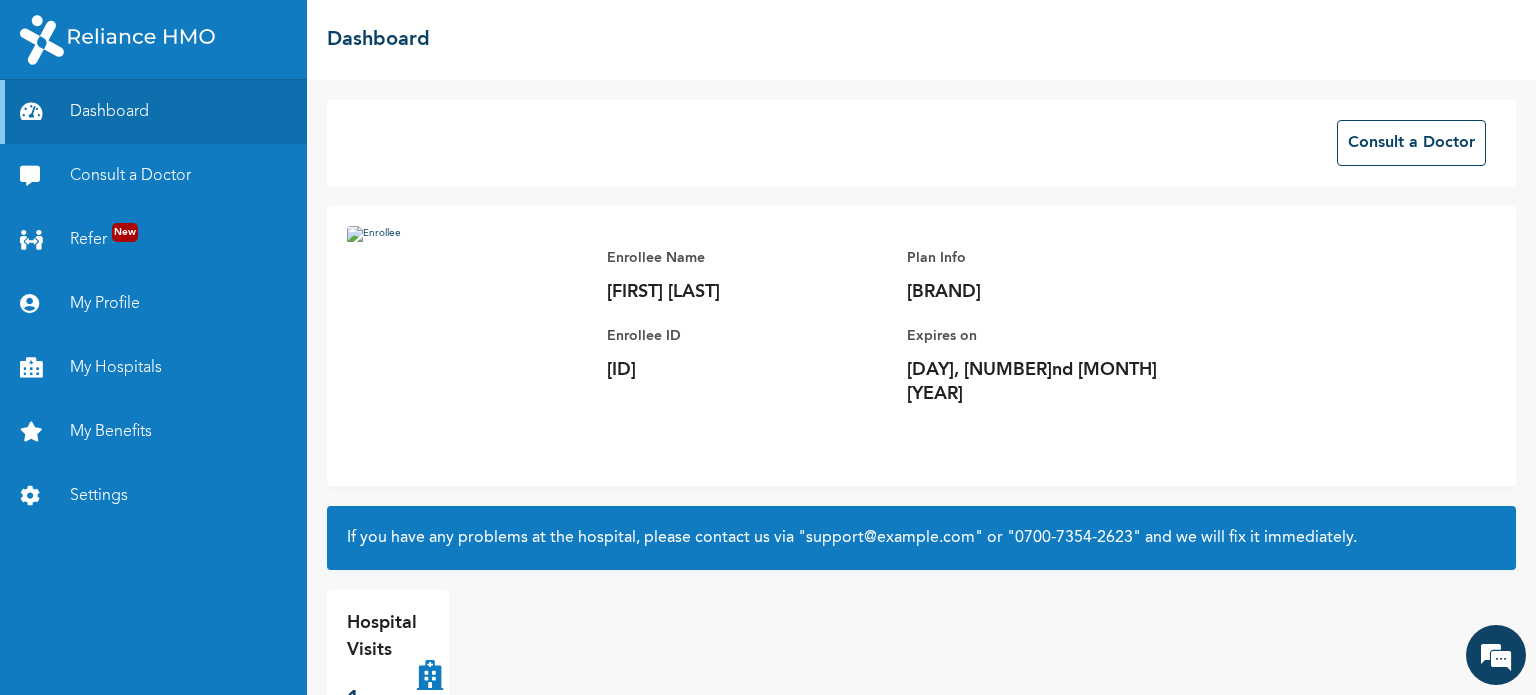 scroll, scrollTop: 54, scrollLeft: 0, axis: vertical 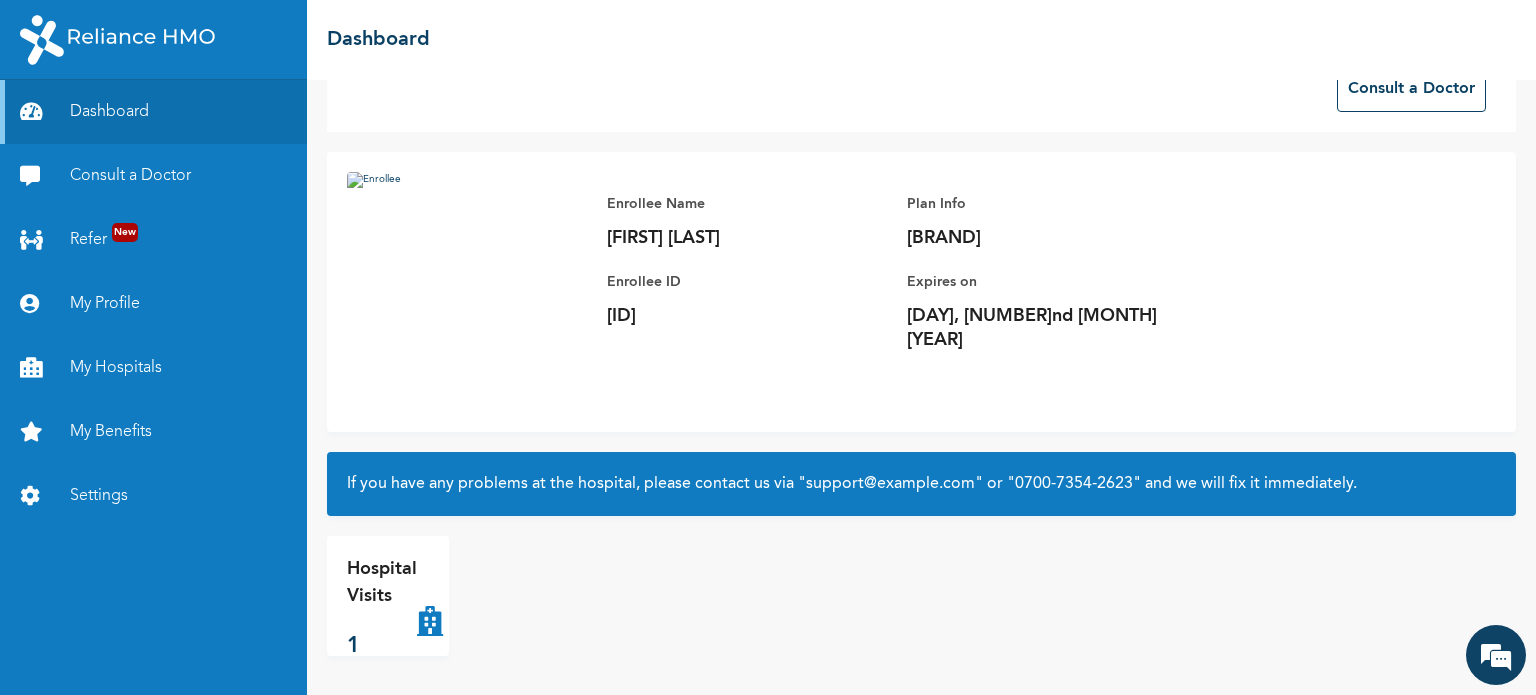 click on "Hospital Visits" at bounding box center [382, 583] 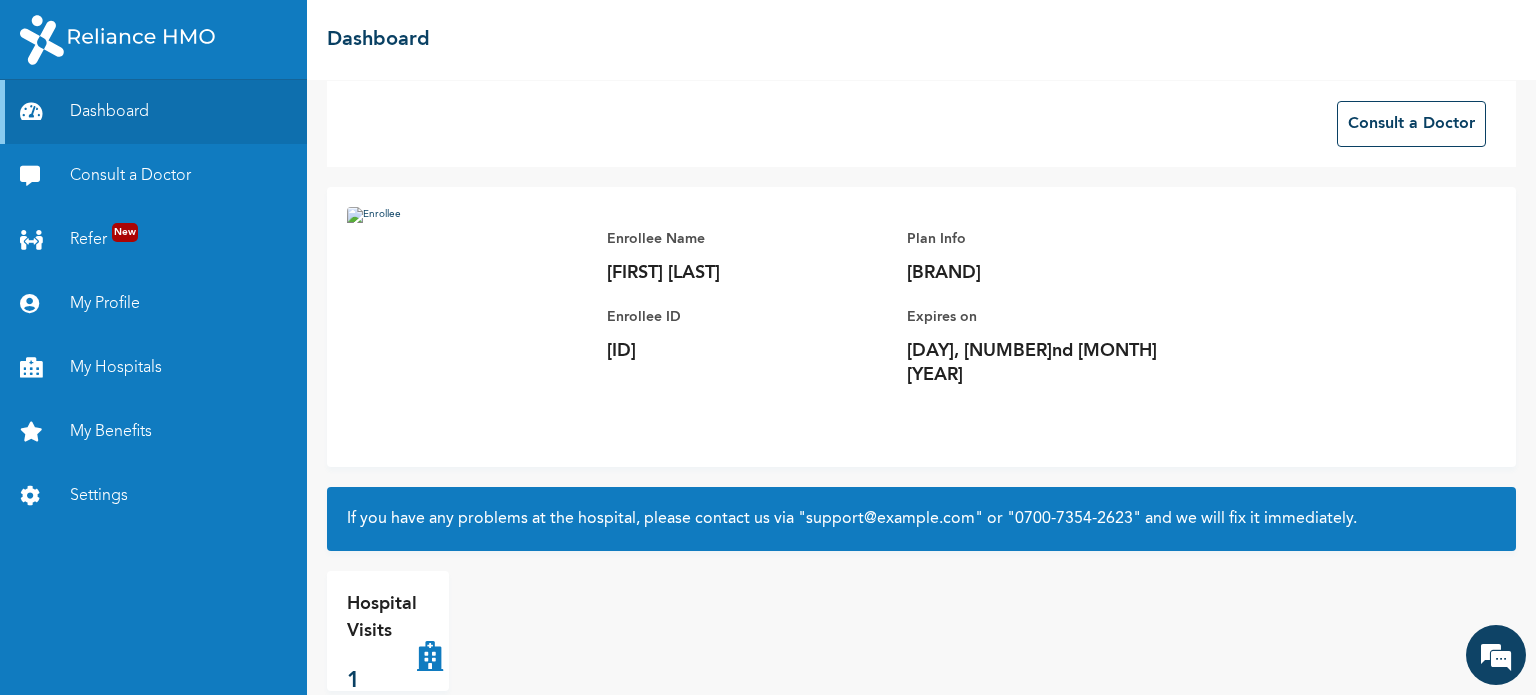 scroll, scrollTop: 0, scrollLeft: 0, axis: both 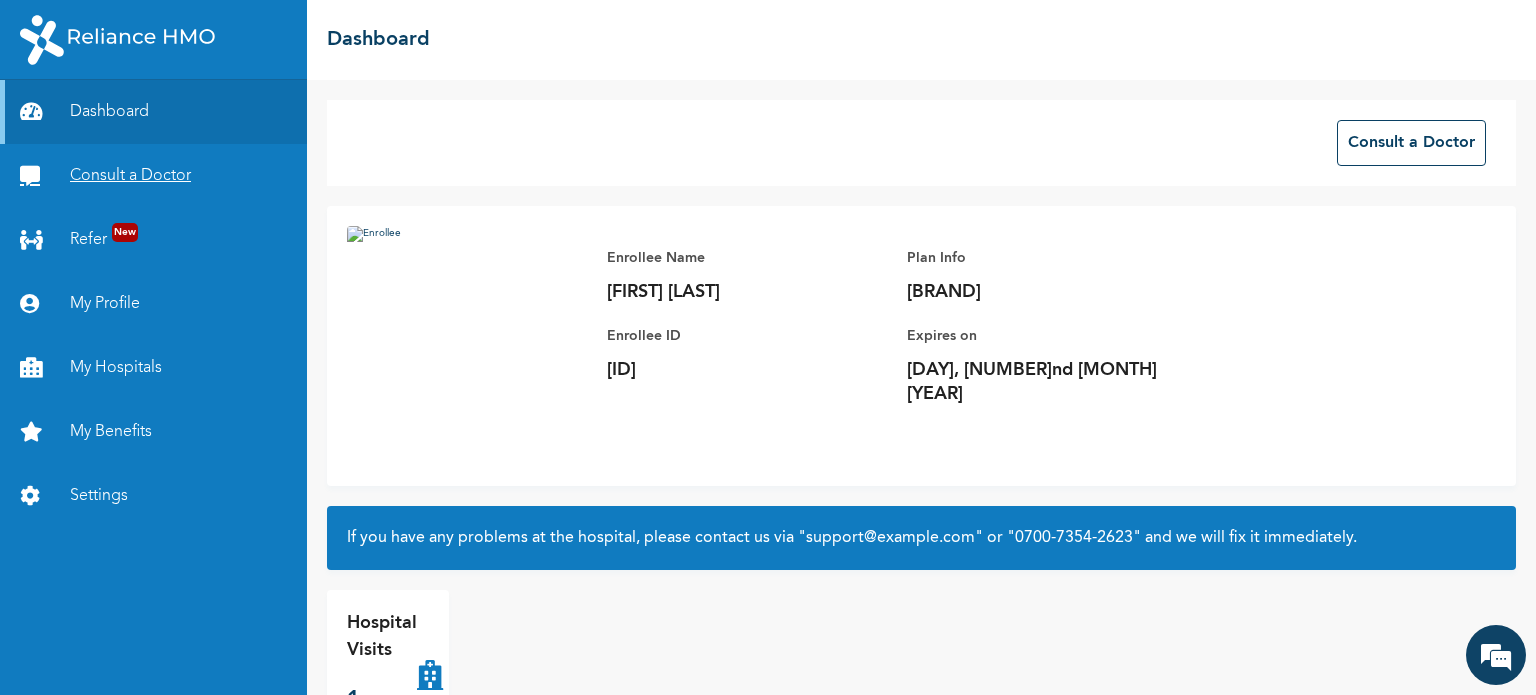 click on "Consult a Doctor" at bounding box center [153, 176] 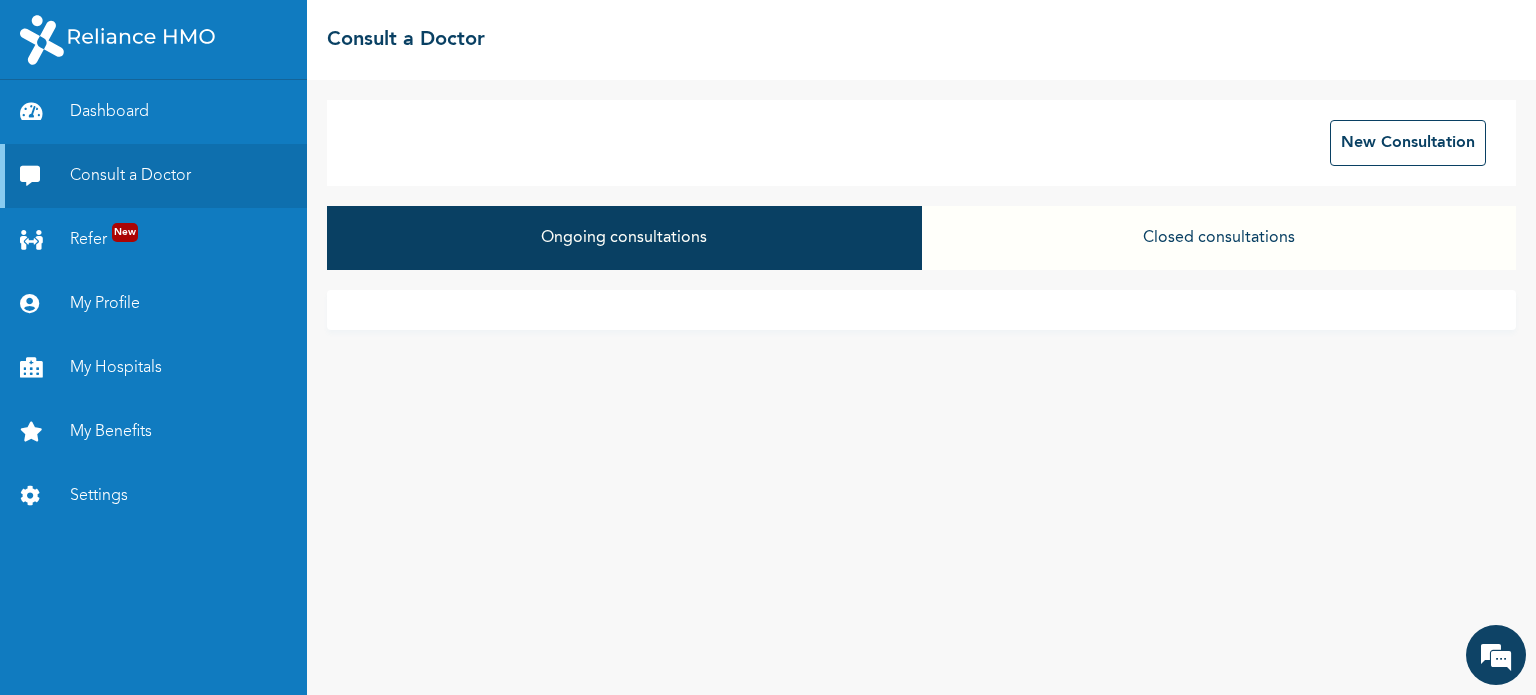 click on "Closed consultations" at bounding box center (1219, 238) 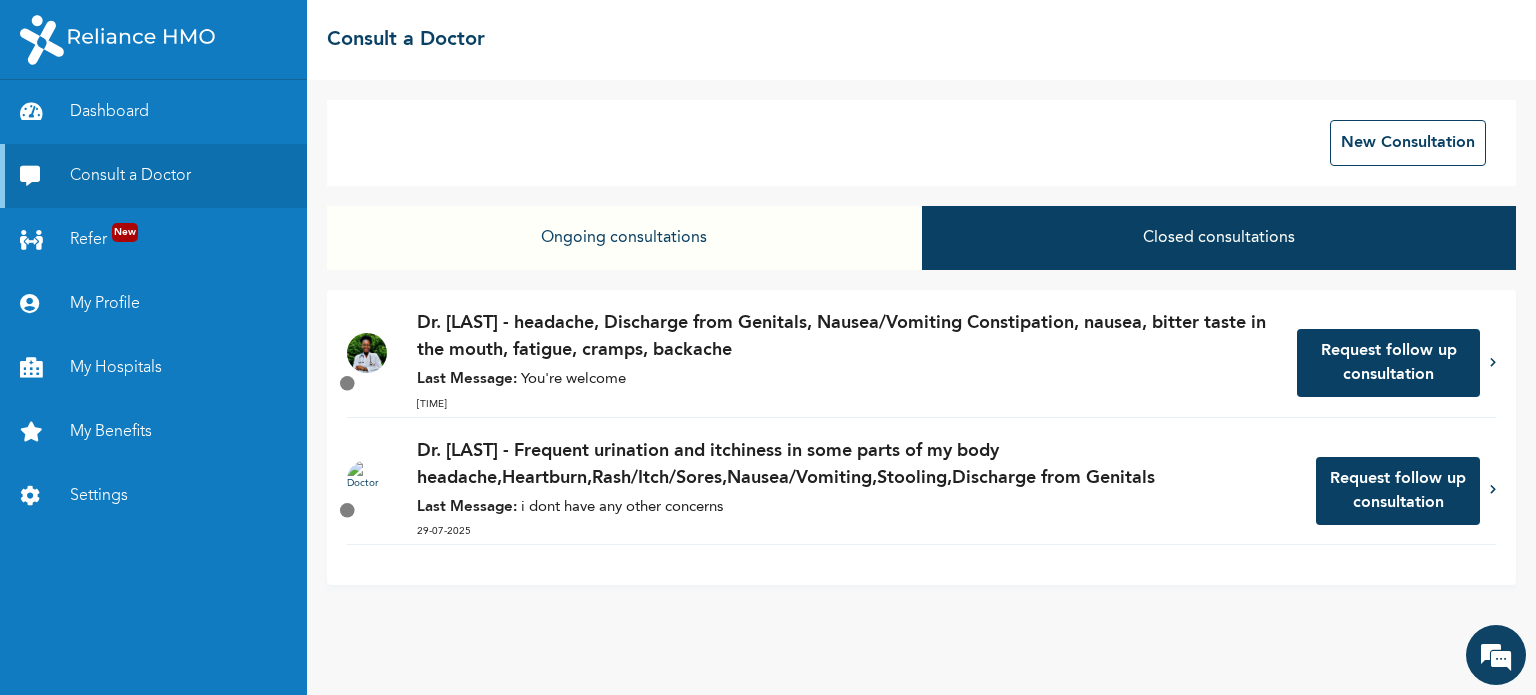 click on "Dr. Agbanah-Owa - headache, Discharge from Genitals, Nausea/Vomiting Constipation, nausea, bitter taste in the mouth, fatigue, cramps, backache Last Message:   You're welcome 17:56" at bounding box center [847, 363] 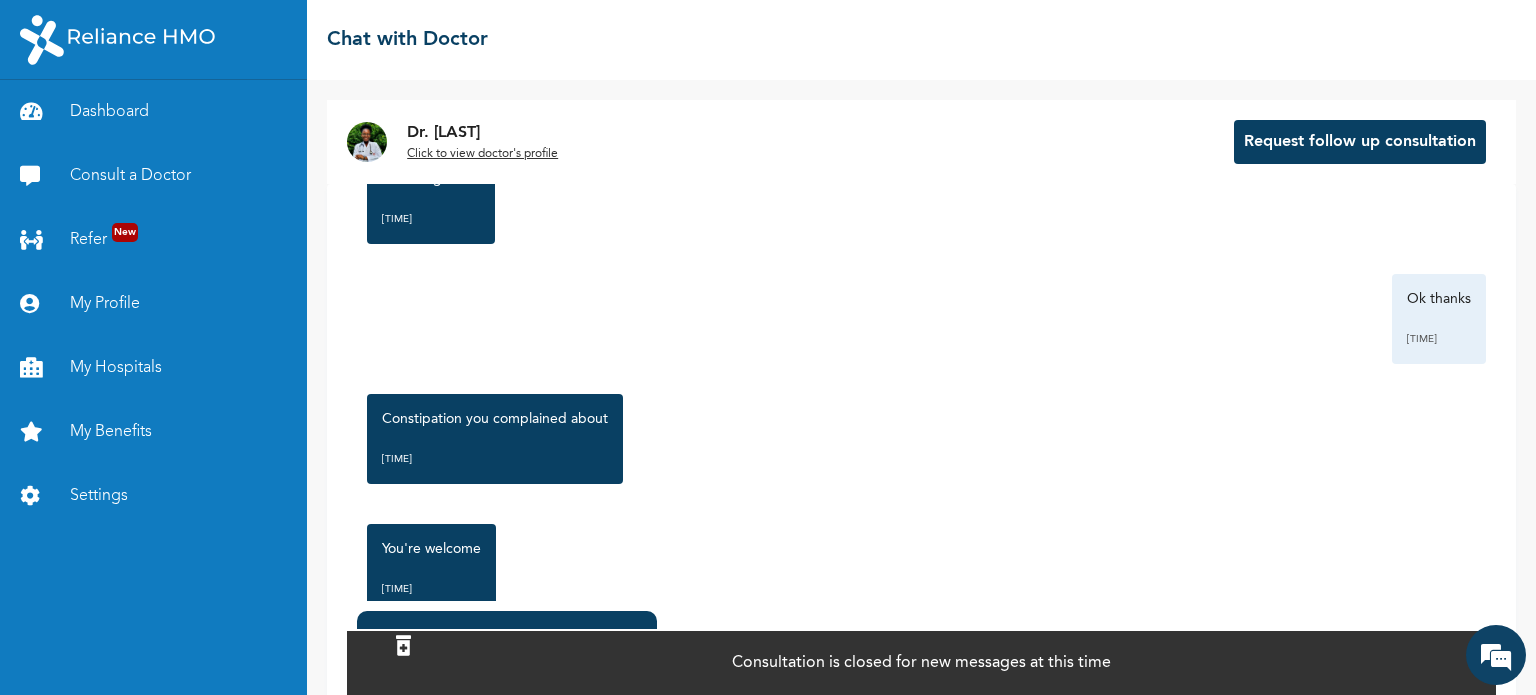 scroll, scrollTop: 1999, scrollLeft: 0, axis: vertical 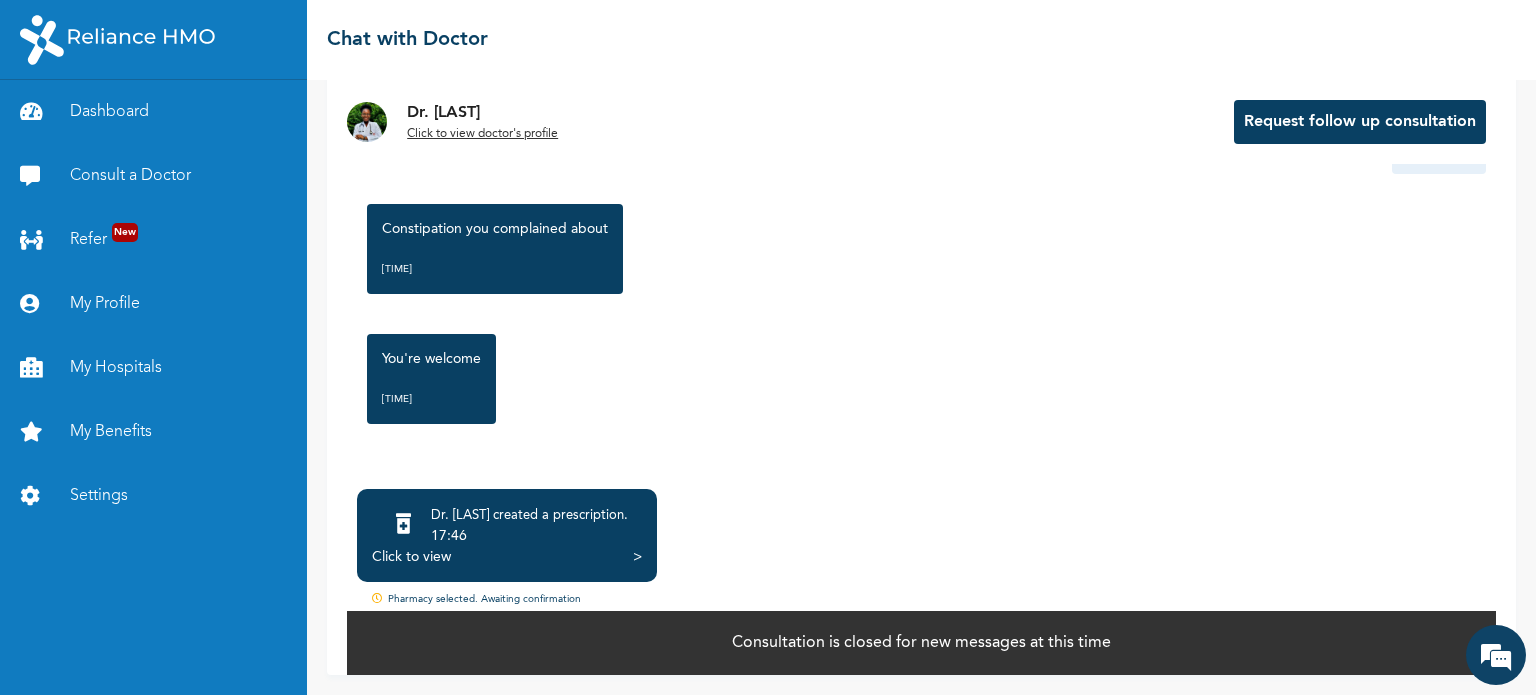 click on "Click to view >" at bounding box center (507, 557) 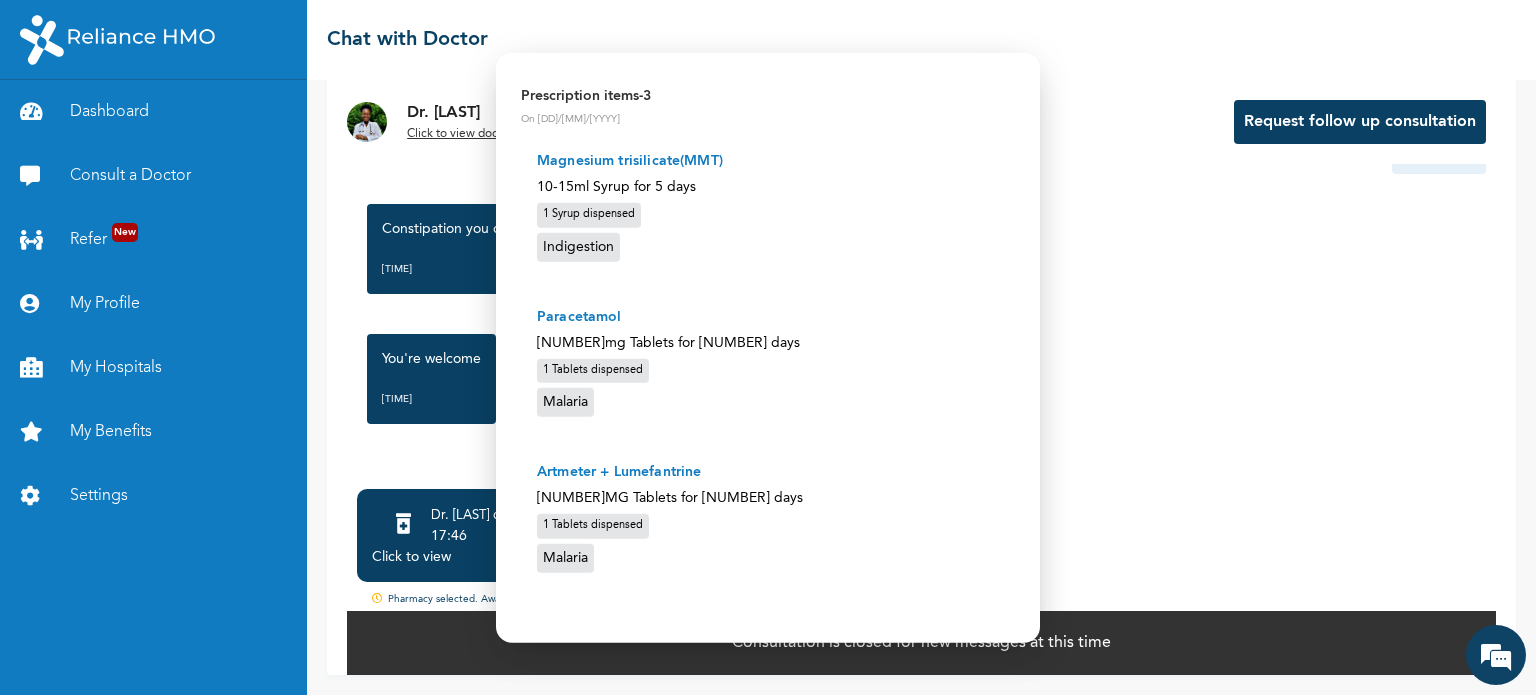 scroll, scrollTop: 315, scrollLeft: 0, axis: vertical 